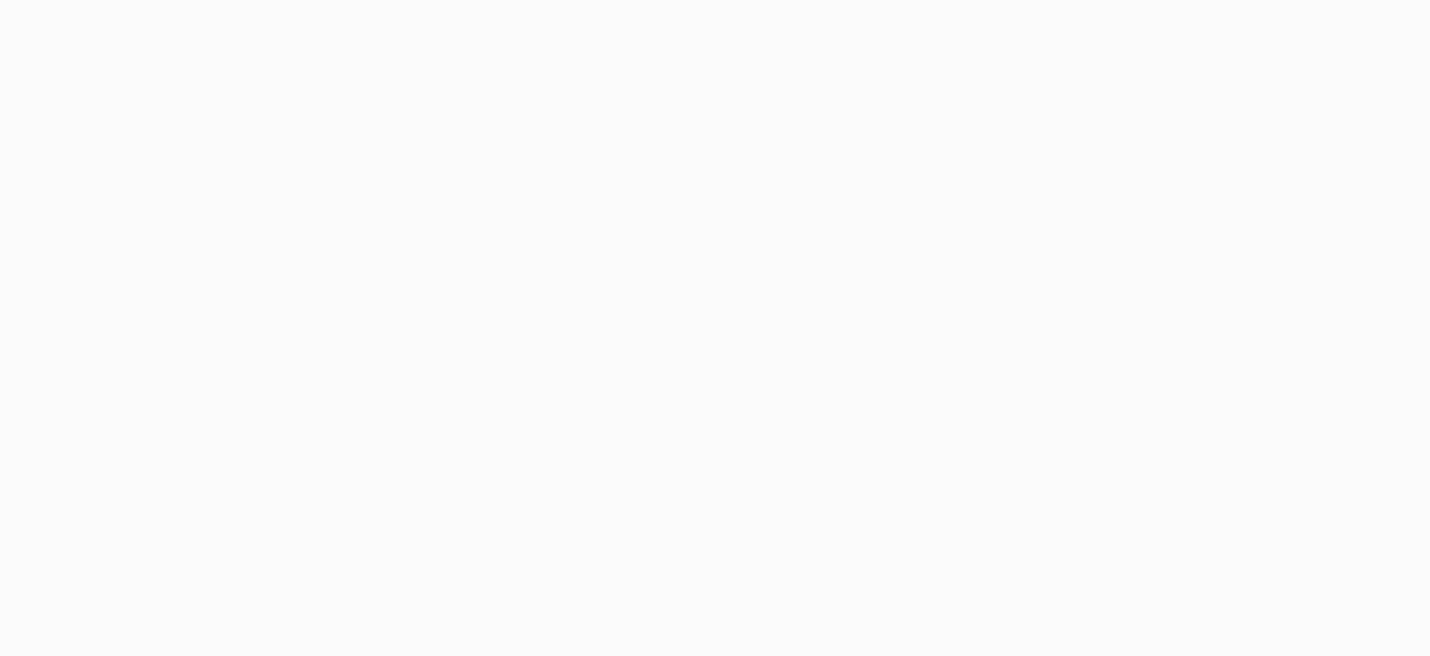 scroll, scrollTop: 0, scrollLeft: 0, axis: both 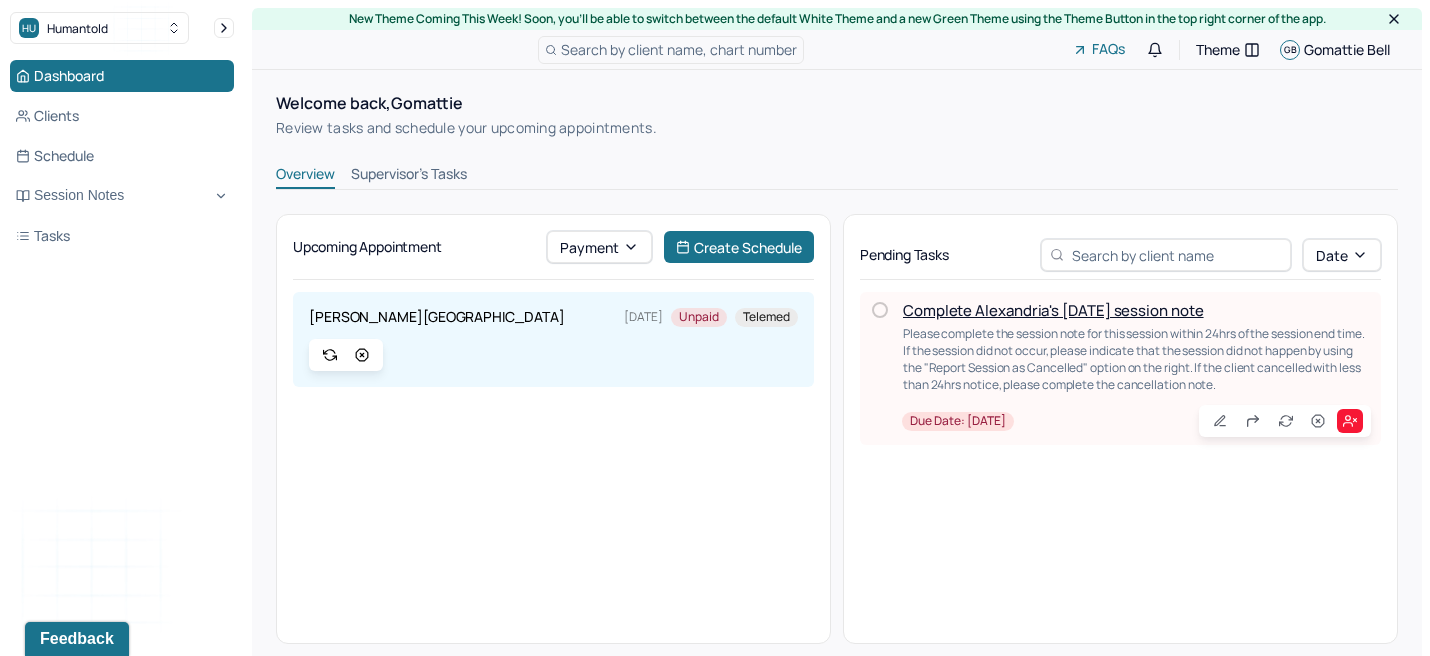 click on "Supervisor's Tasks" at bounding box center [409, 176] 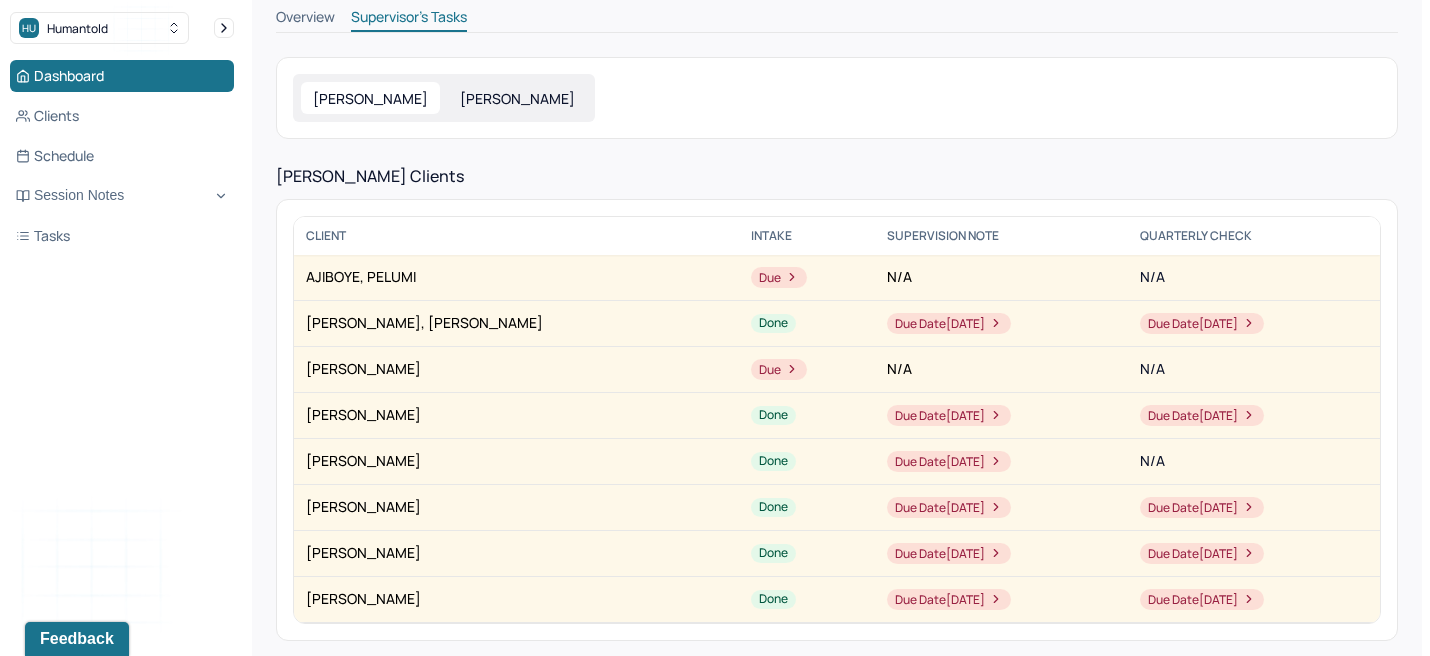scroll, scrollTop: 108, scrollLeft: 0, axis: vertical 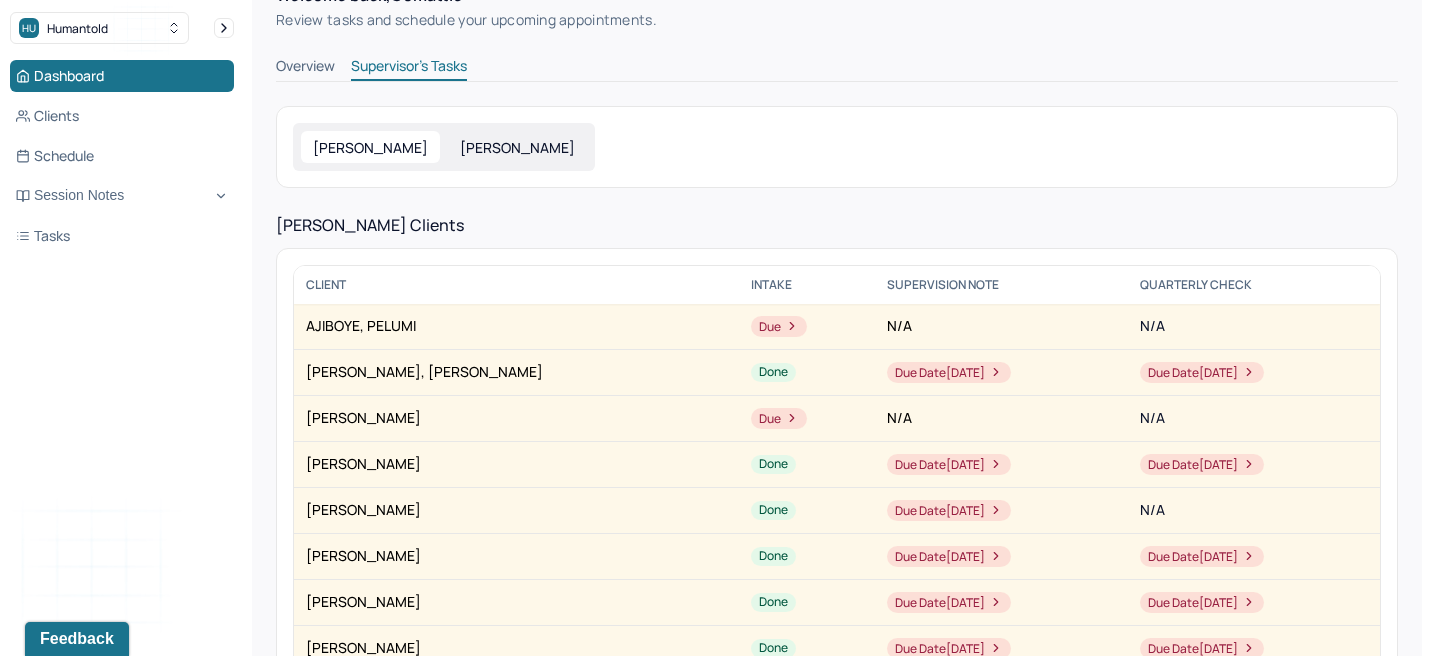 click on "[PERSON_NAME] [PERSON_NAME][GEOGRAPHIC_DATA]" at bounding box center (444, 147) 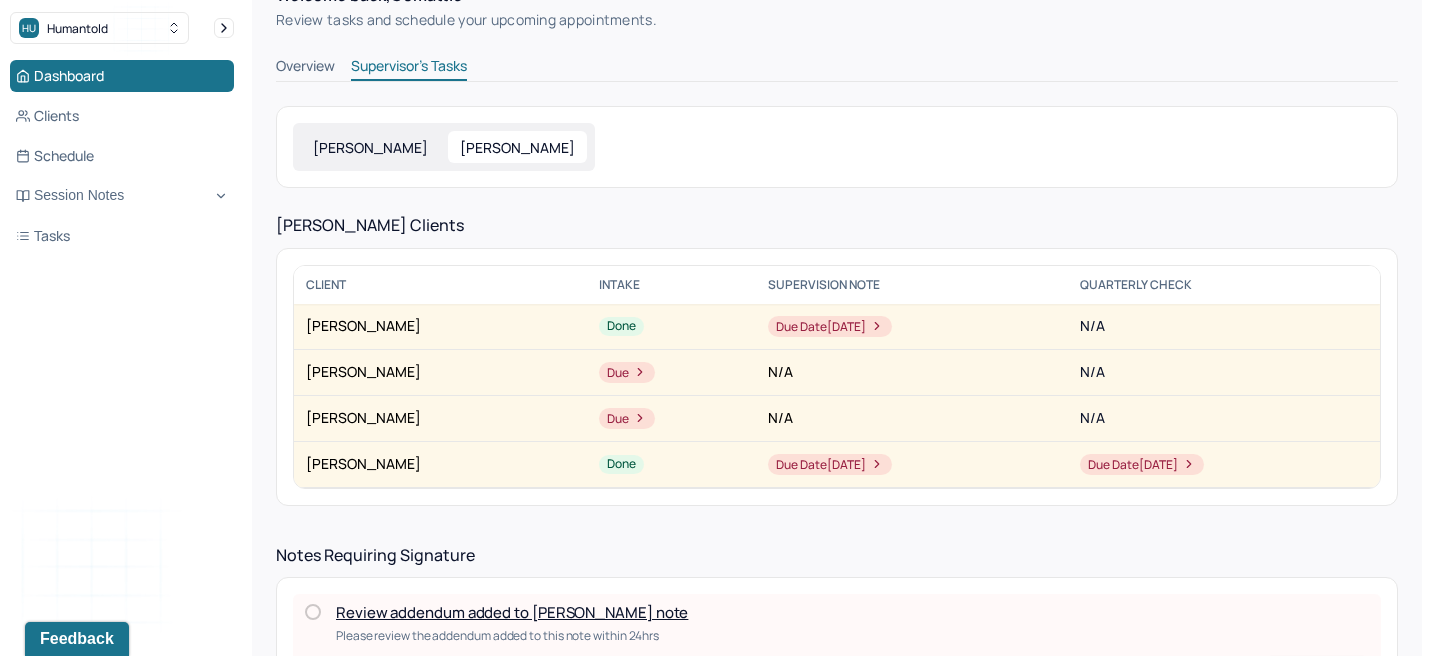 click on "[PERSON_NAME]" at bounding box center [370, 147] 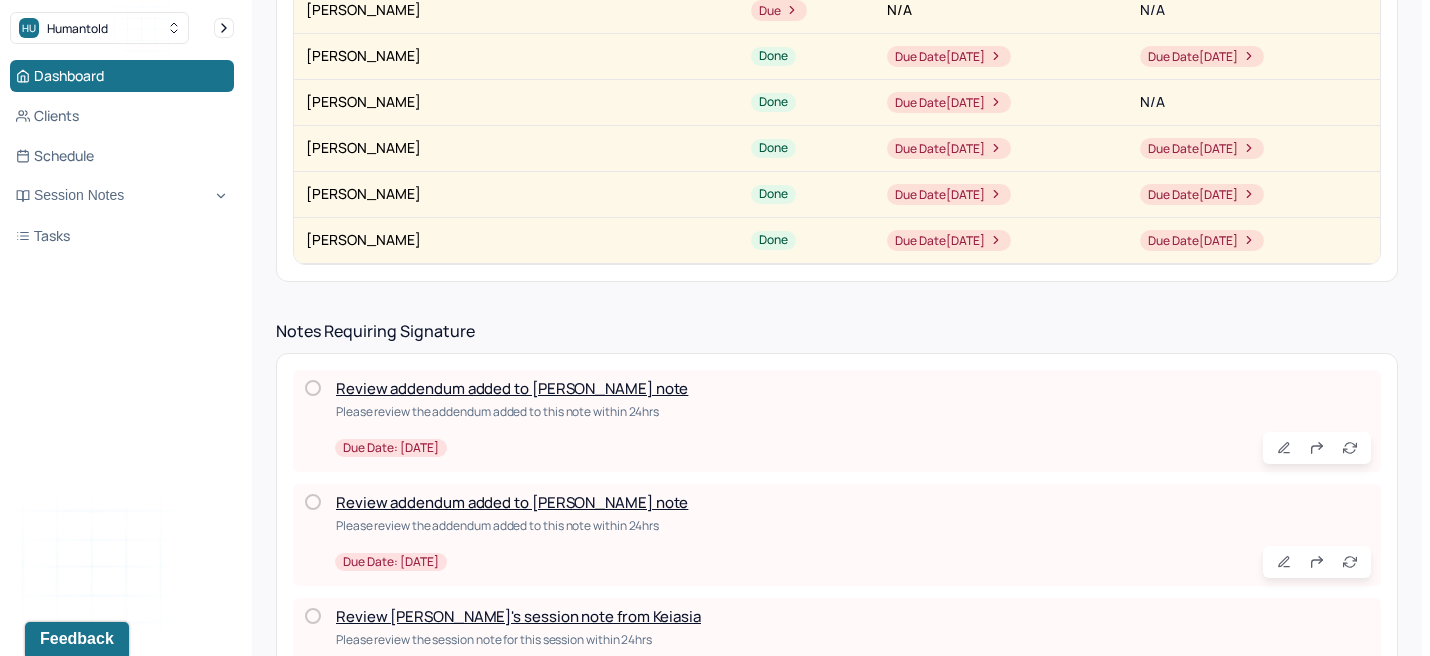 scroll, scrollTop: 543, scrollLeft: 0, axis: vertical 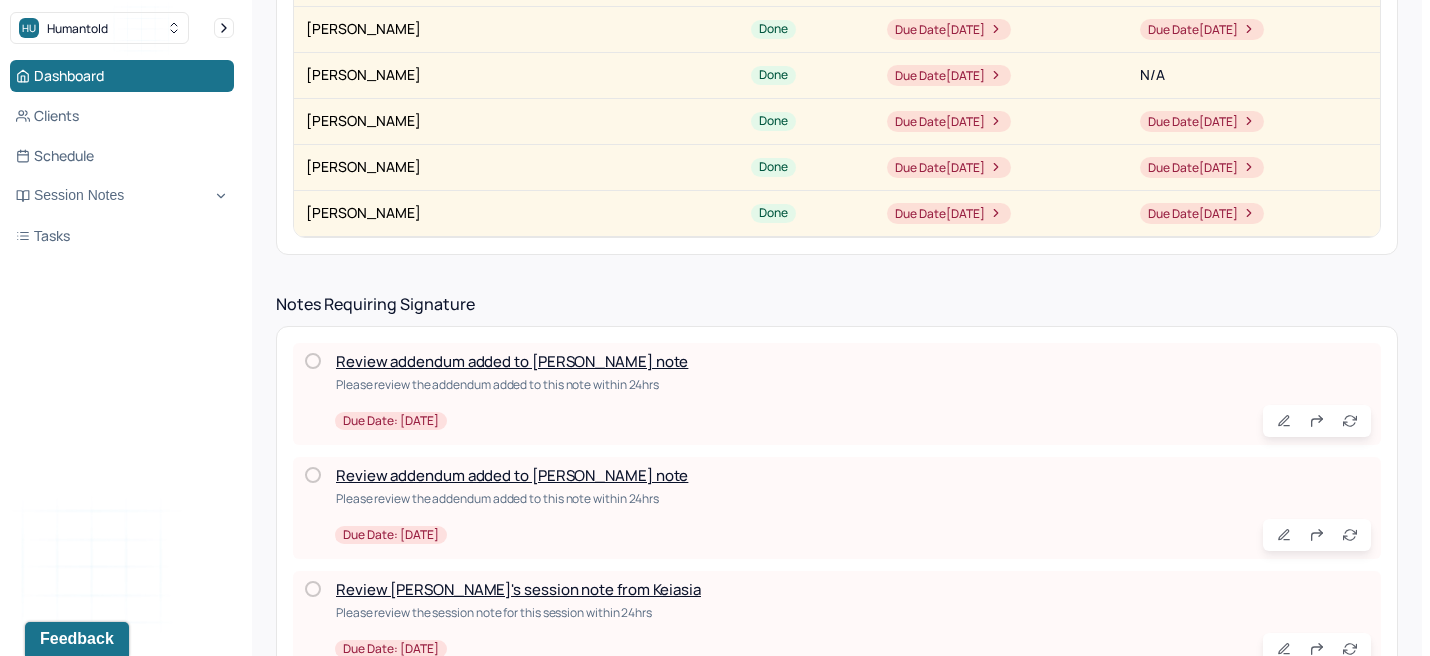 click on "Review addendum added to [PERSON_NAME] note" at bounding box center (512, 361) 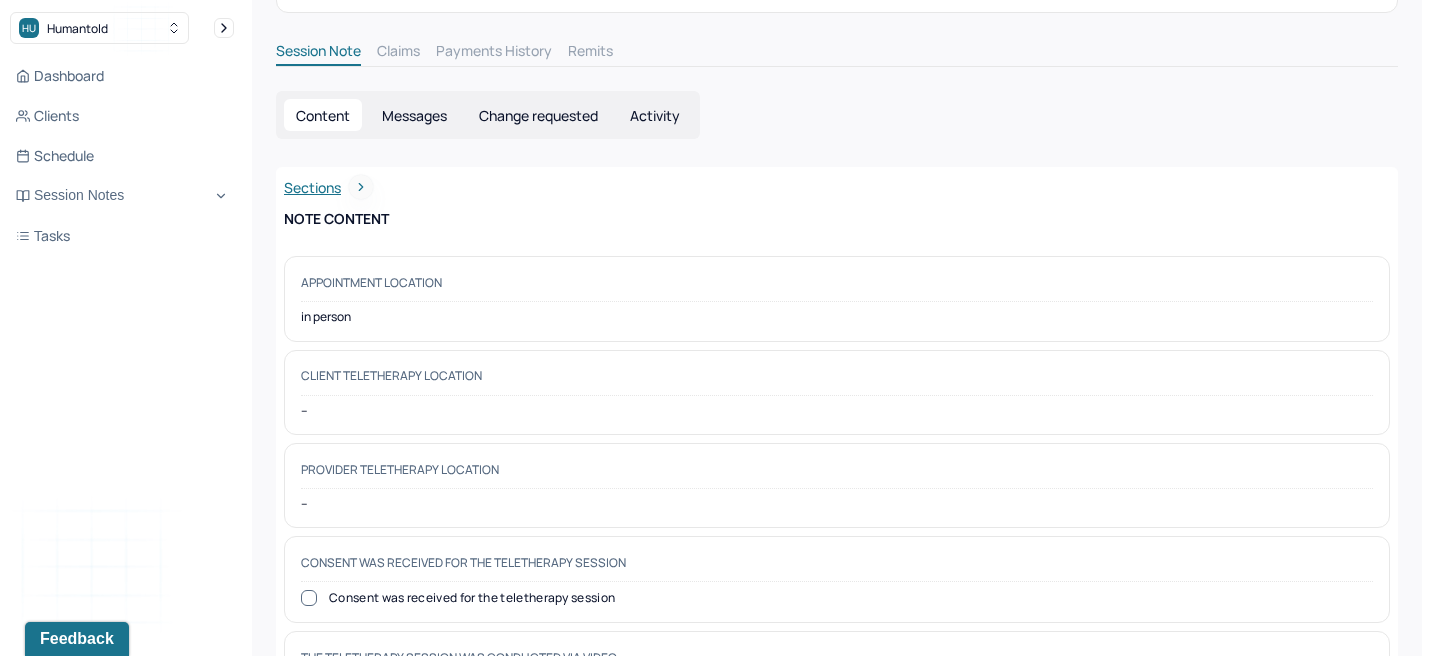 scroll, scrollTop: 0, scrollLeft: 0, axis: both 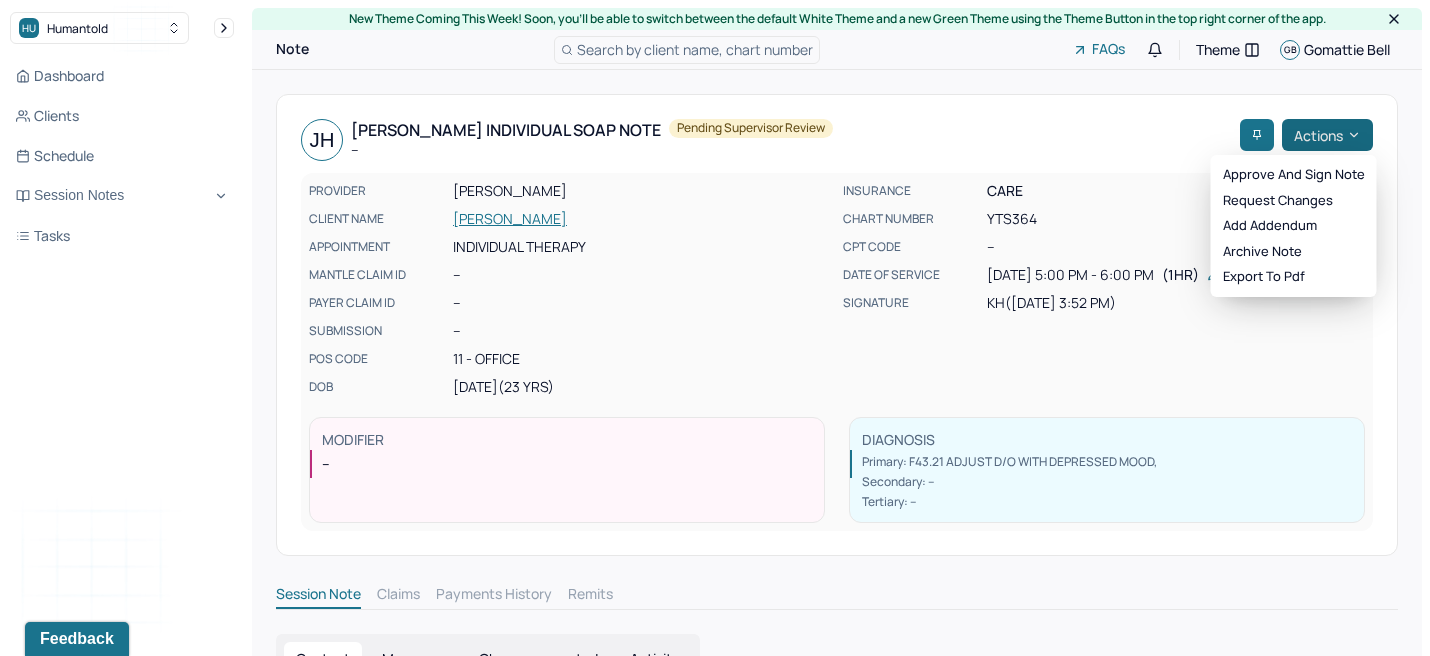 click on "Actions" at bounding box center [1327, 135] 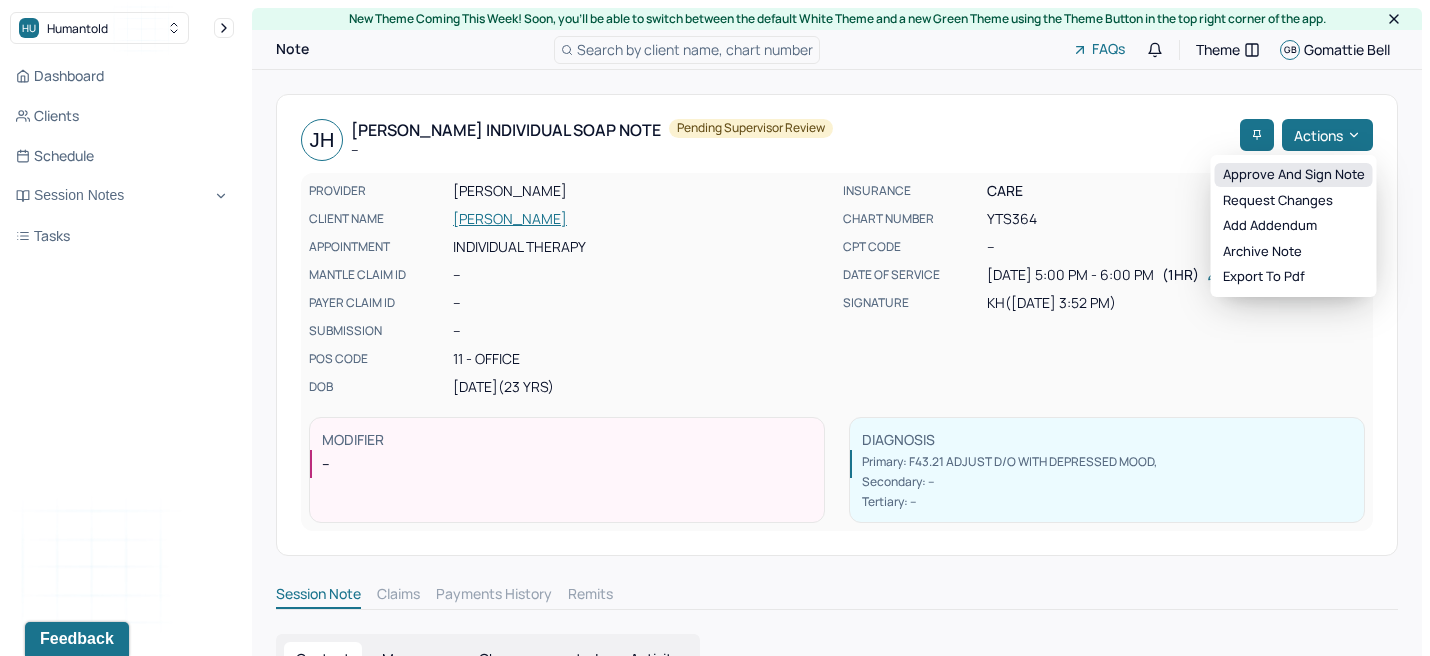 click on "Approve and sign note" at bounding box center [1294, 175] 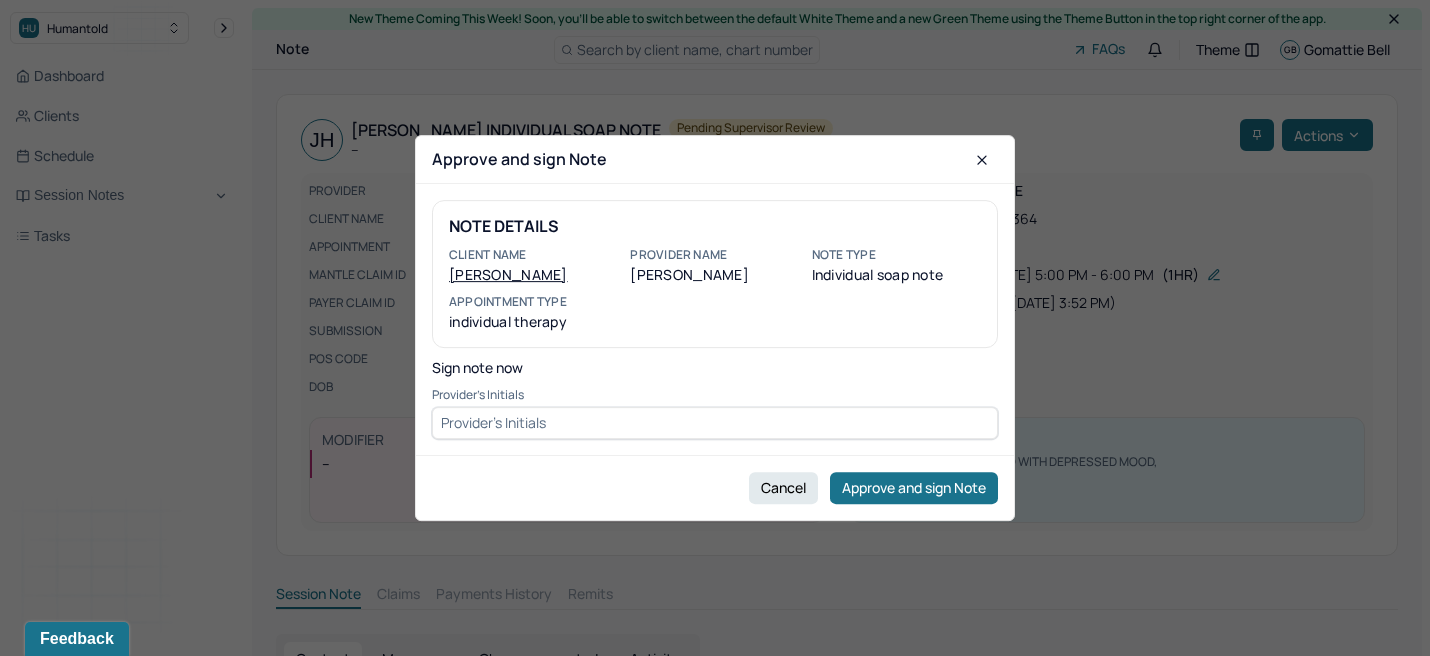 click at bounding box center (715, 423) 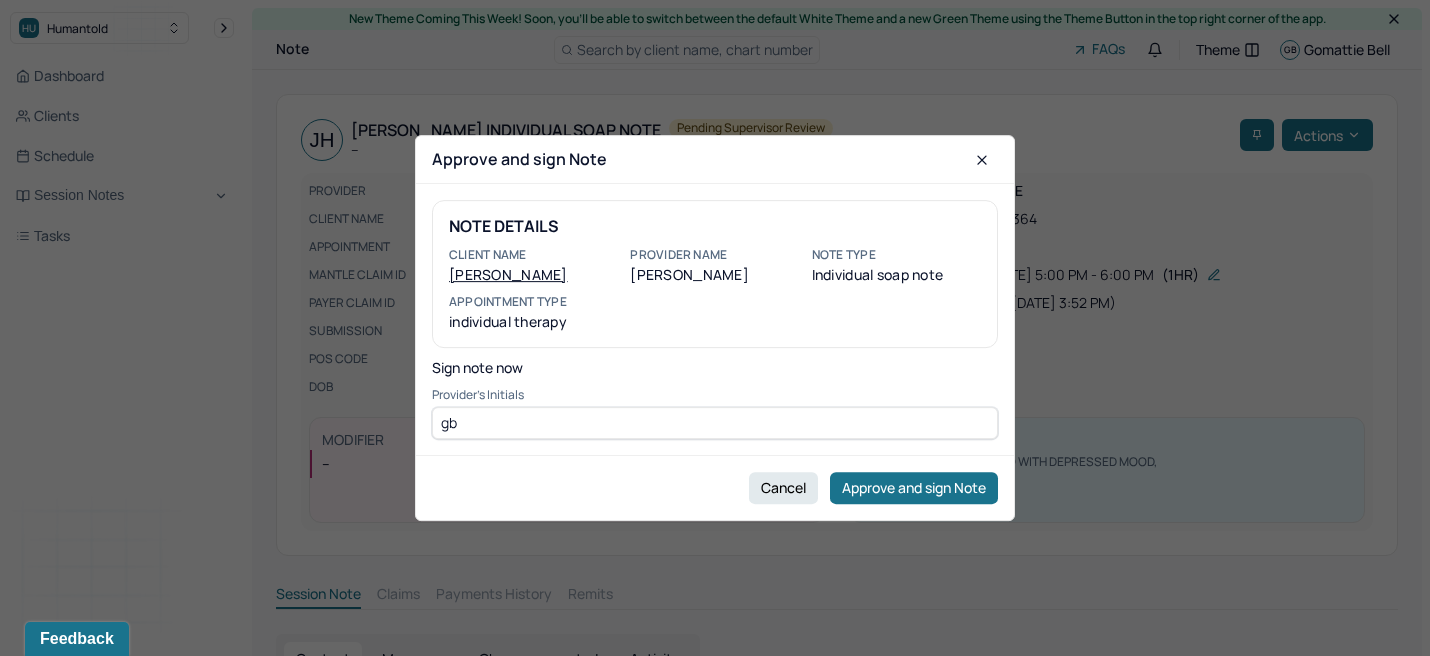 click on "Approve and sign Note" at bounding box center [914, 488] 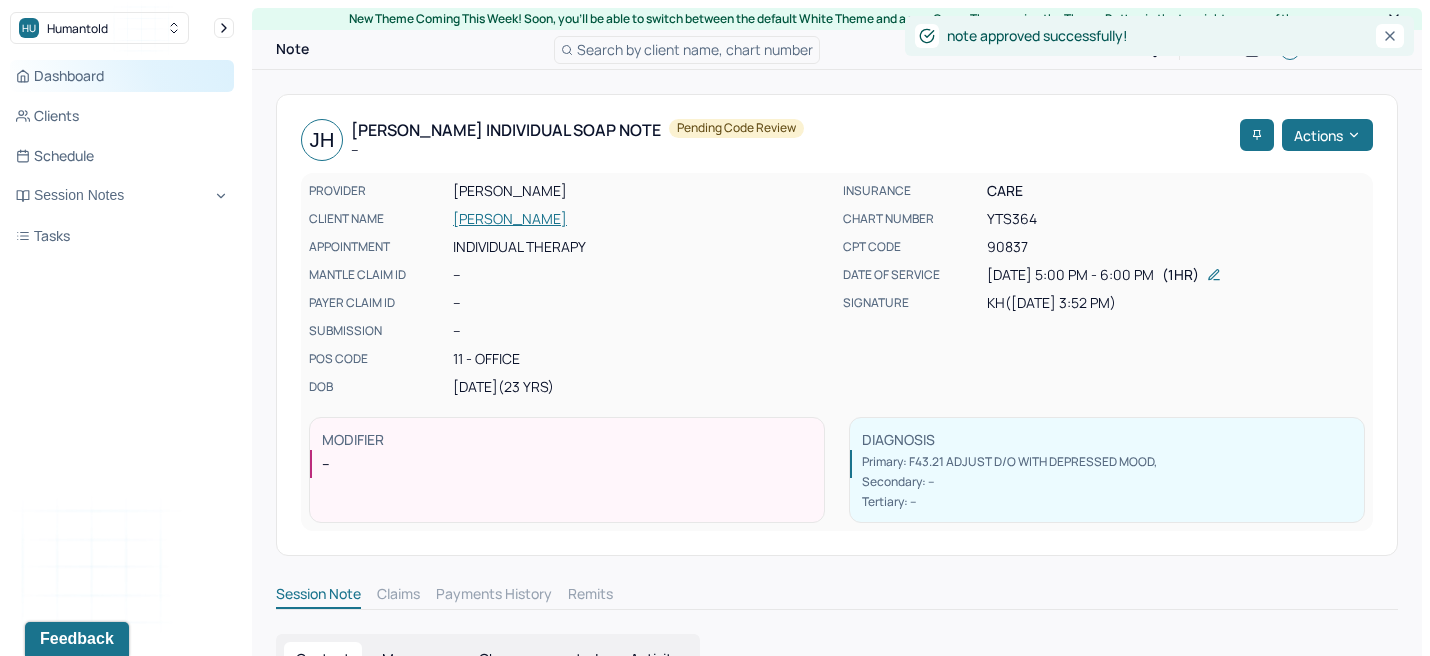 click on "Dashboard" at bounding box center [122, 76] 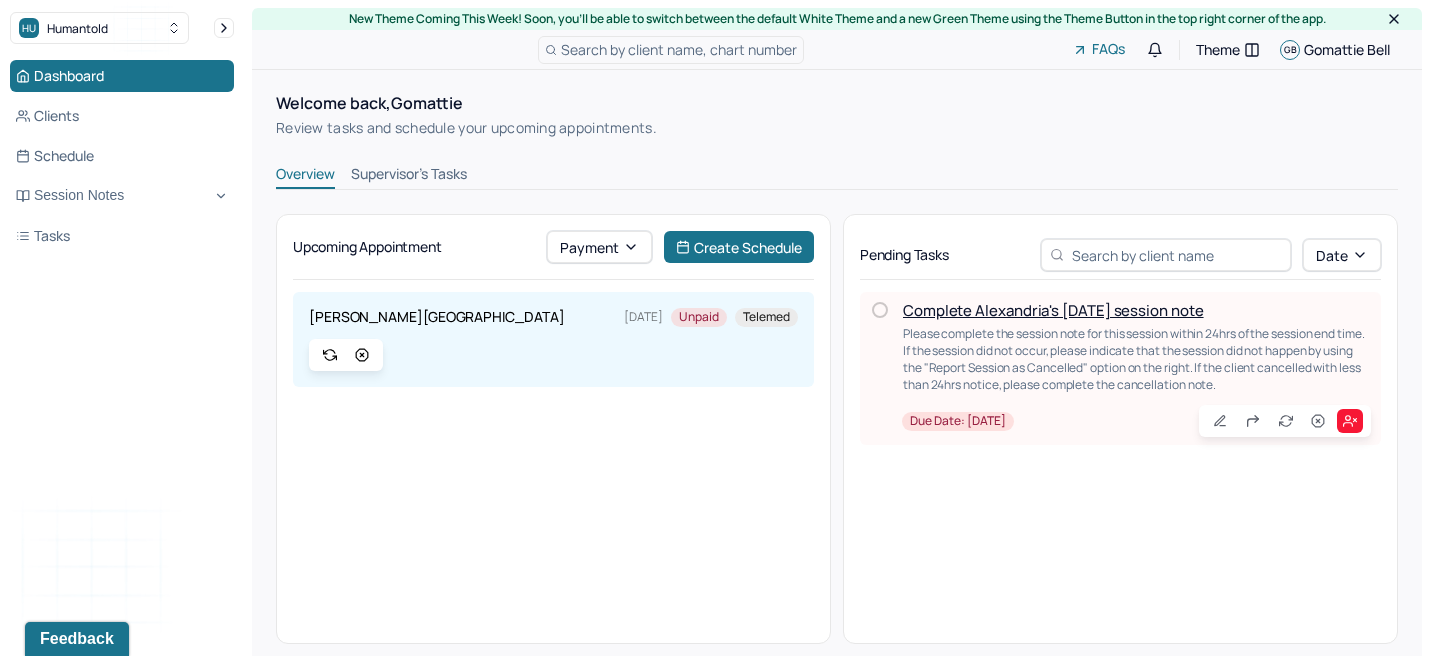 click on "Supervisor's Tasks" at bounding box center [409, 176] 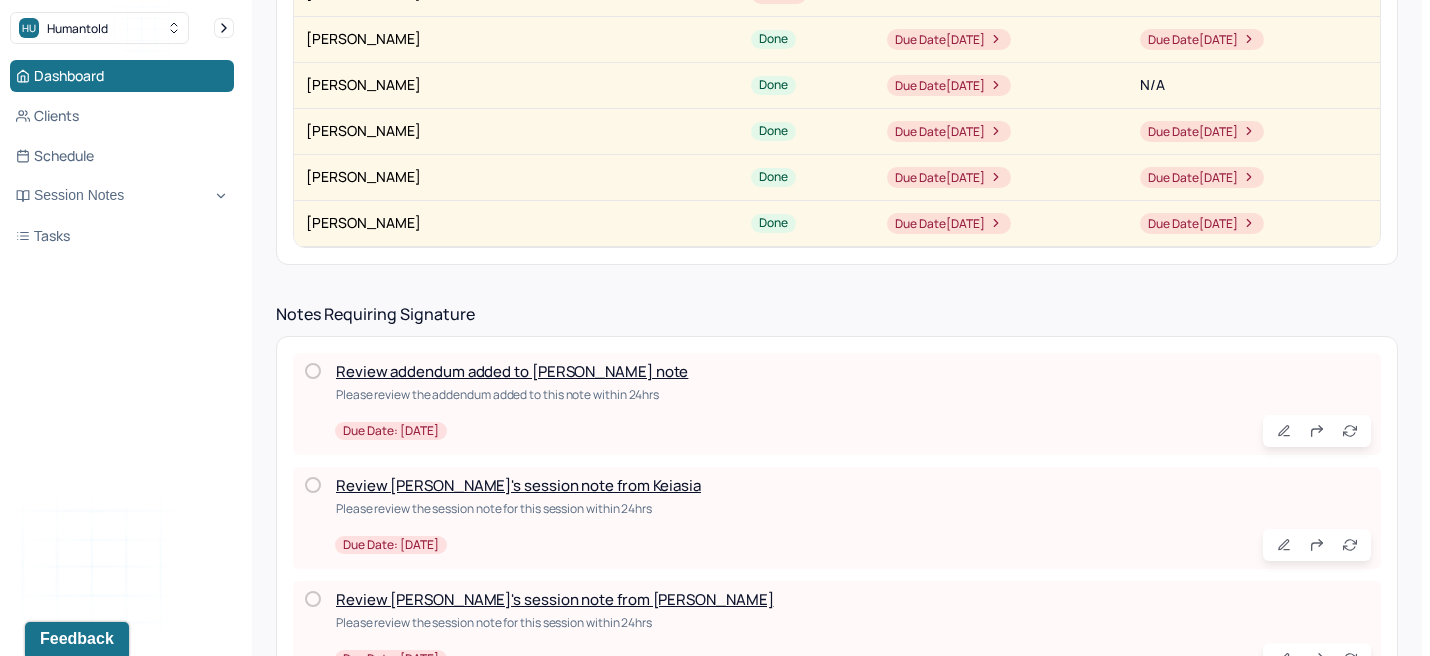 scroll, scrollTop: 598, scrollLeft: 0, axis: vertical 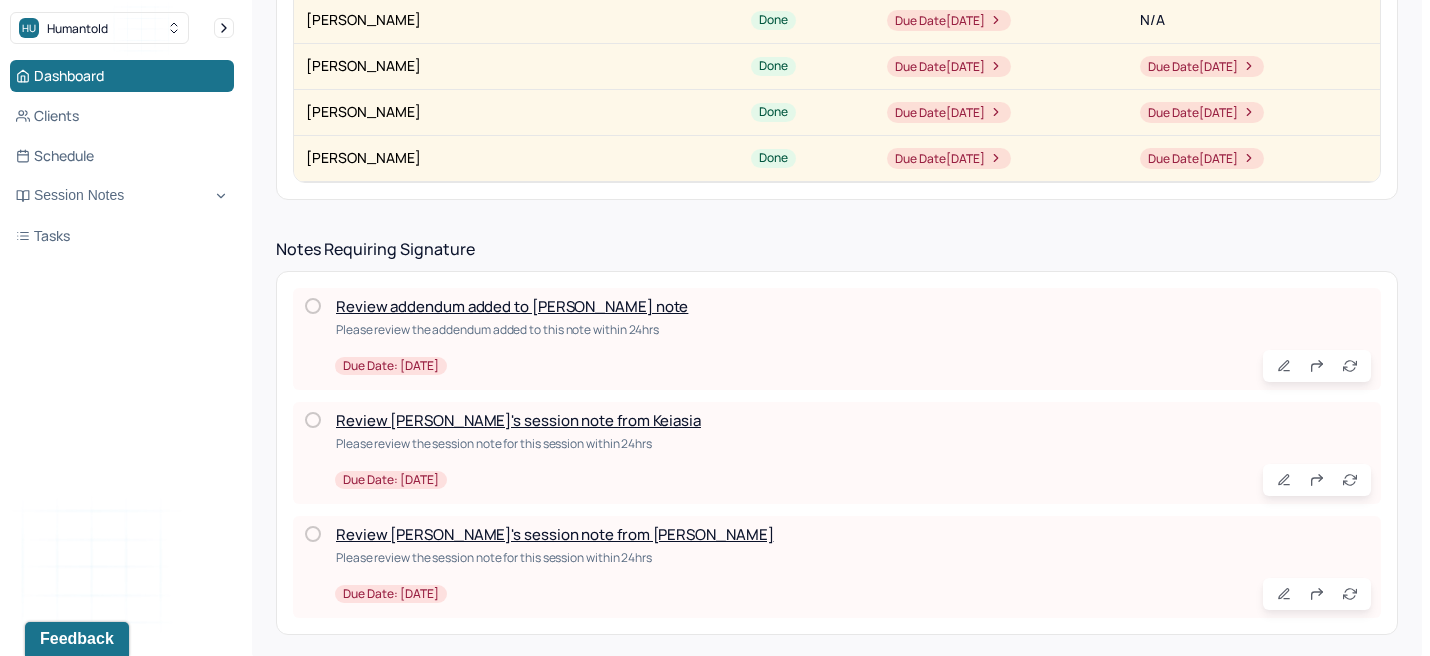 click on "Review [PERSON_NAME]'s session note from Keiasia" at bounding box center [518, 420] 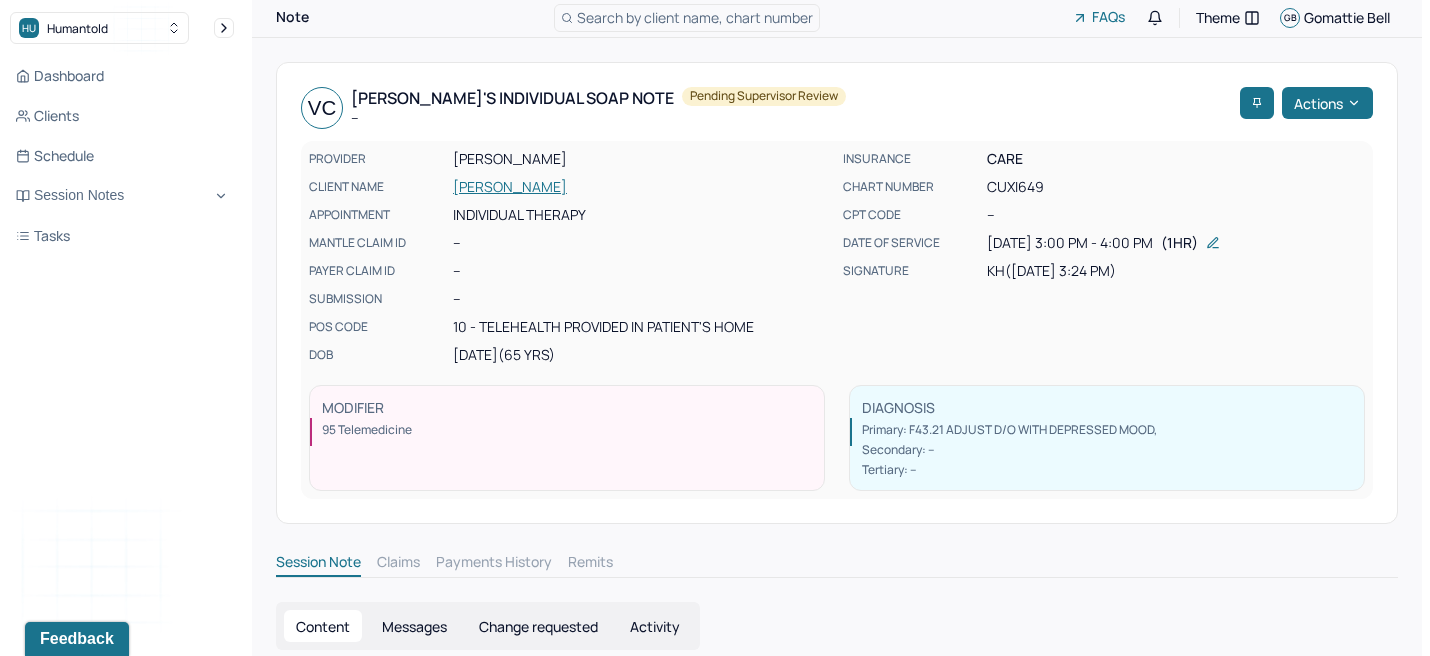 scroll, scrollTop: 0, scrollLeft: 0, axis: both 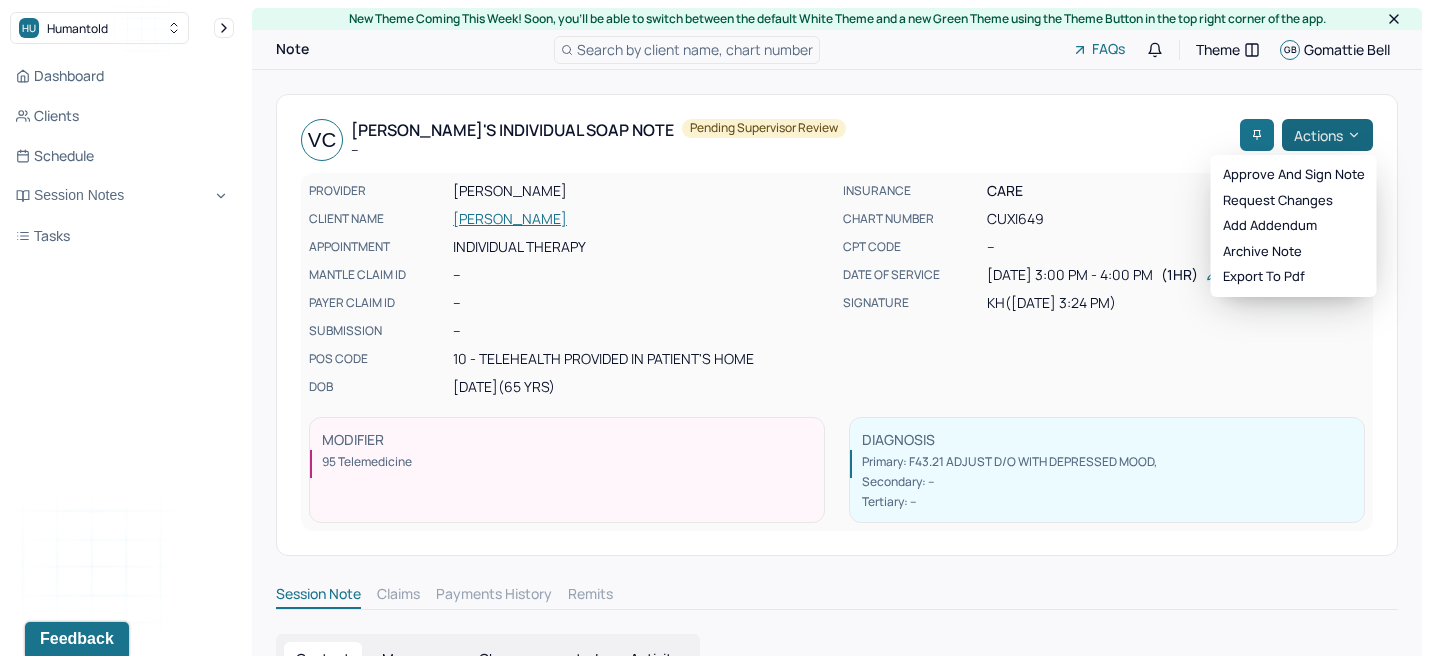 click on "Actions" at bounding box center [1327, 135] 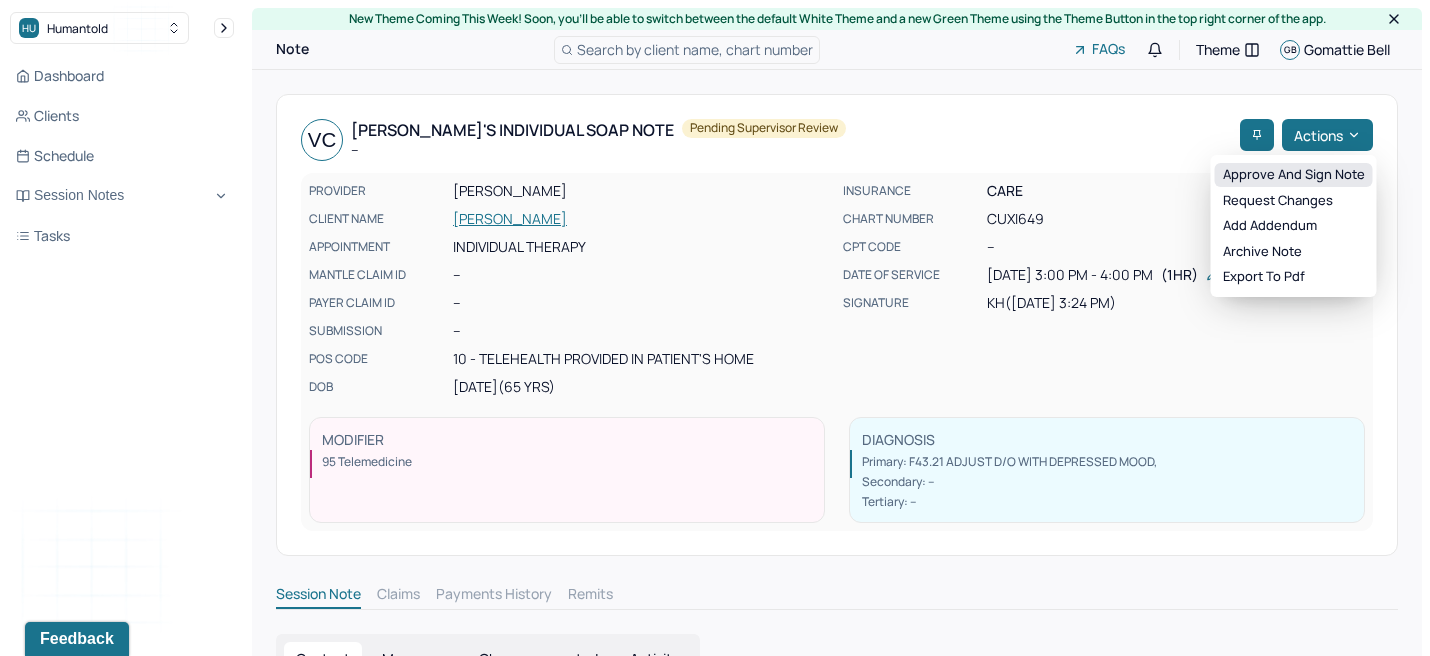 click on "Approve and sign note" at bounding box center [1294, 175] 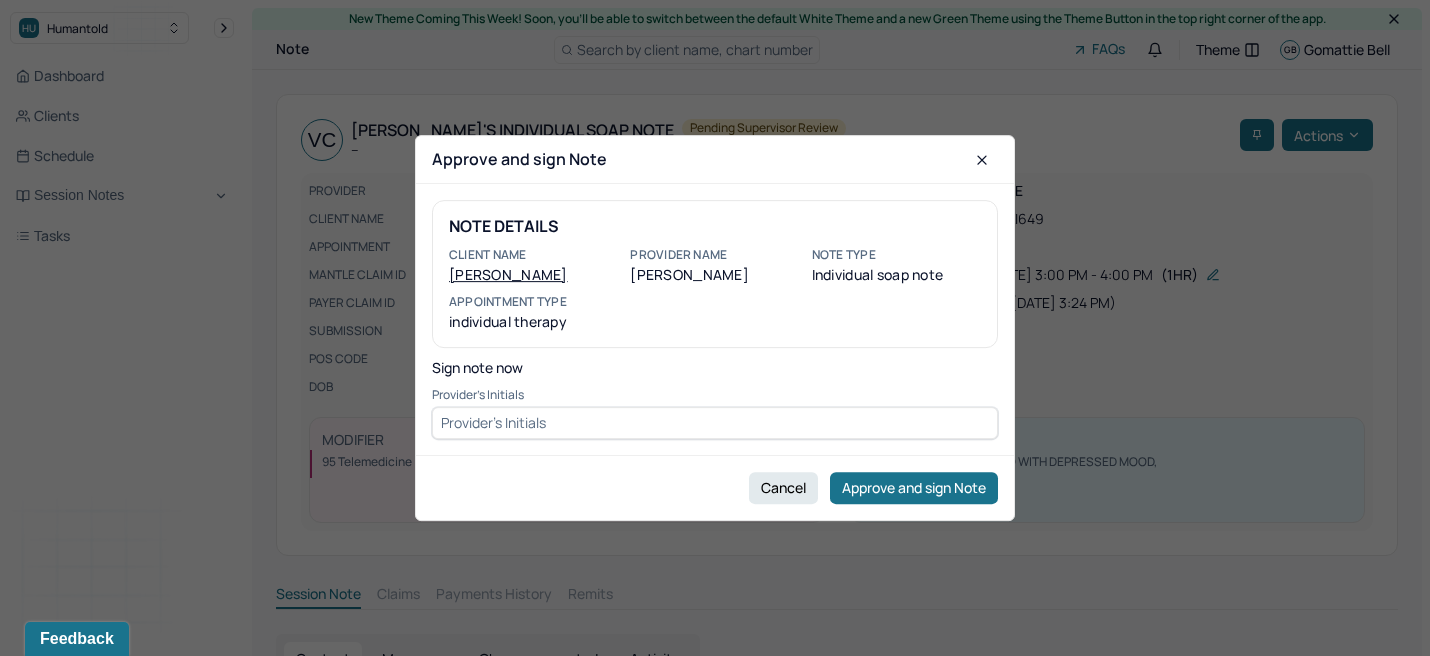click at bounding box center [715, 423] 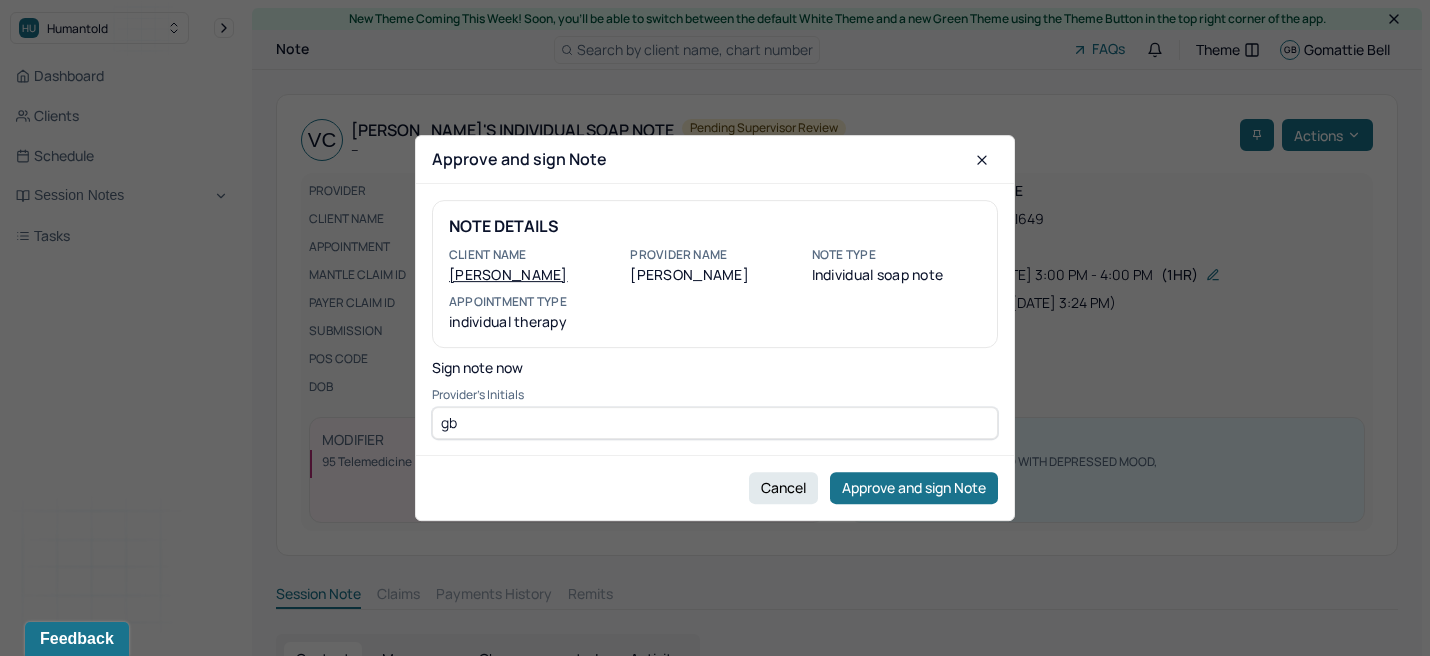 type on "gb" 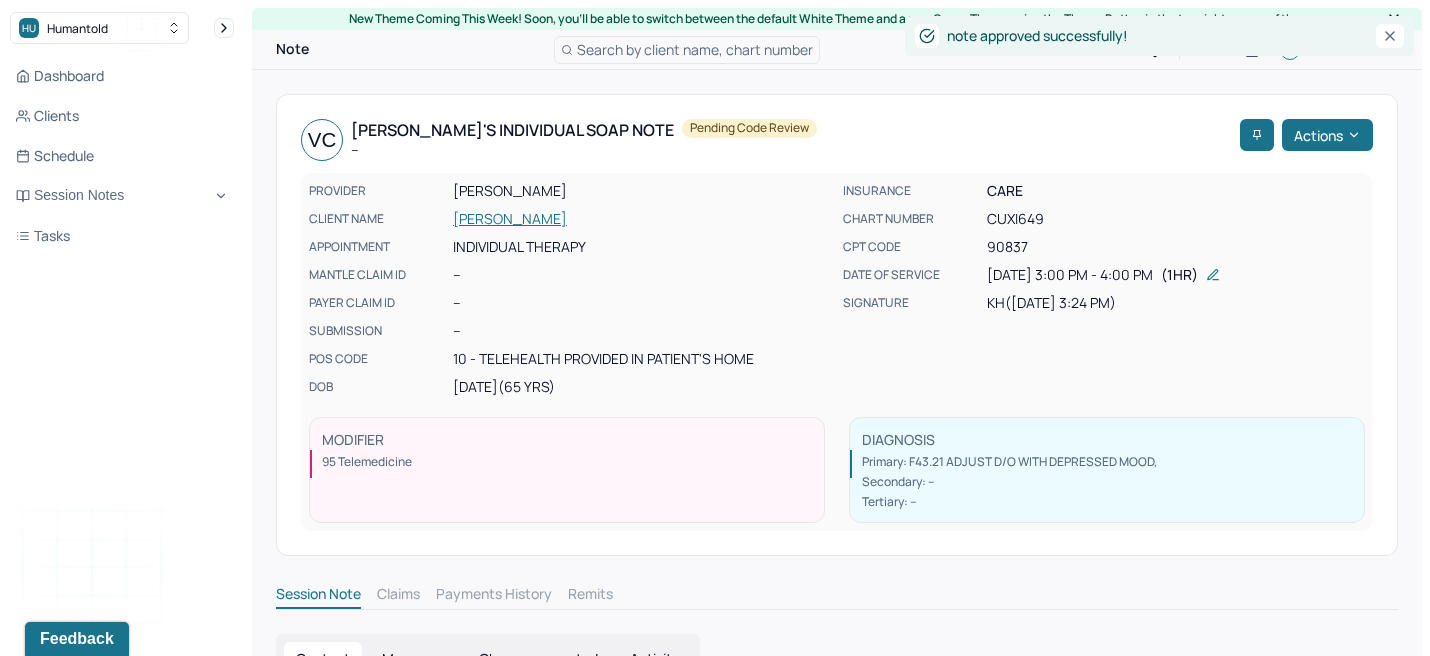 click on "Dashboard Clients Schedule Session Notes Tasks" at bounding box center [122, 156] 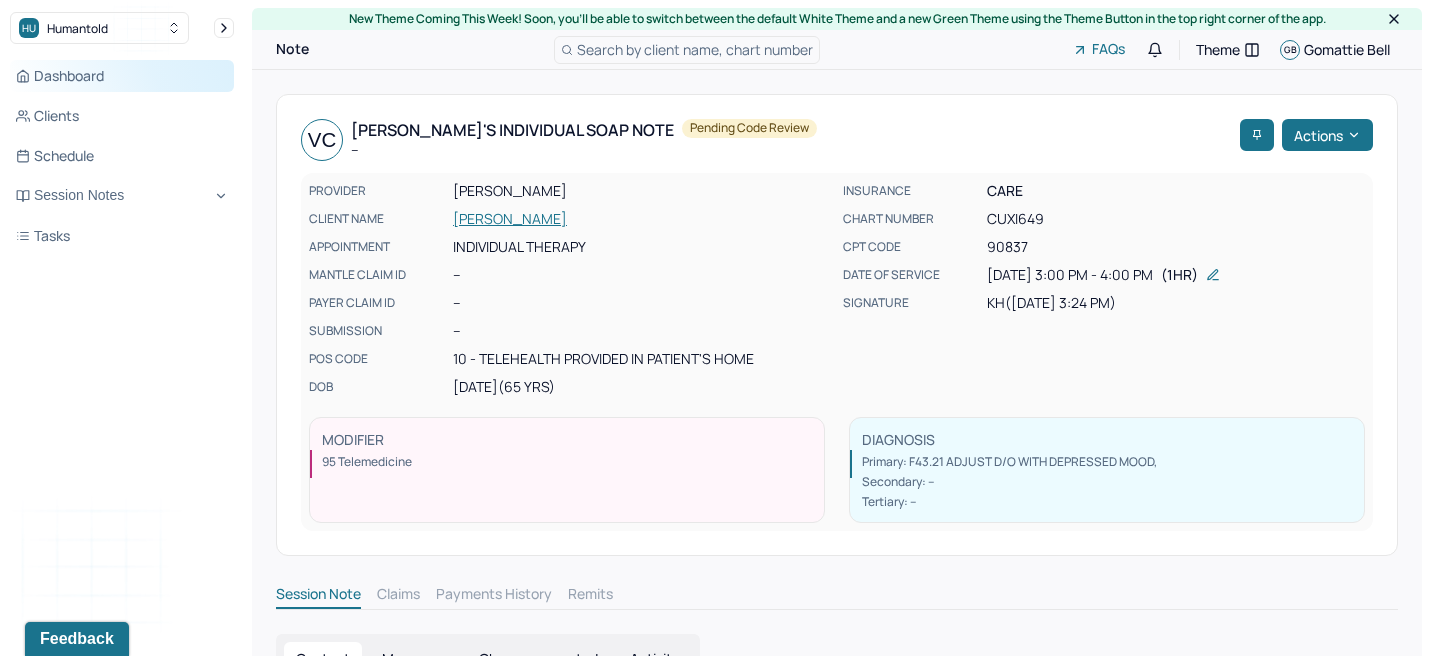 click on "Dashboard" at bounding box center [122, 76] 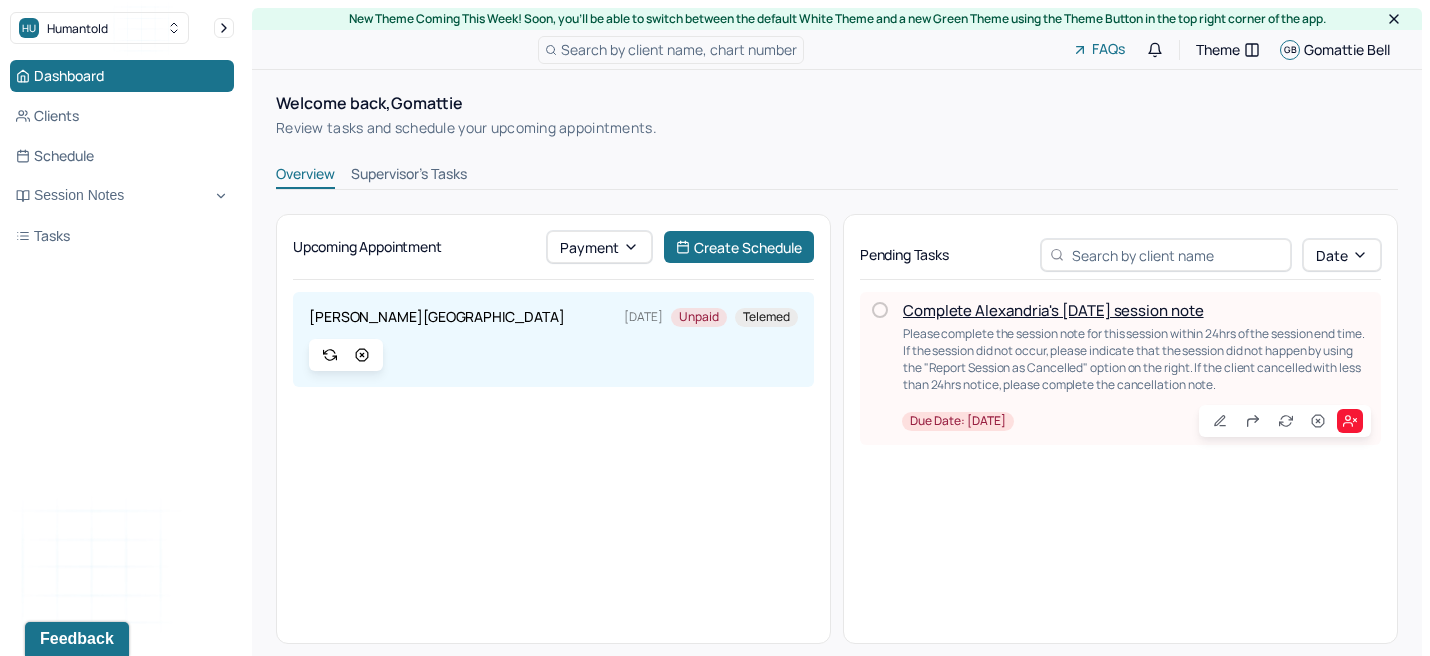click on "Supervisor's Tasks" at bounding box center [409, 176] 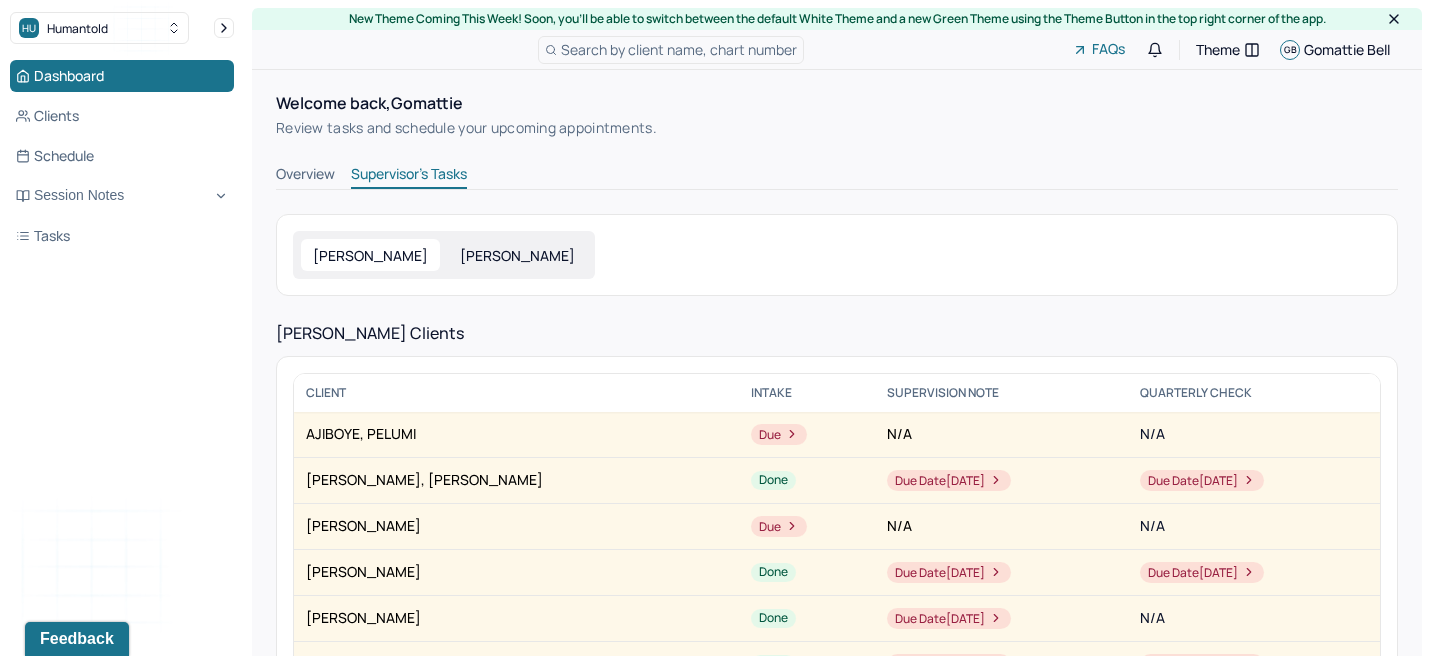 scroll, scrollTop: 485, scrollLeft: 0, axis: vertical 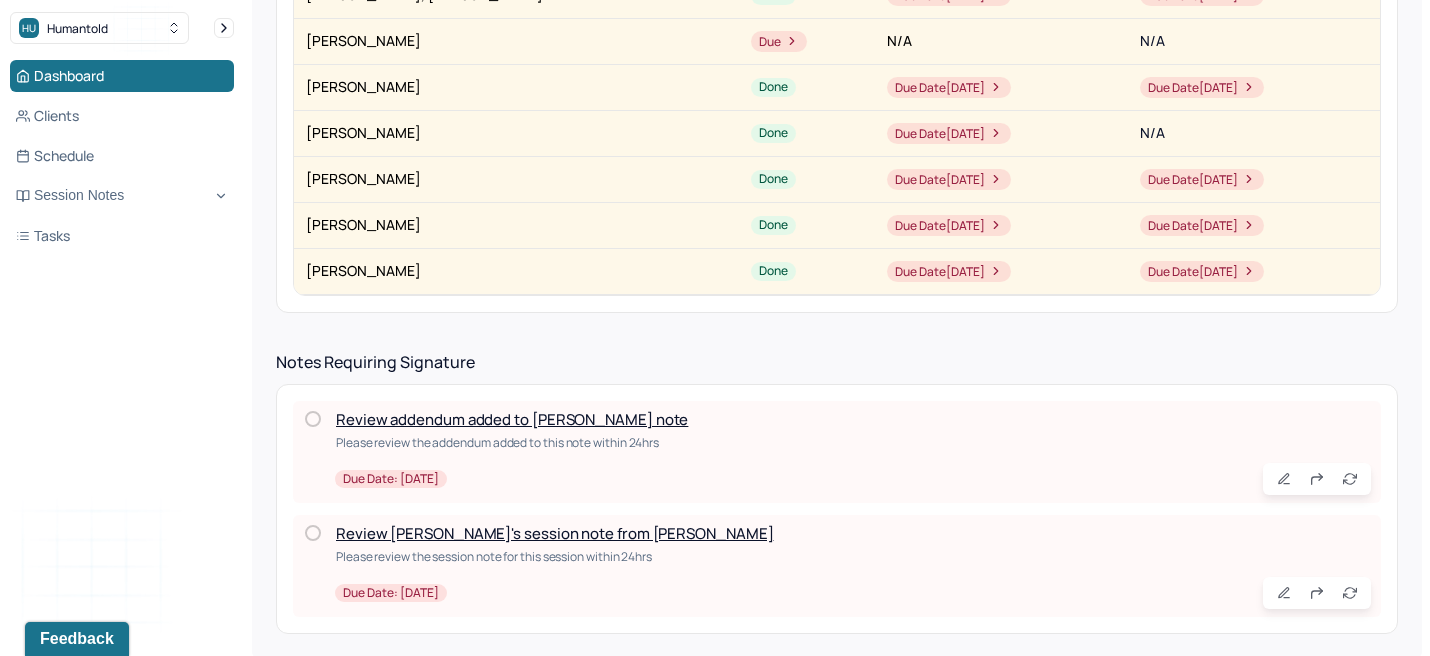 click on "Review addendum added to [PERSON_NAME] note" at bounding box center [512, 419] 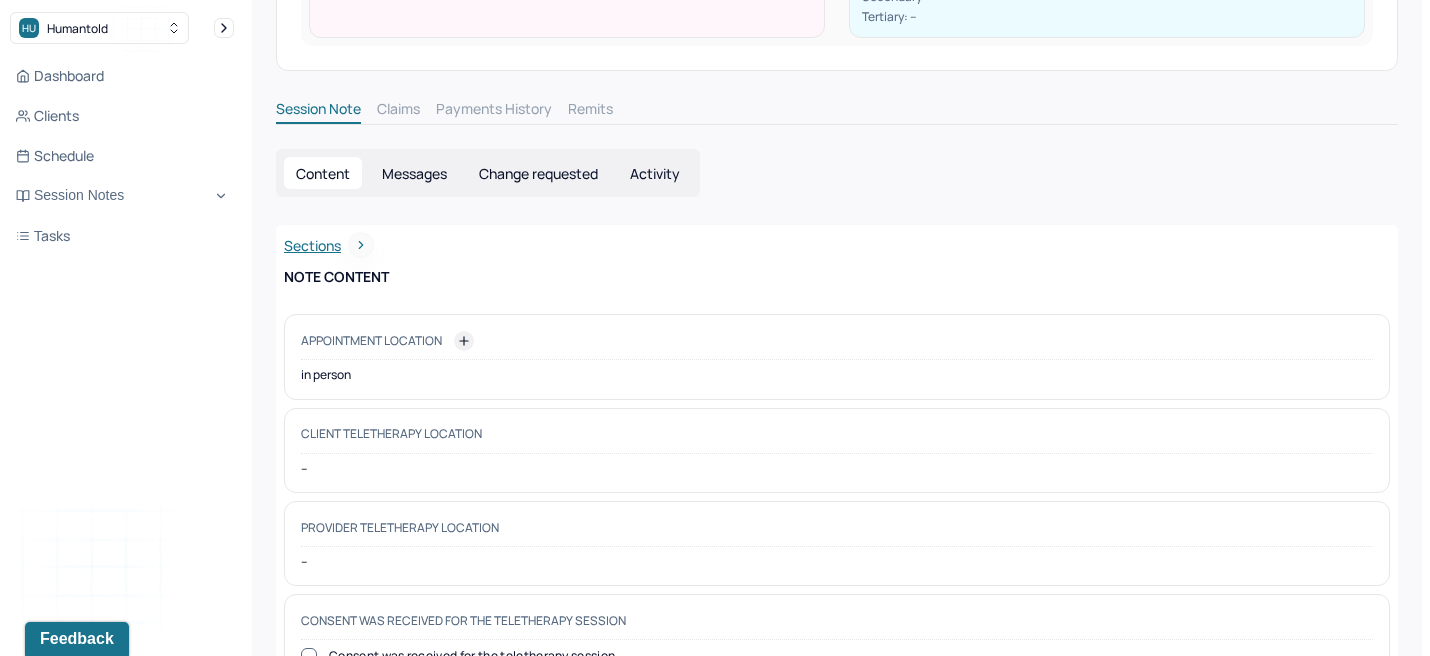 scroll, scrollTop: 0, scrollLeft: 0, axis: both 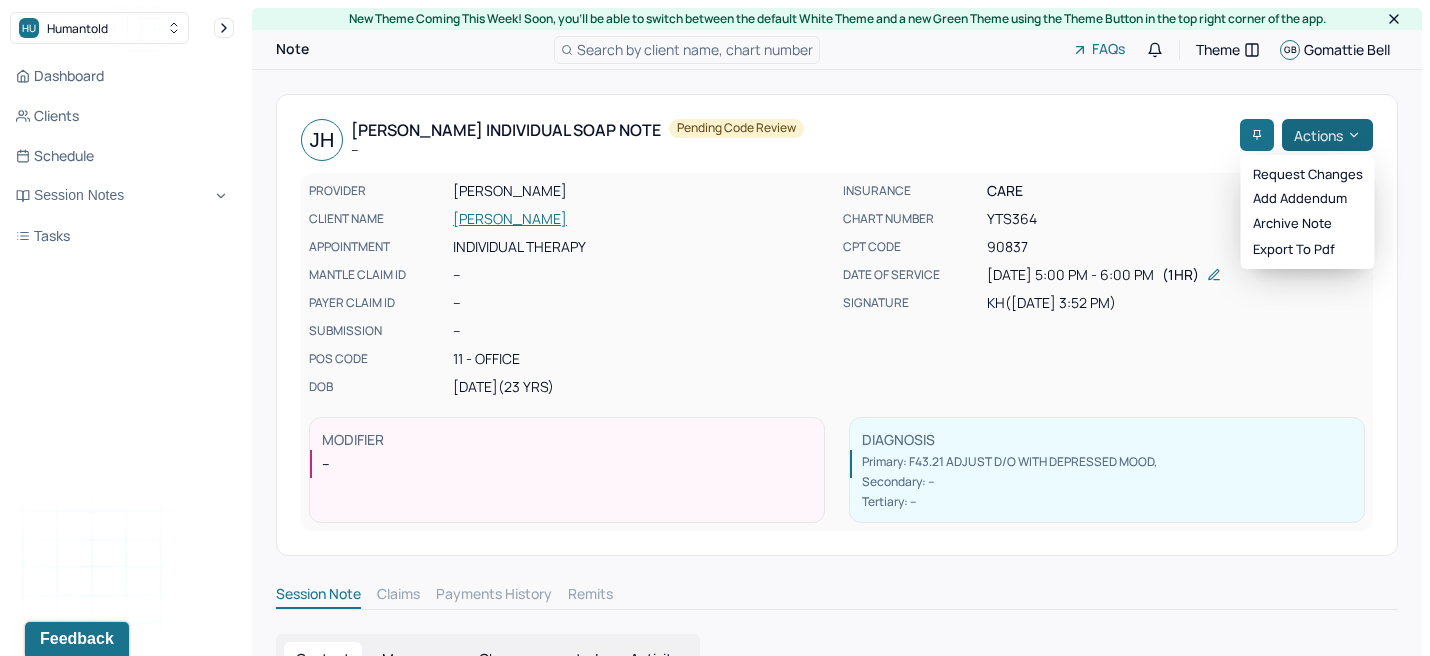 click on "Actions" at bounding box center [1327, 135] 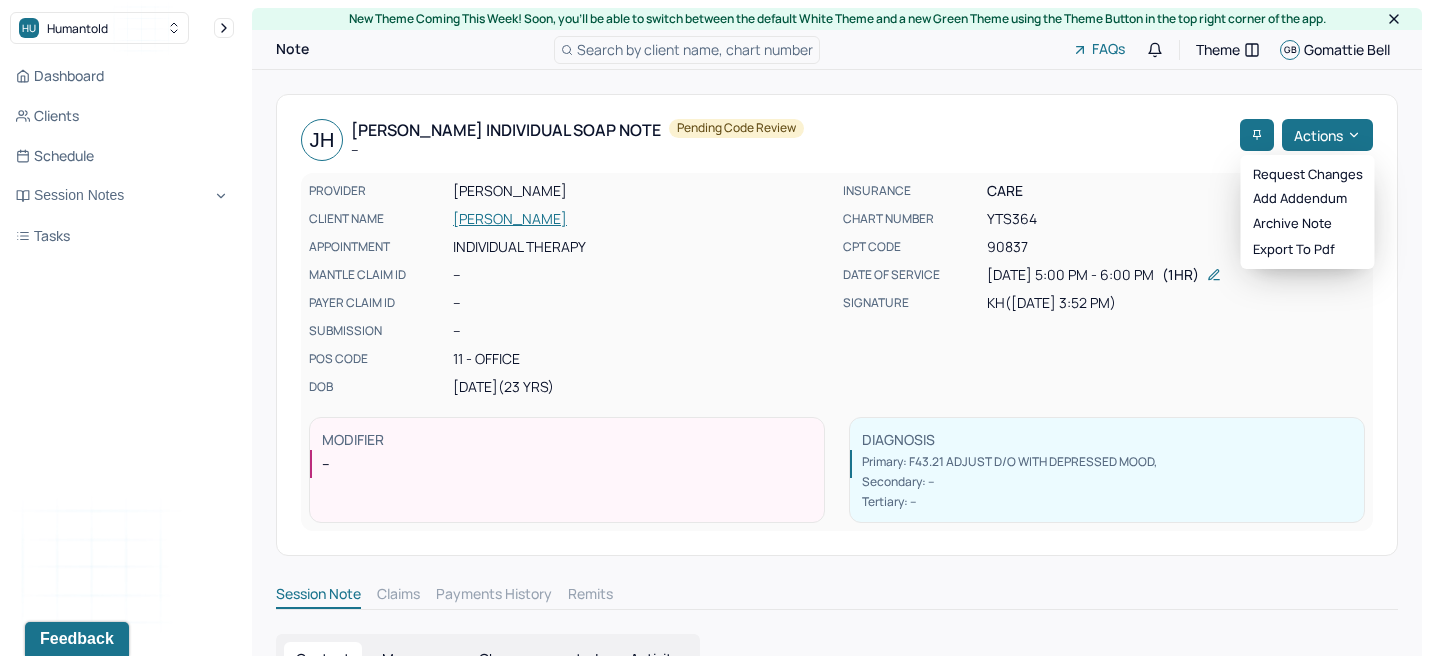 click on "[PERSON_NAME]   Individual soap note -- Pending code review" at bounding box center [766, 140] 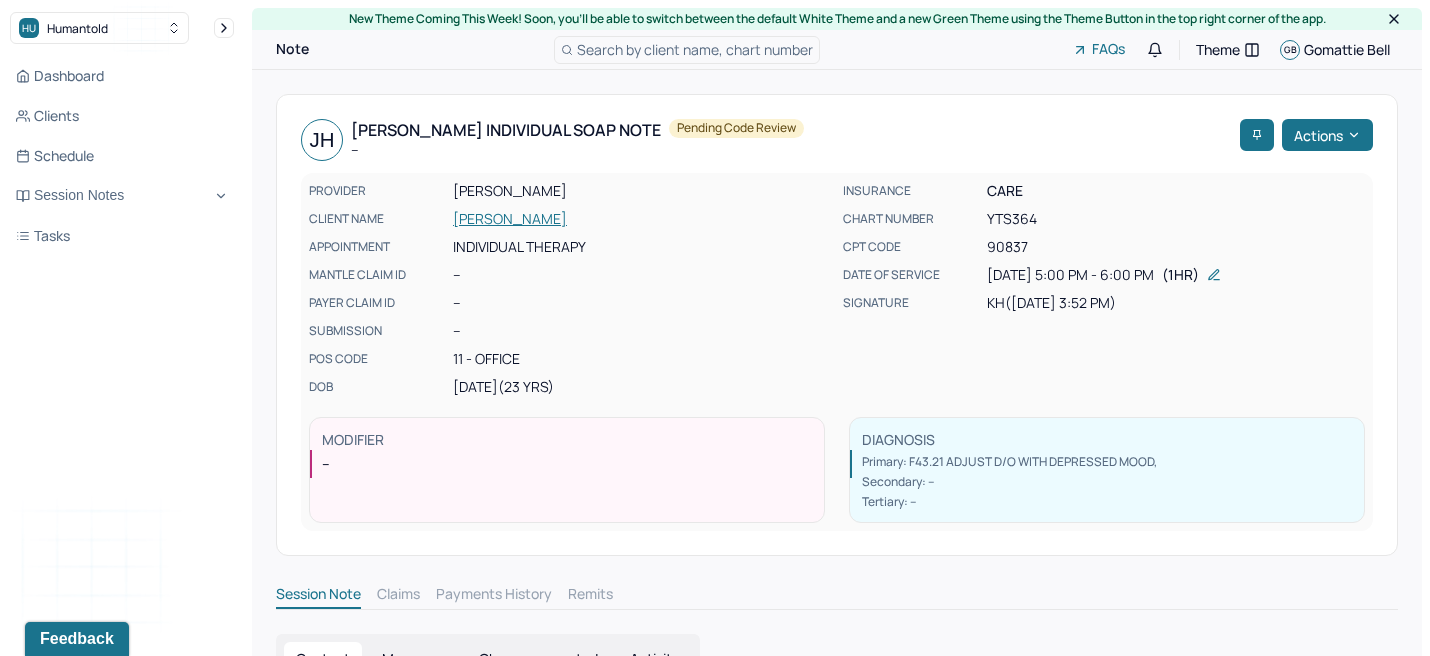 scroll, scrollTop: 485, scrollLeft: 0, axis: vertical 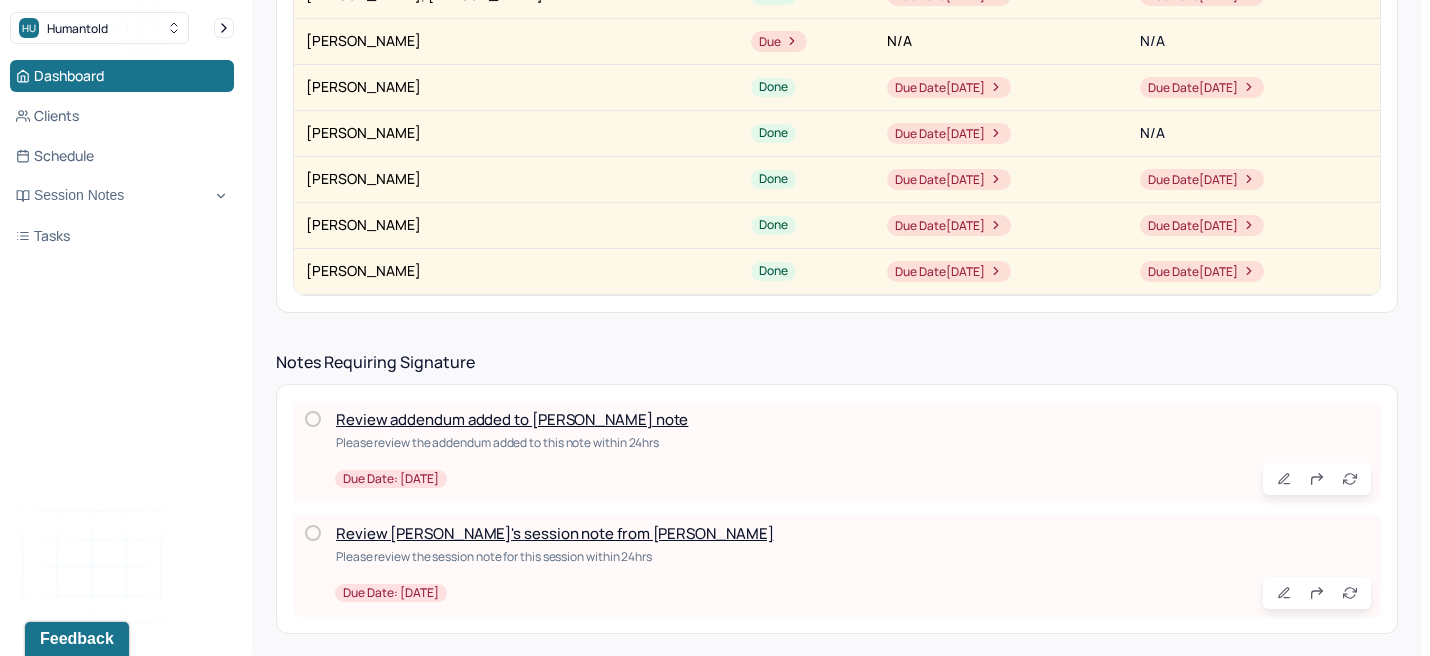 click at bounding box center (313, 419) 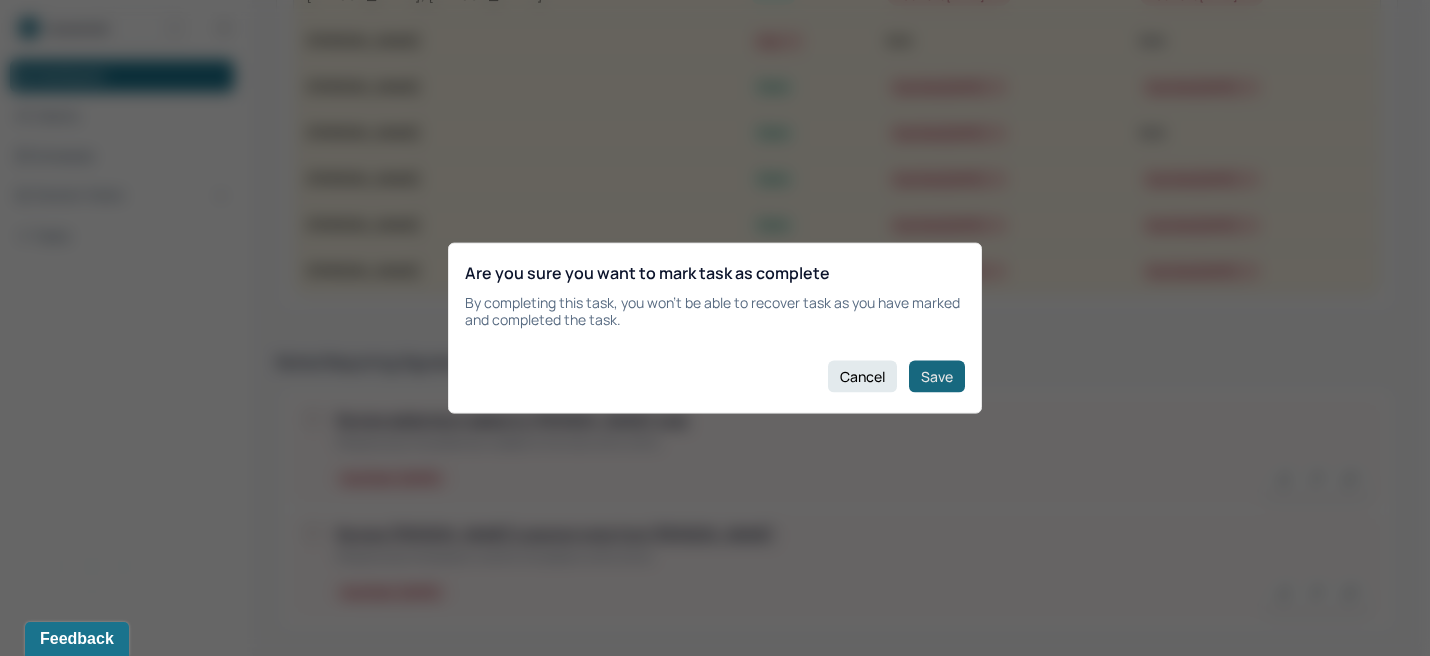 click on "Save" at bounding box center [937, 376] 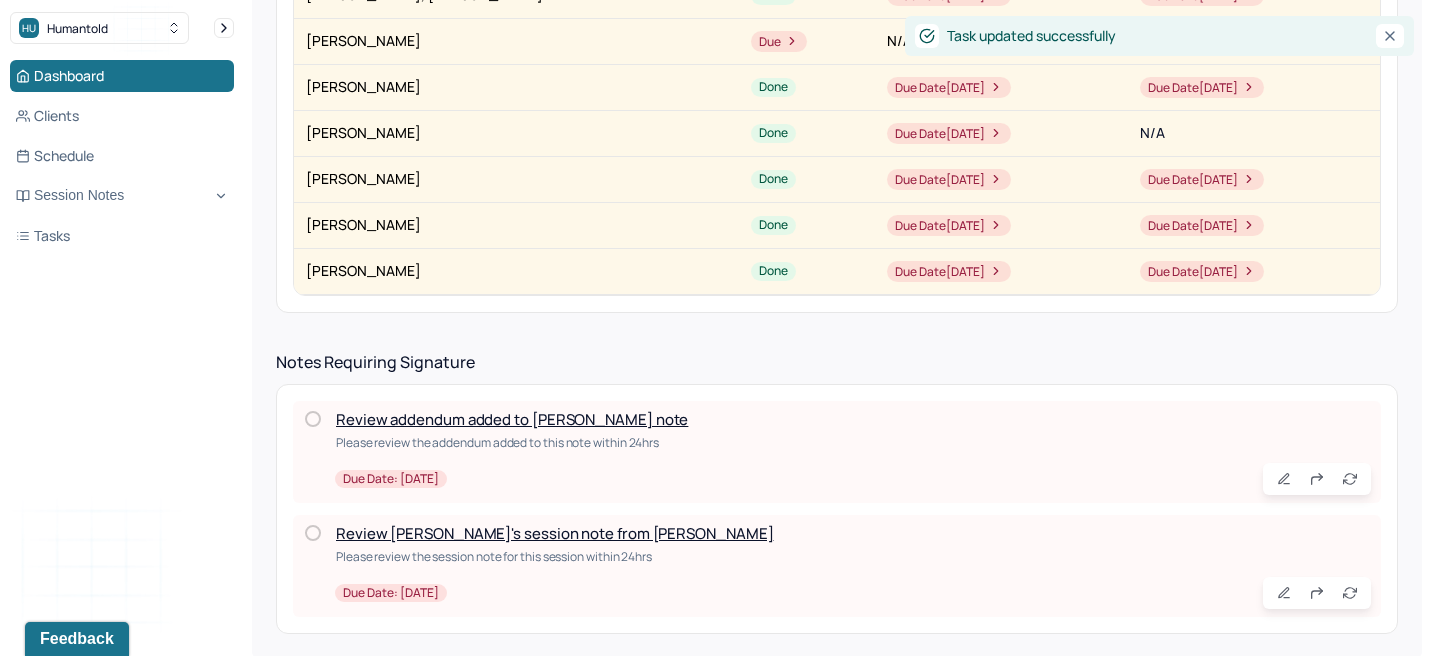scroll, scrollTop: 372, scrollLeft: 0, axis: vertical 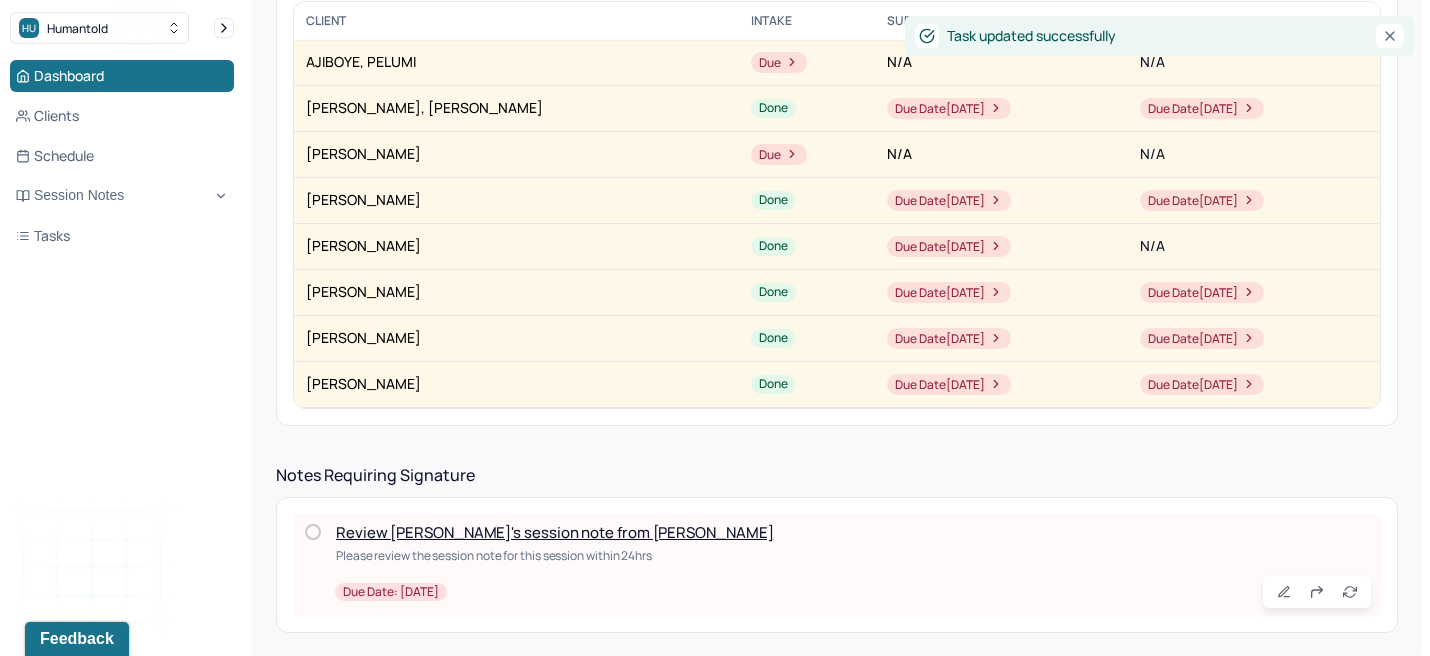 click on "Review [PERSON_NAME]'s session note from [PERSON_NAME]" at bounding box center [554, 532] 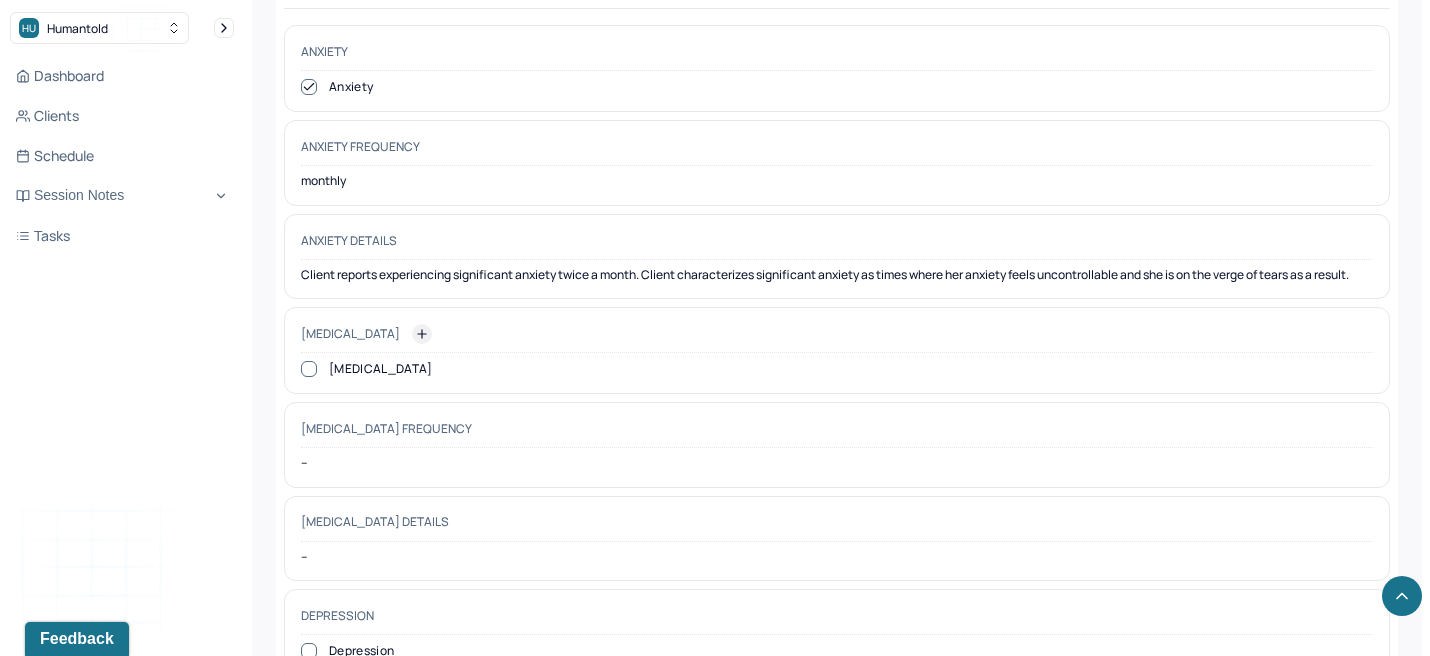scroll, scrollTop: 1733, scrollLeft: 0, axis: vertical 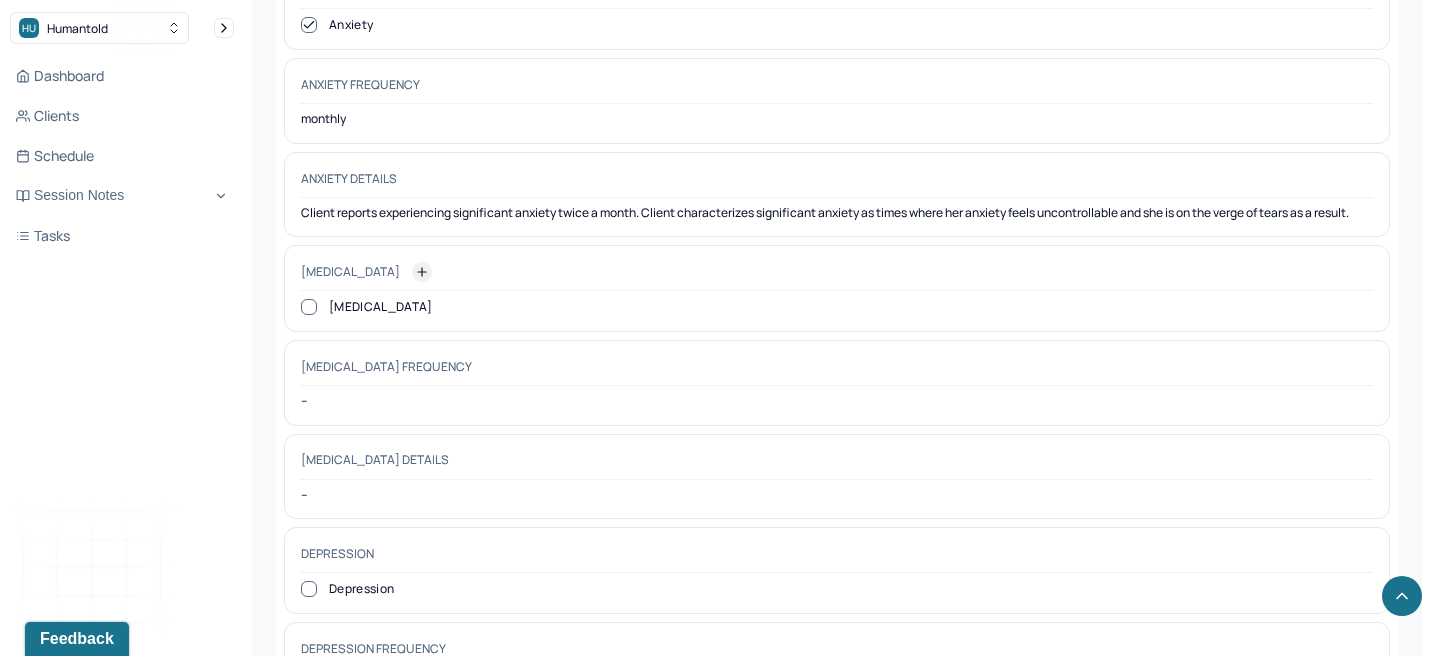 click 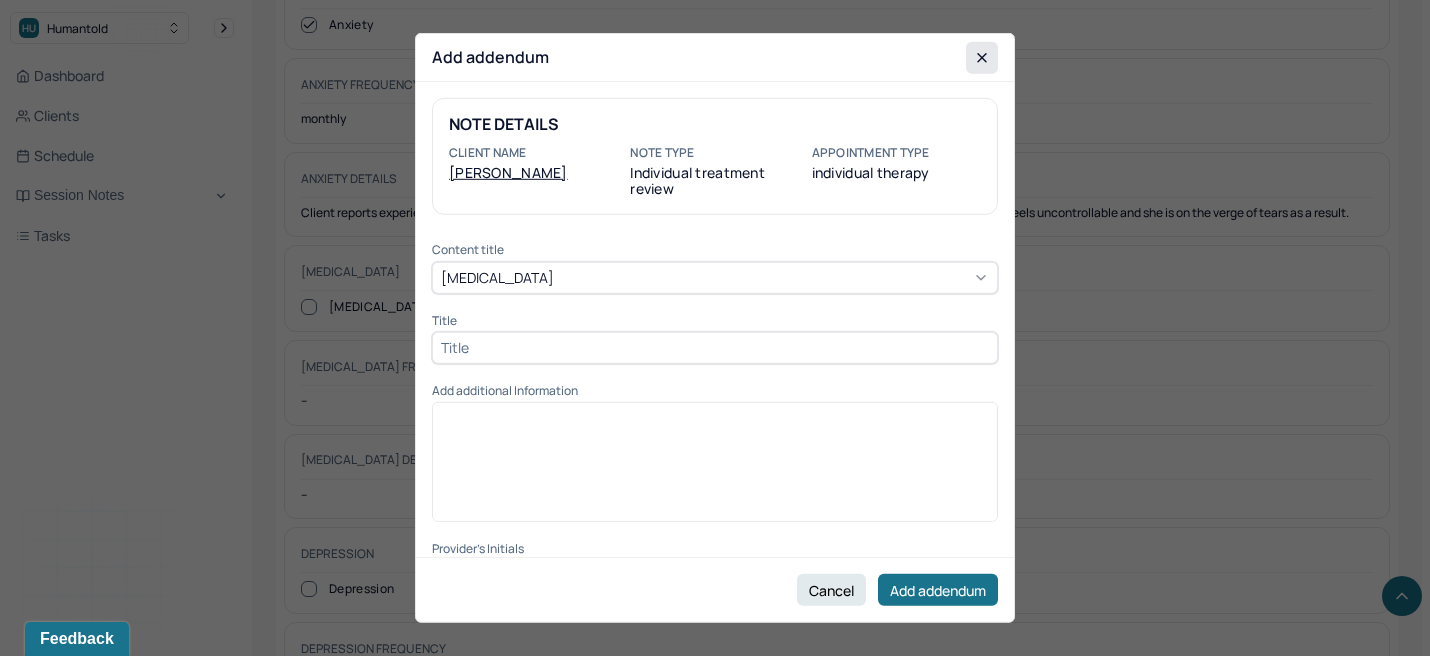 click 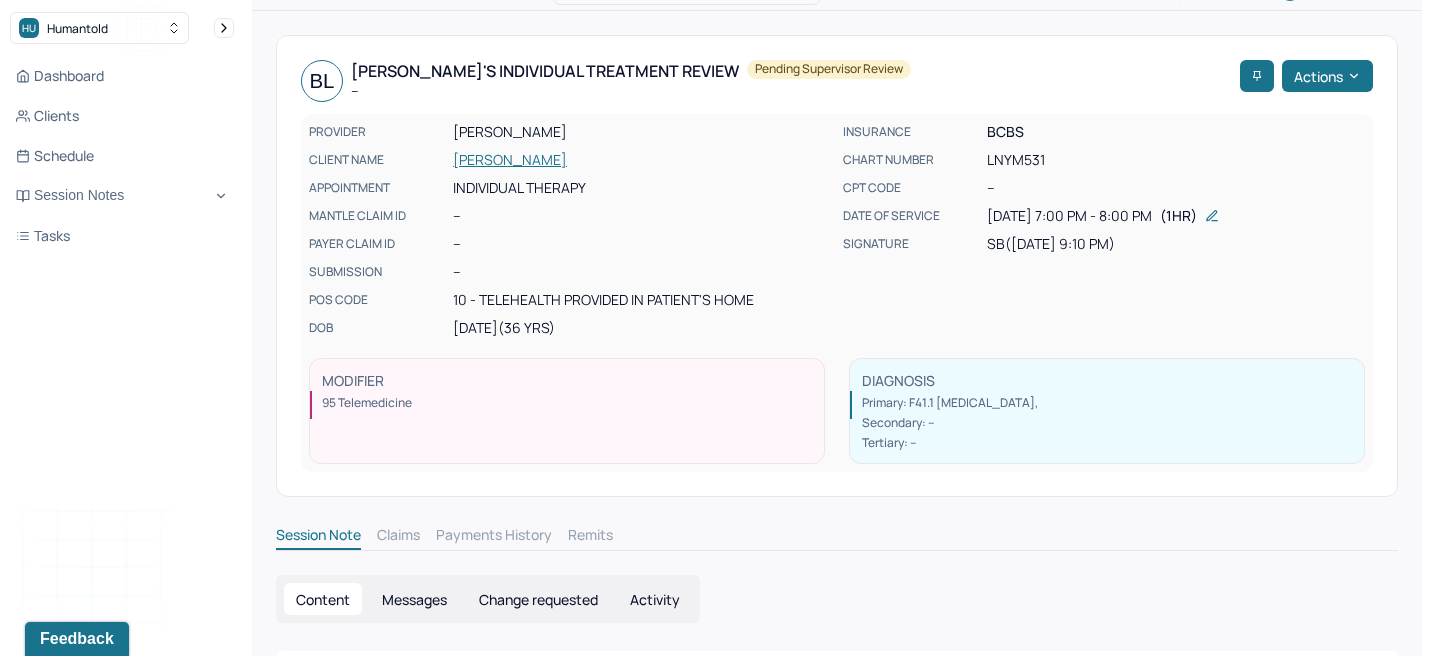 scroll, scrollTop: 0, scrollLeft: 0, axis: both 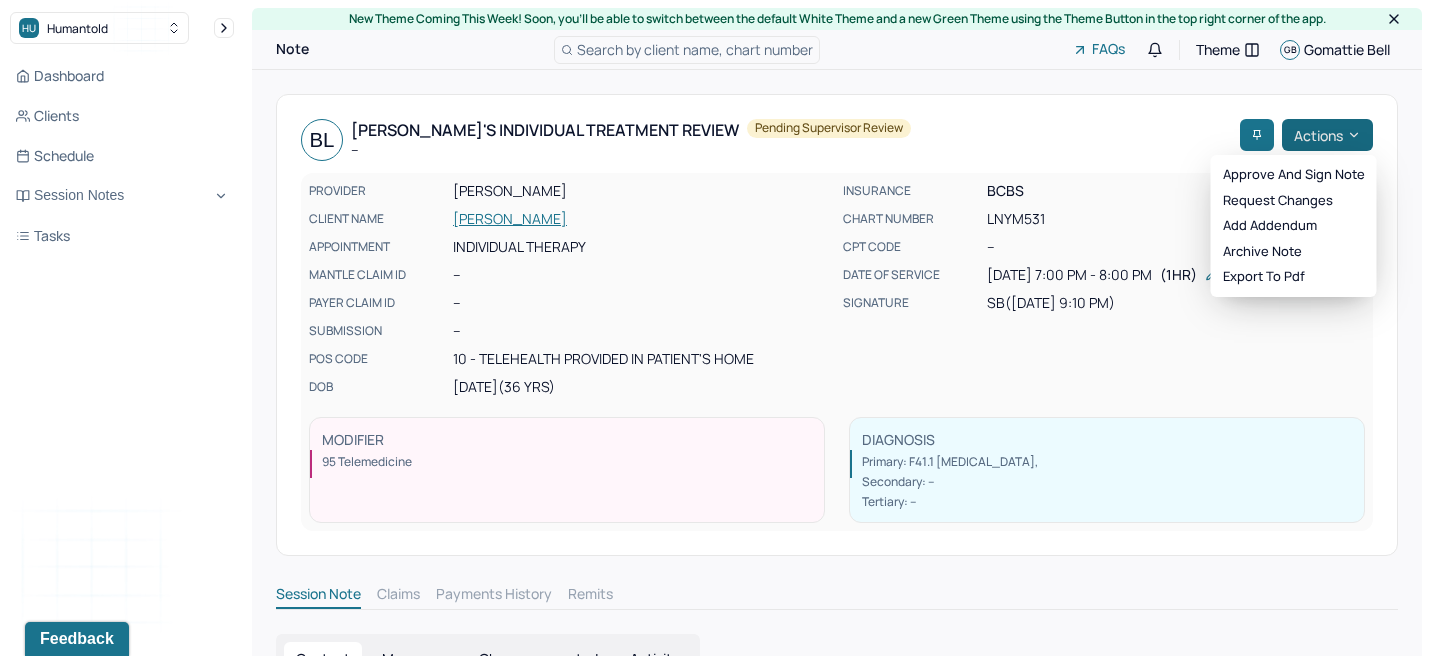 click on "Actions" at bounding box center (1327, 135) 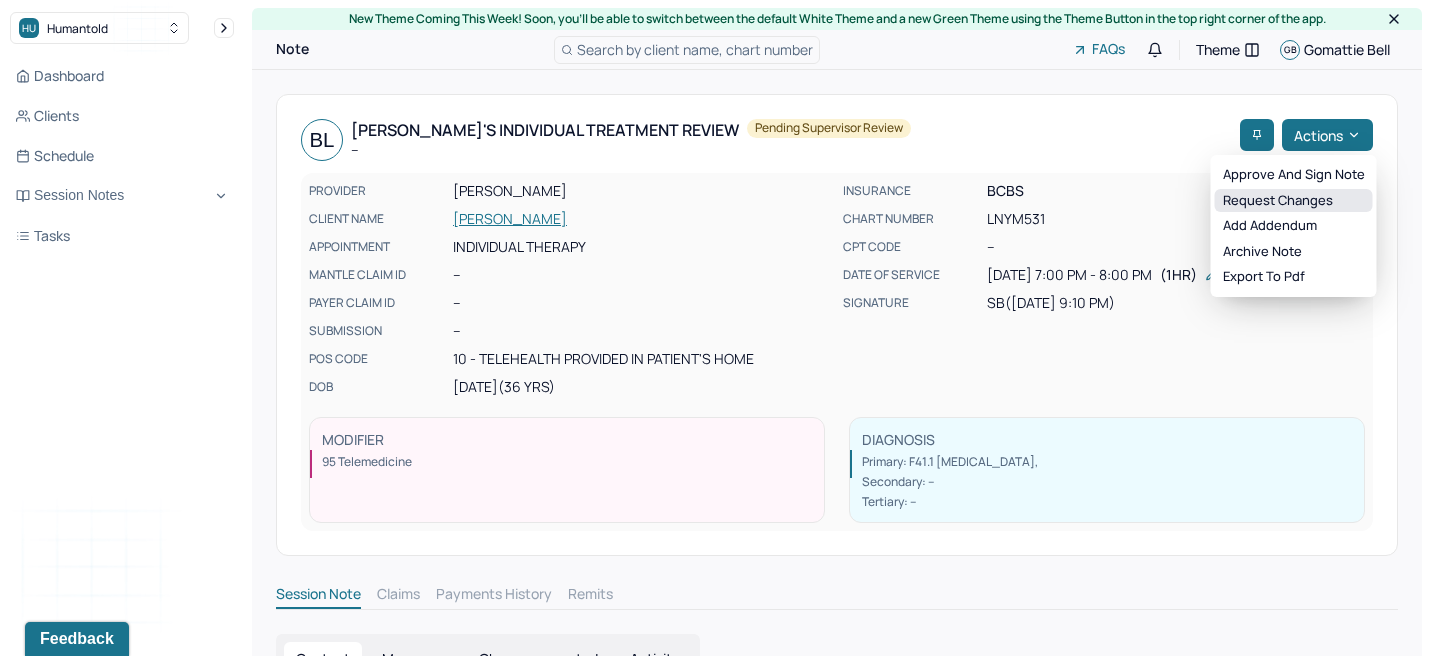 click on "Request changes" at bounding box center (1294, 201) 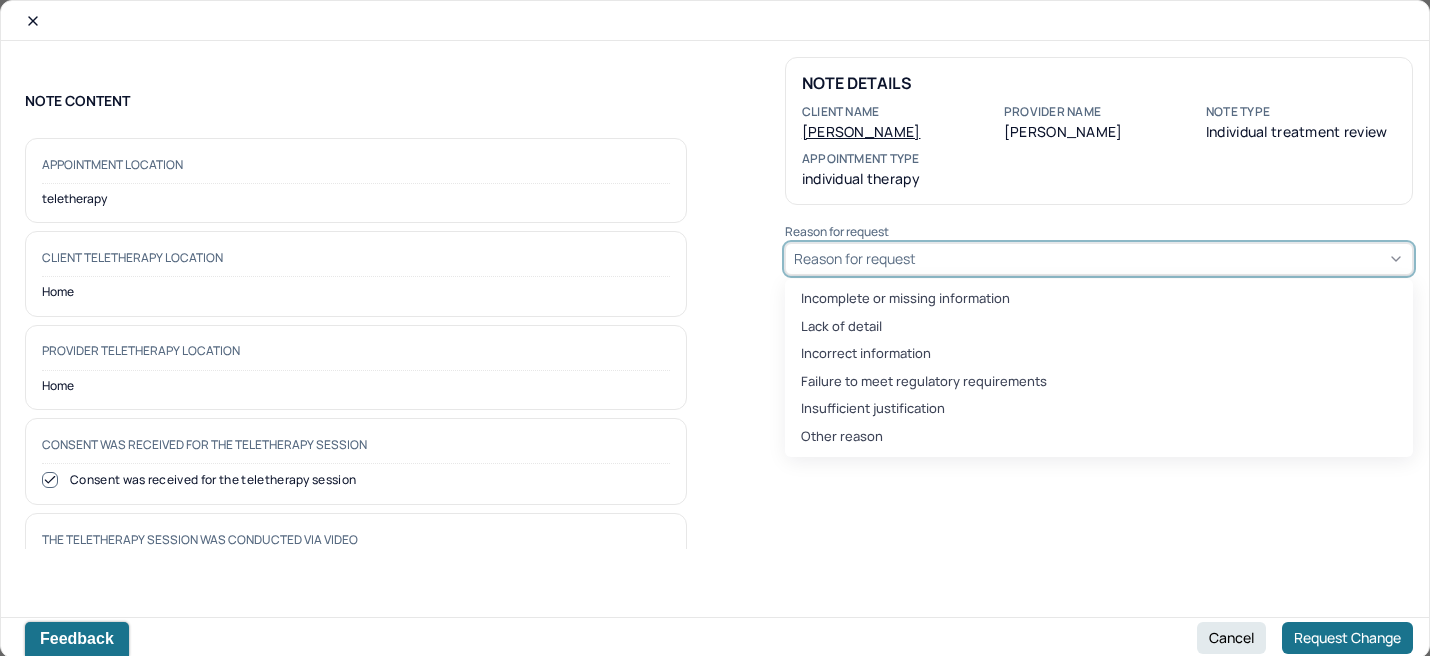 click on "Reason for request" at bounding box center (855, 258) 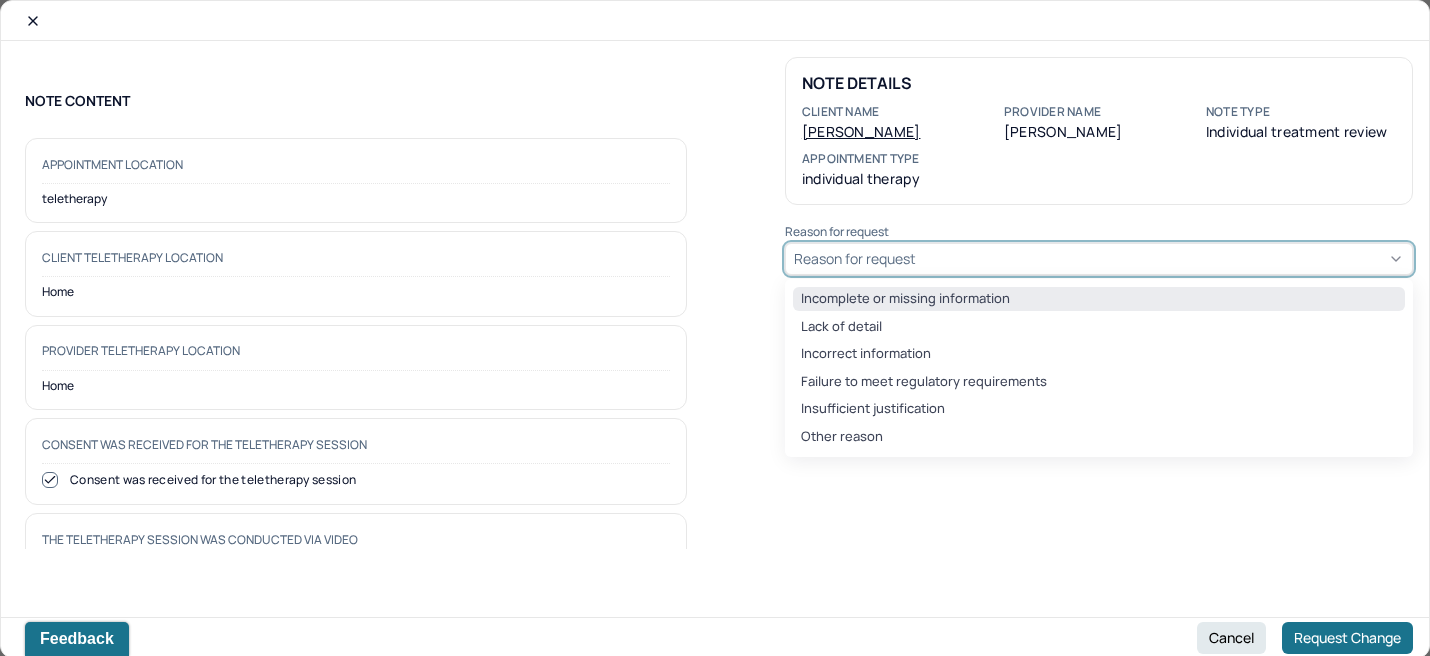 click on "Incomplete or missing information" at bounding box center [1099, 299] 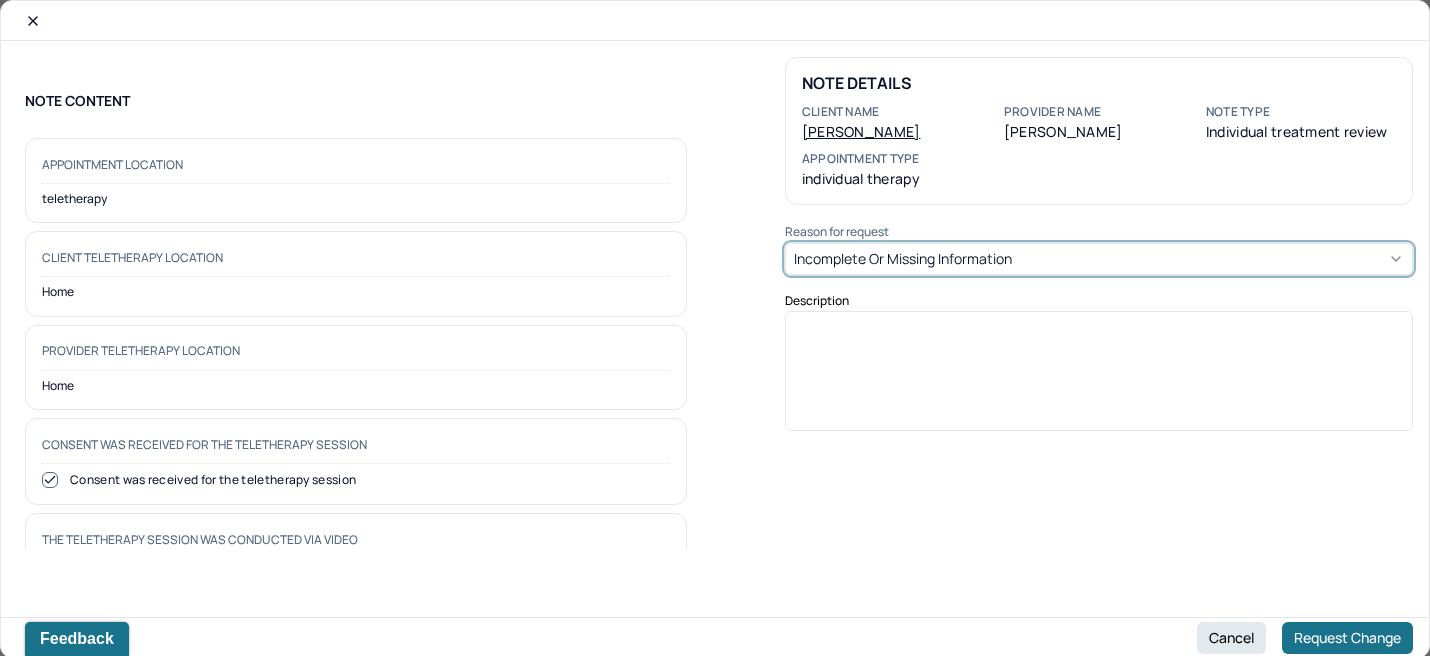 click at bounding box center (1099, 378) 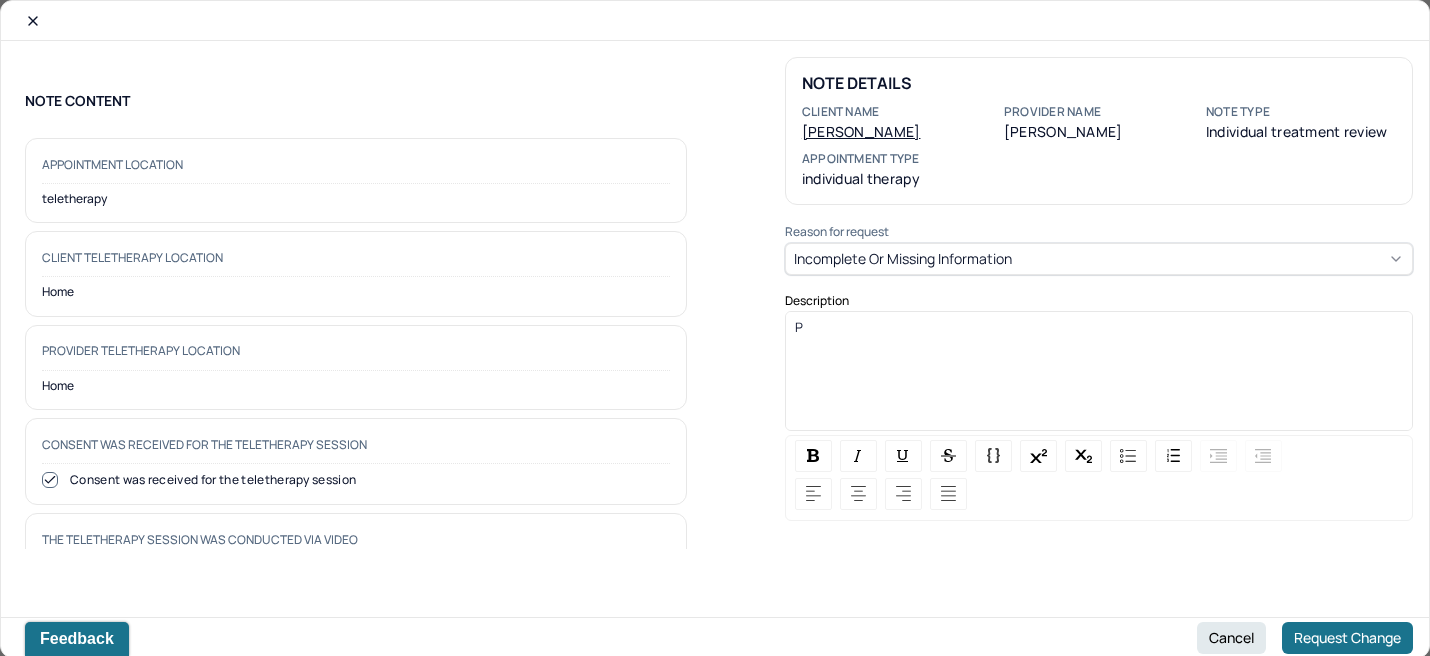 type 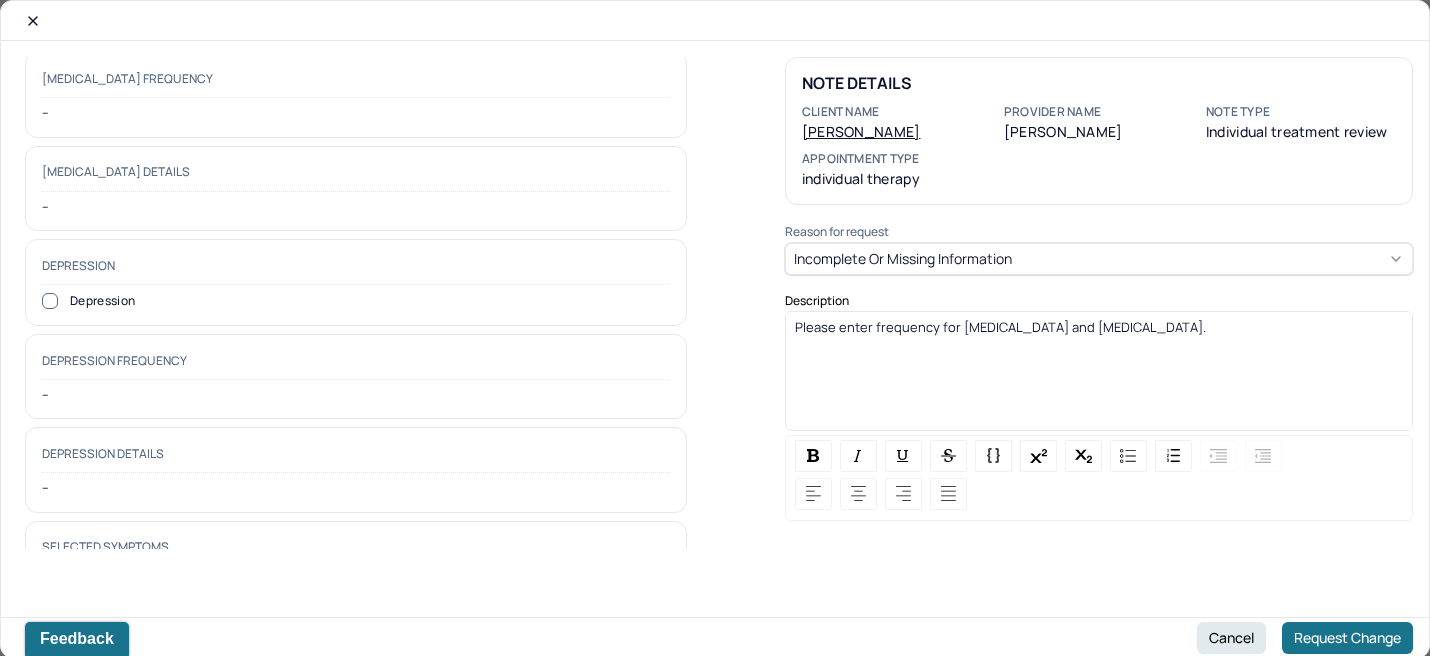 scroll, scrollTop: 1372, scrollLeft: 0, axis: vertical 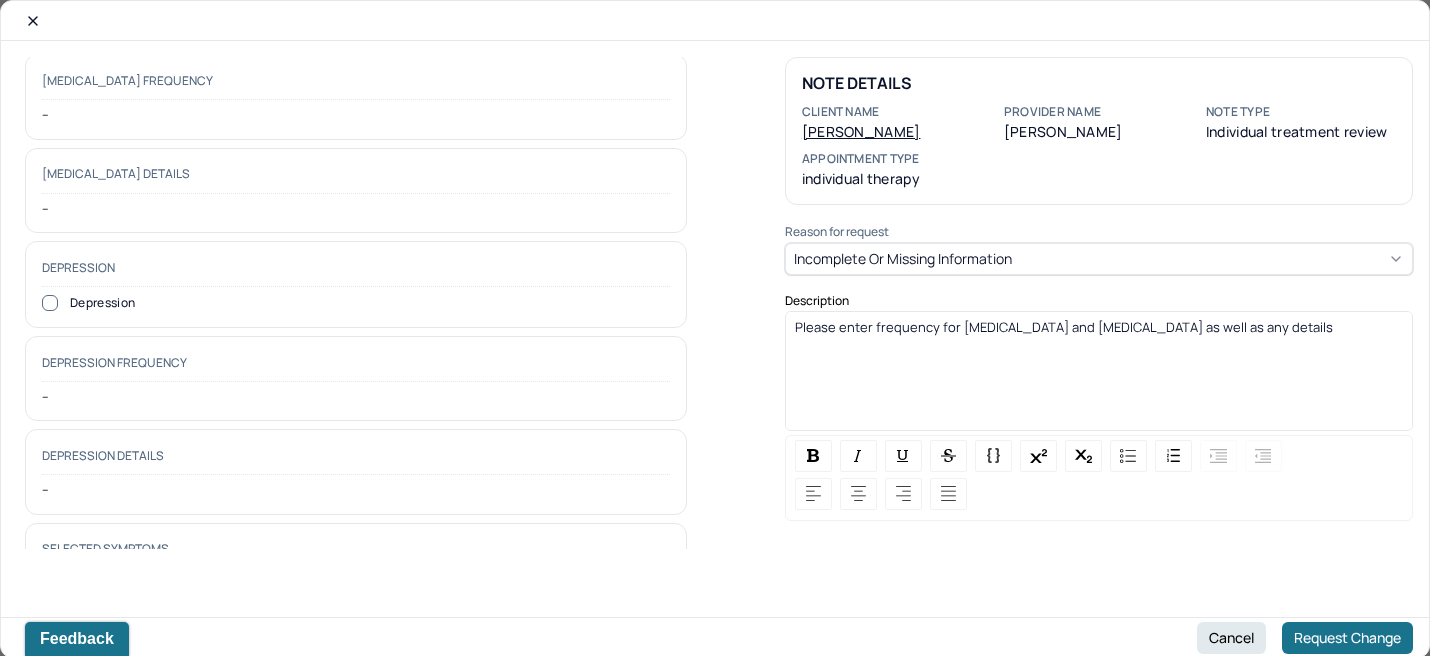 click on "Please enter frequency for [MEDICAL_DATA] and [MEDICAL_DATA] as well as any details" at bounding box center [1064, 327] 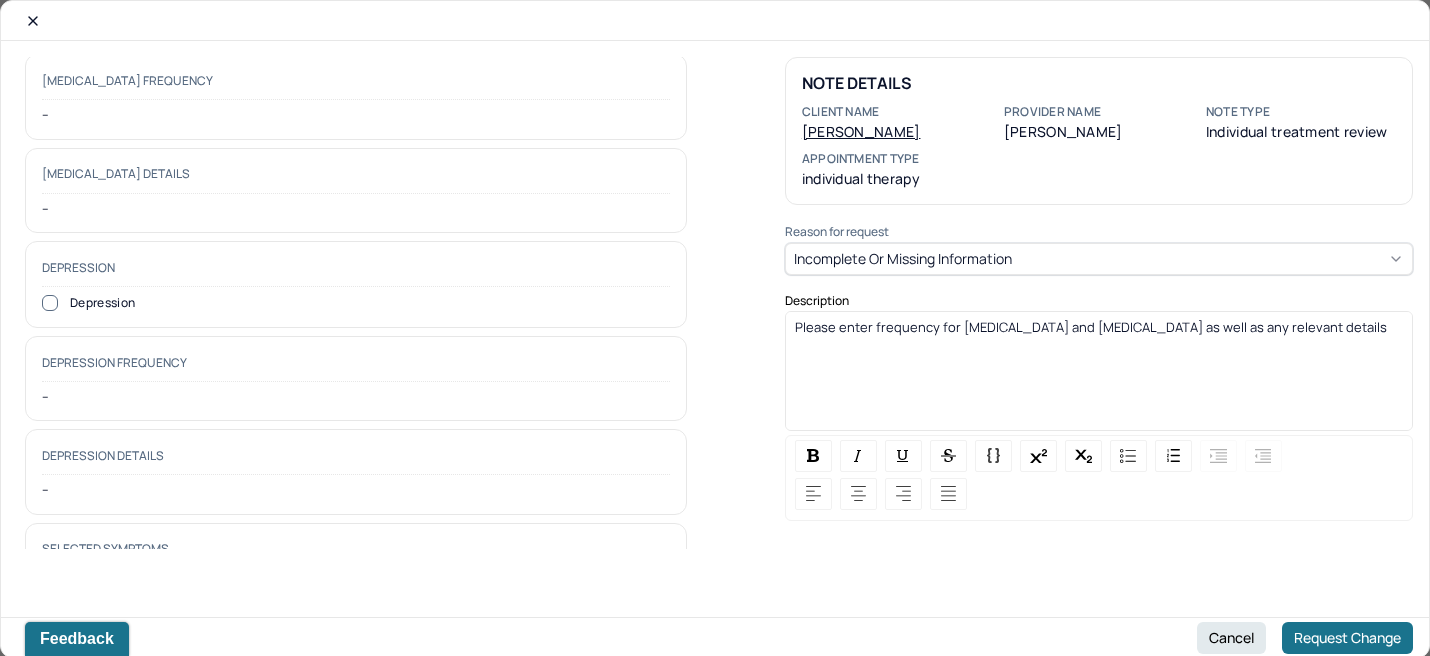 scroll, scrollTop: 14, scrollLeft: 0, axis: vertical 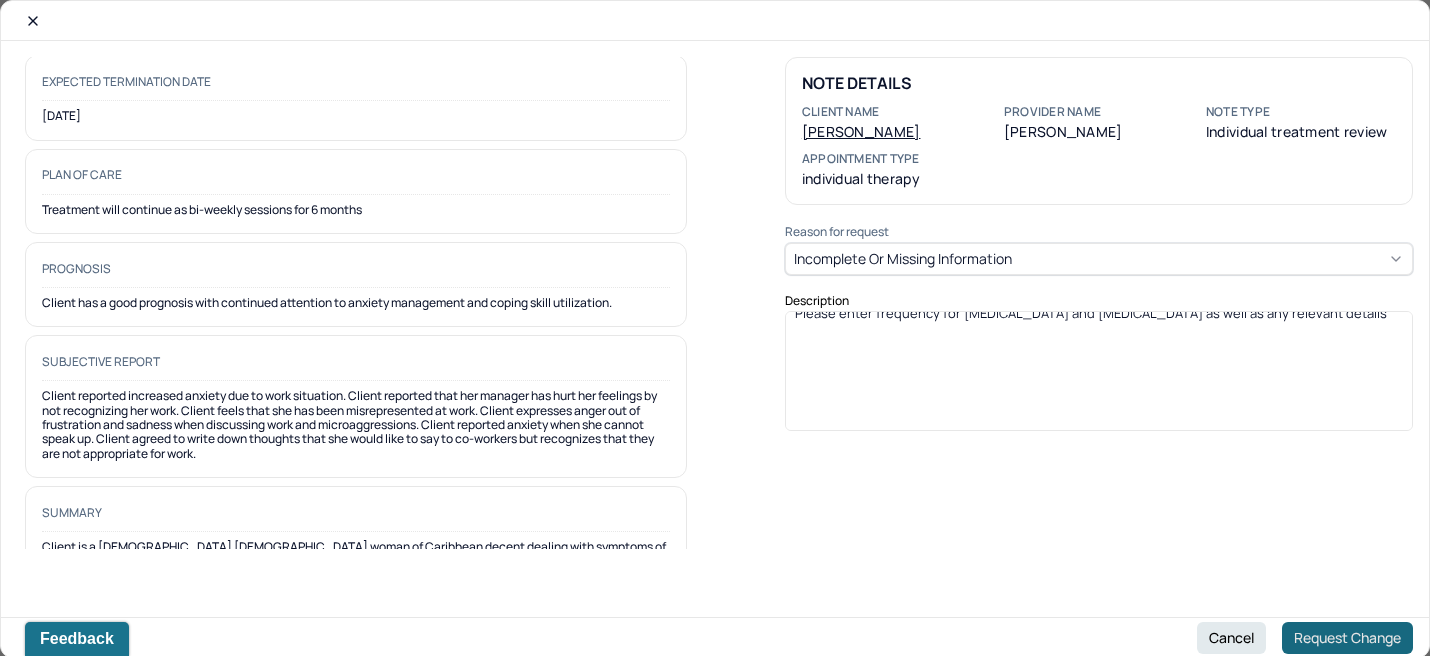 click on "Request Change" at bounding box center (1347, 638) 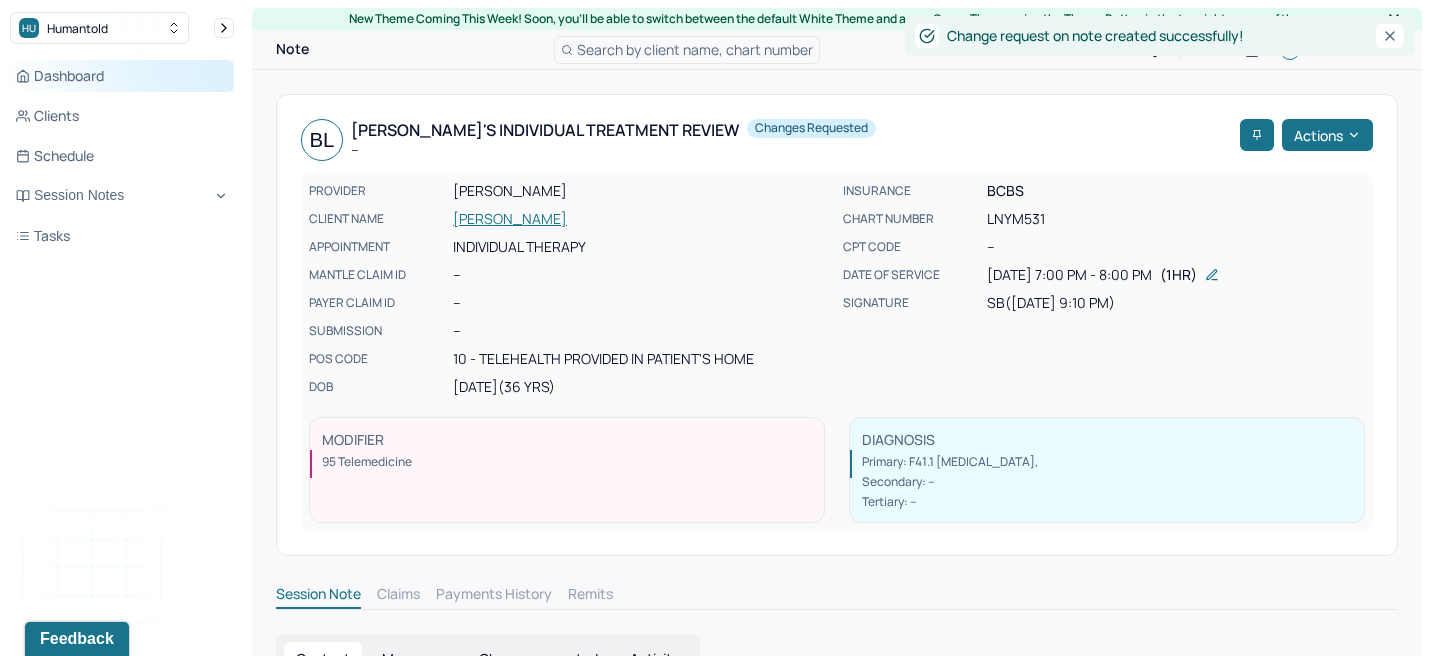 click on "Dashboard" at bounding box center [122, 76] 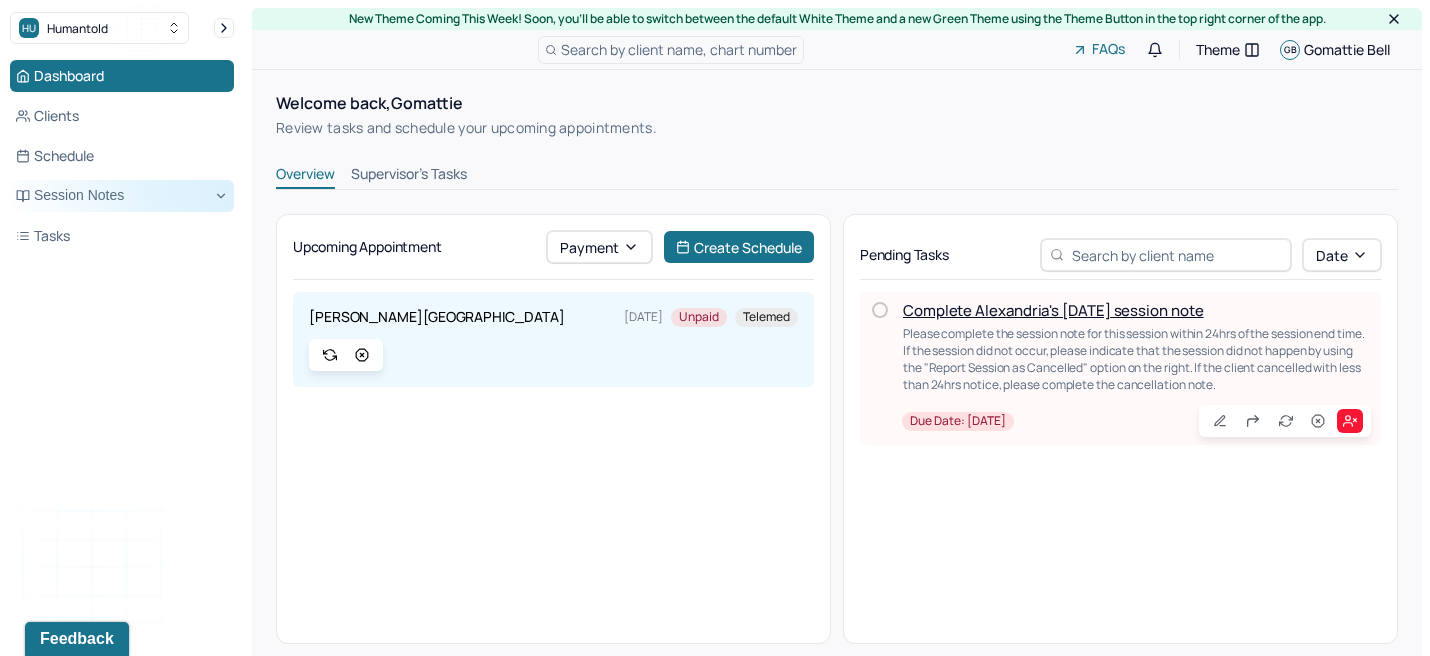 click on "Session Notes" at bounding box center [122, 196] 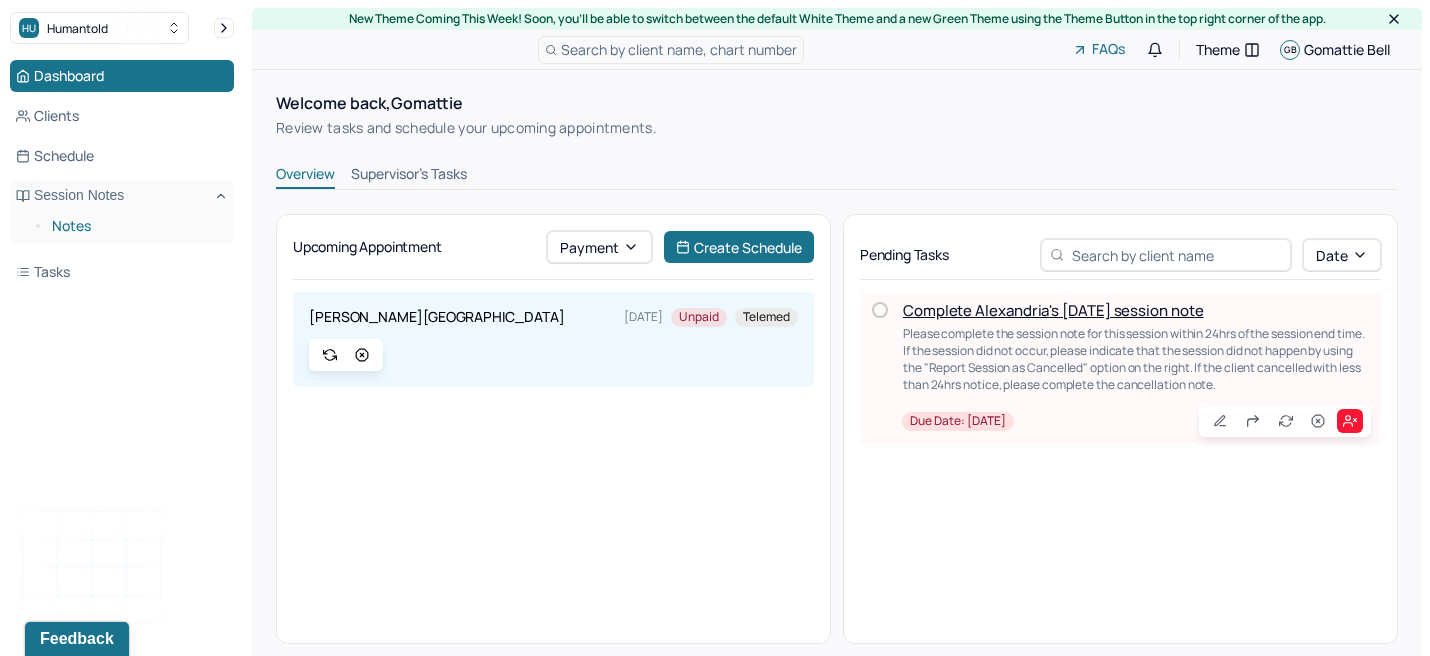 click on "Notes" at bounding box center [135, 226] 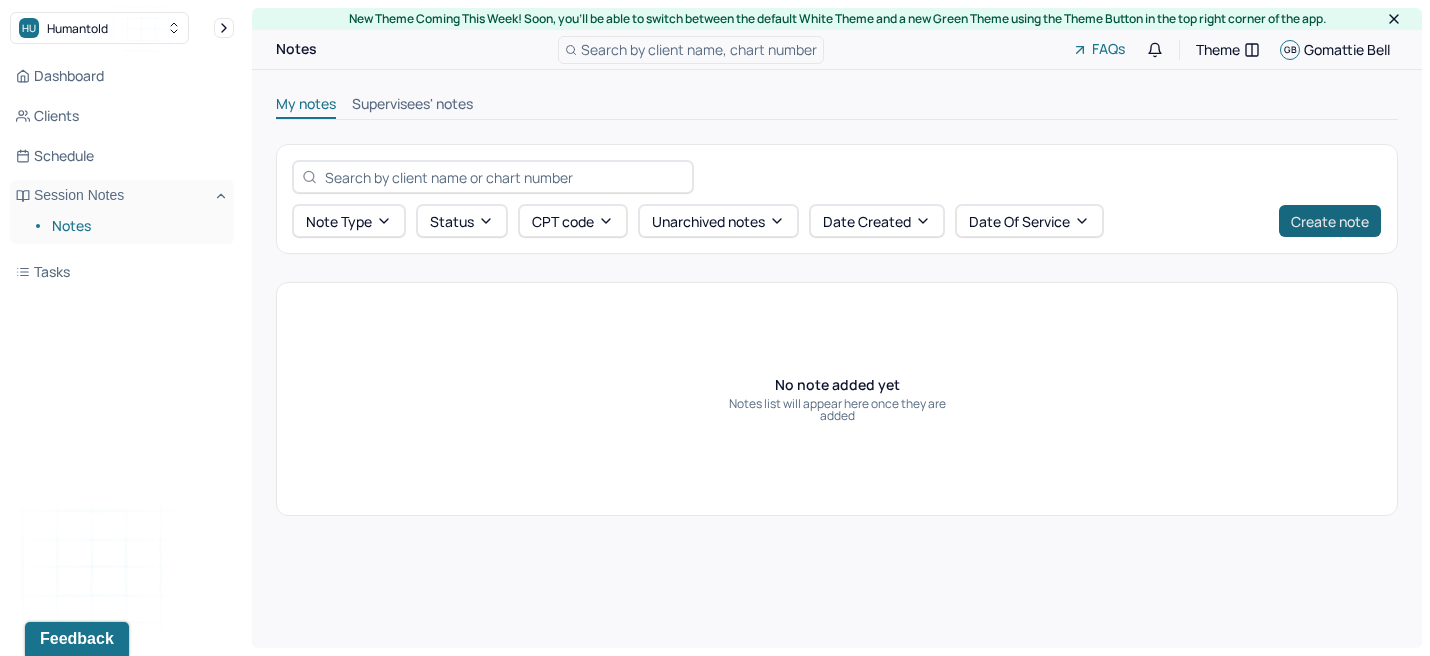 click on "Create note" at bounding box center (1330, 221) 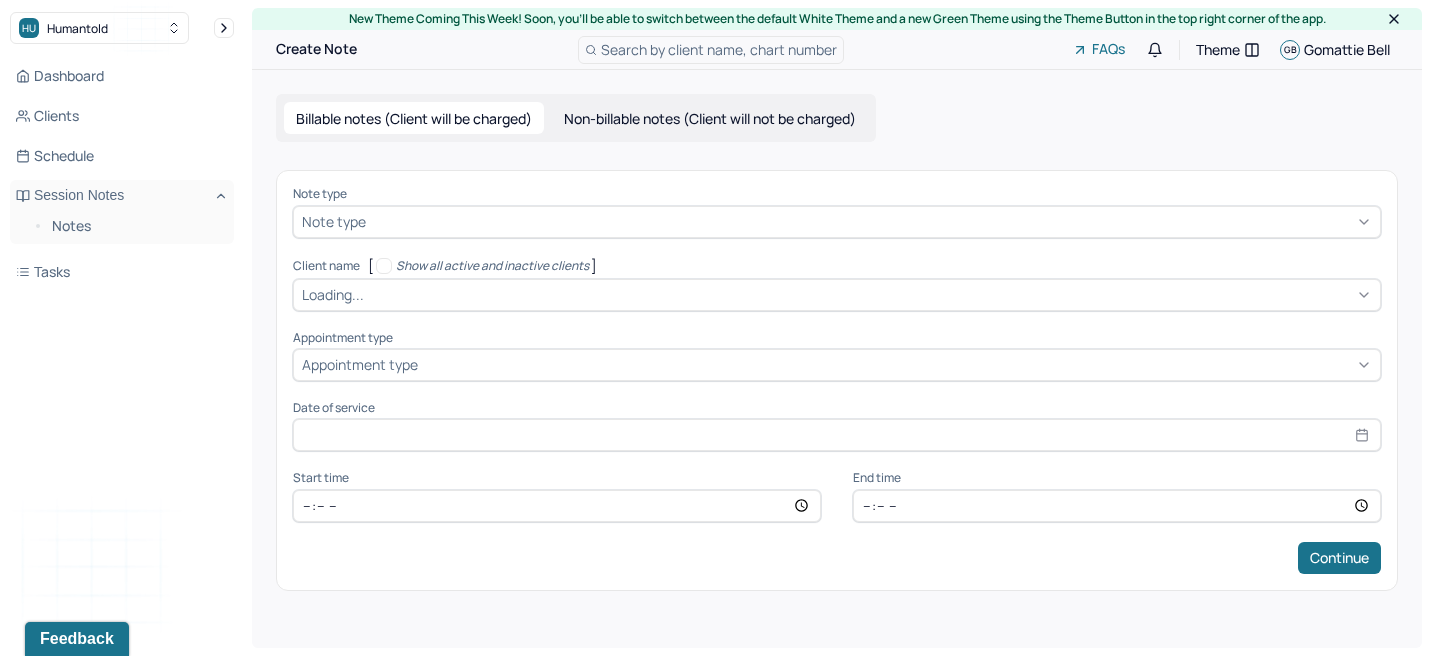 click on "Note type Note type Client name [ Show all active and inactive clients ] Loading... Appointment type Appointment type Date of service Start time End time Continue" at bounding box center (837, 380) 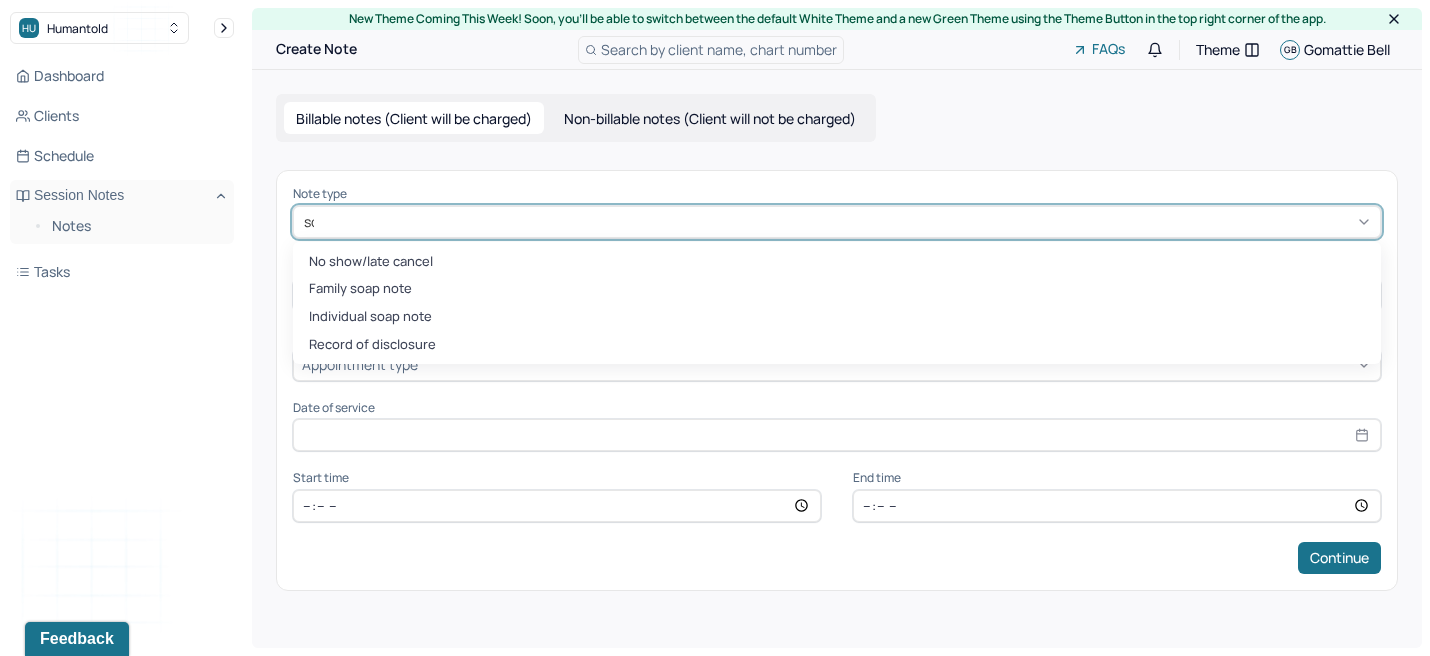 type on "soap" 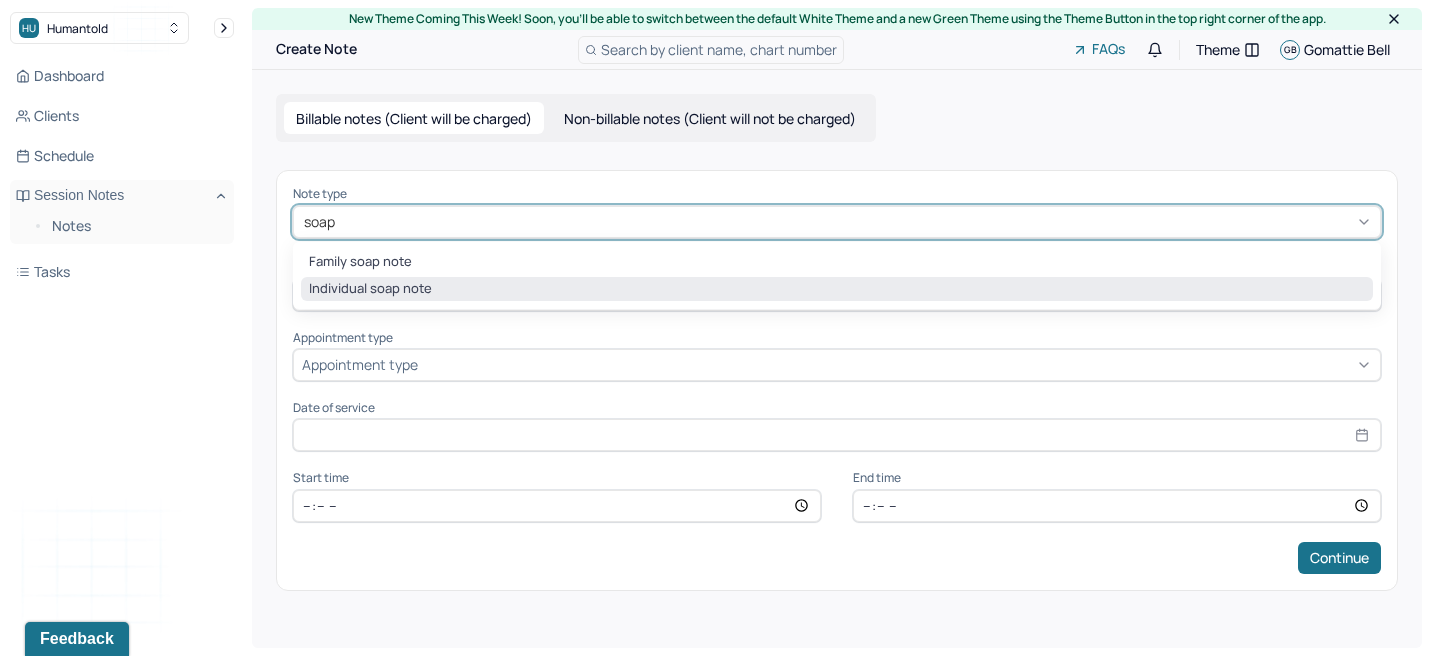 click on "Individual soap note" at bounding box center (837, 289) 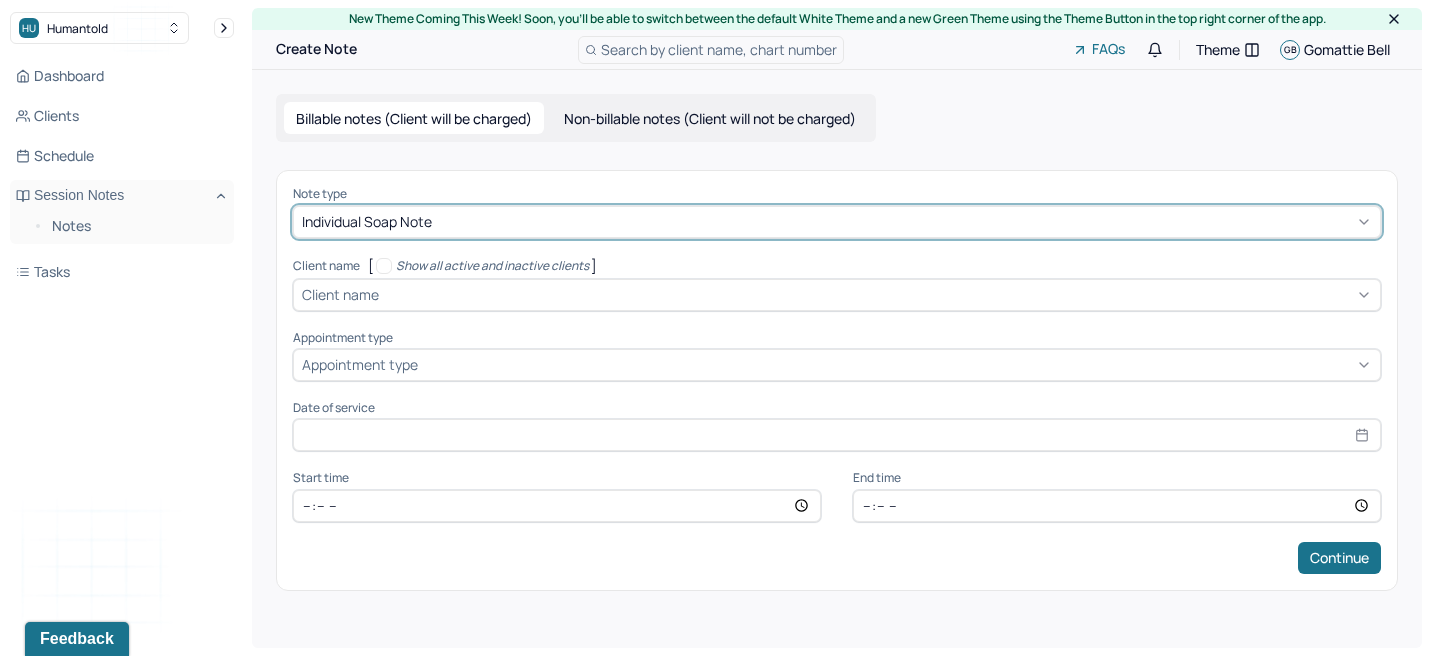 click on "Client name" at bounding box center [837, 295] 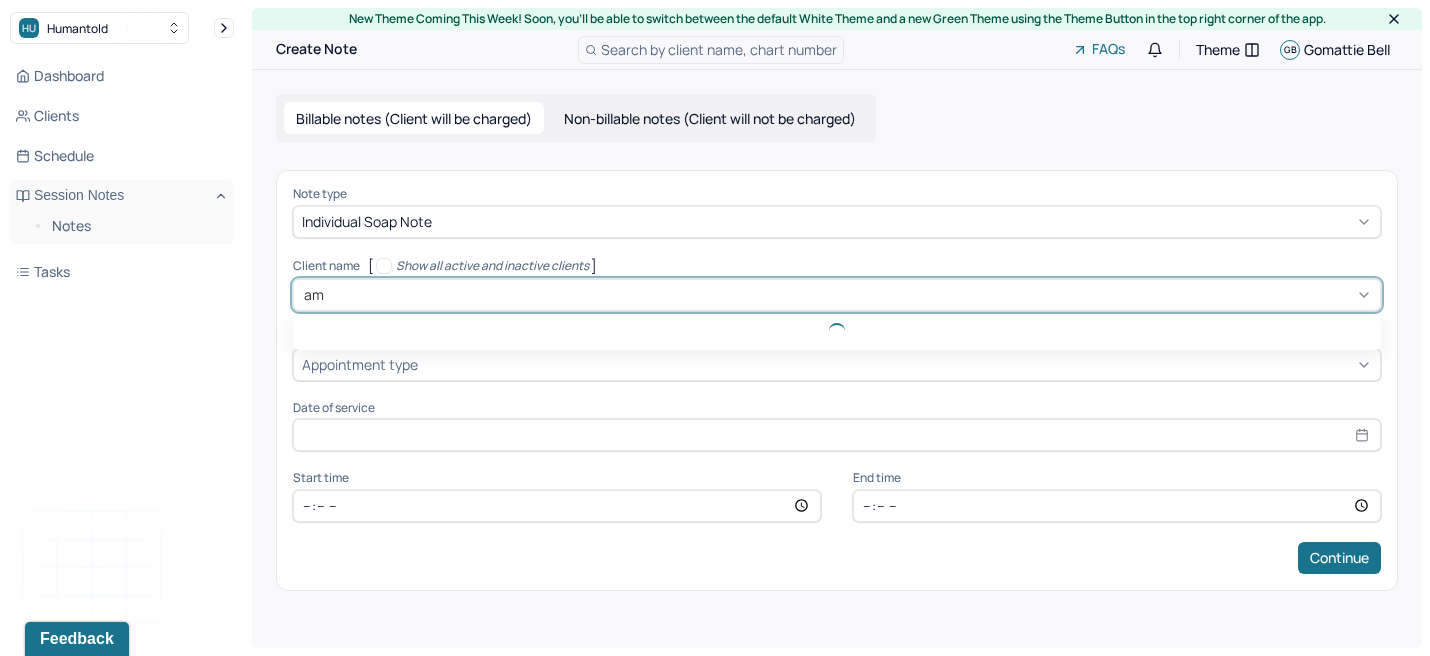 type on "[PERSON_NAME]" 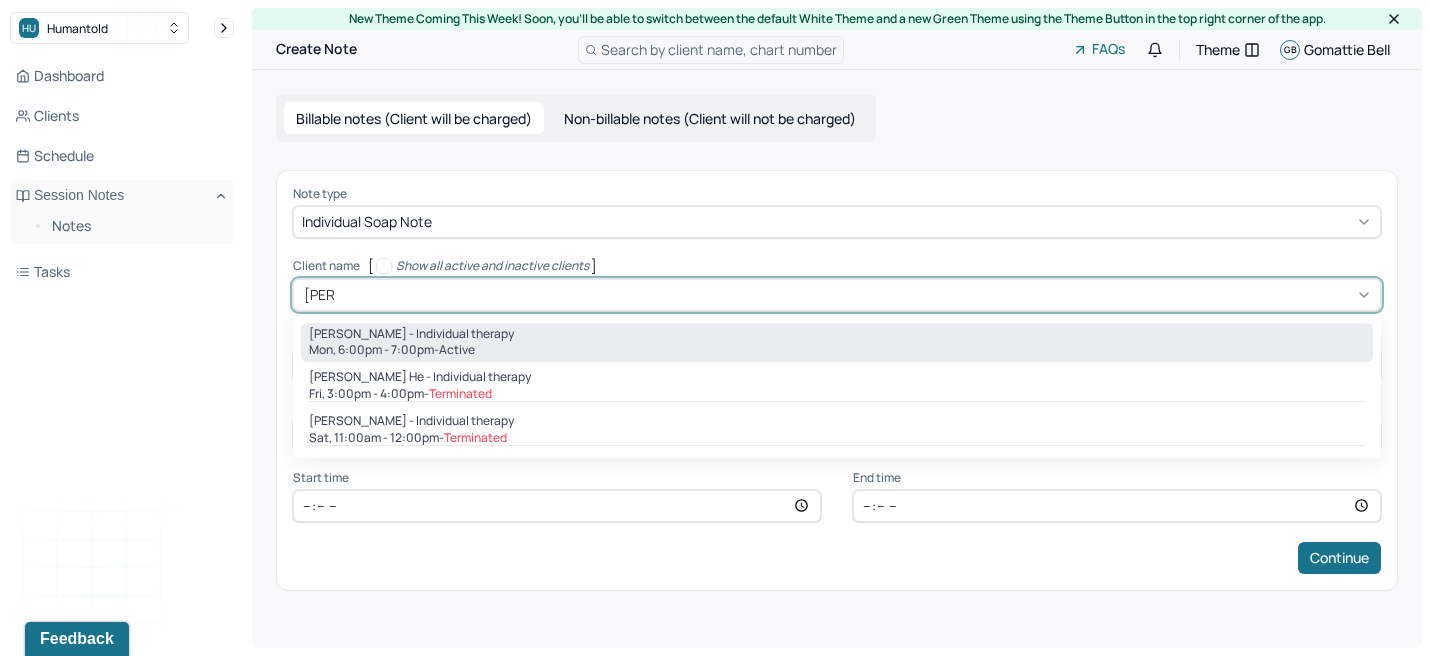 click on "Mon, 6:00pm - 7:00pm  -  active" at bounding box center (837, 350) 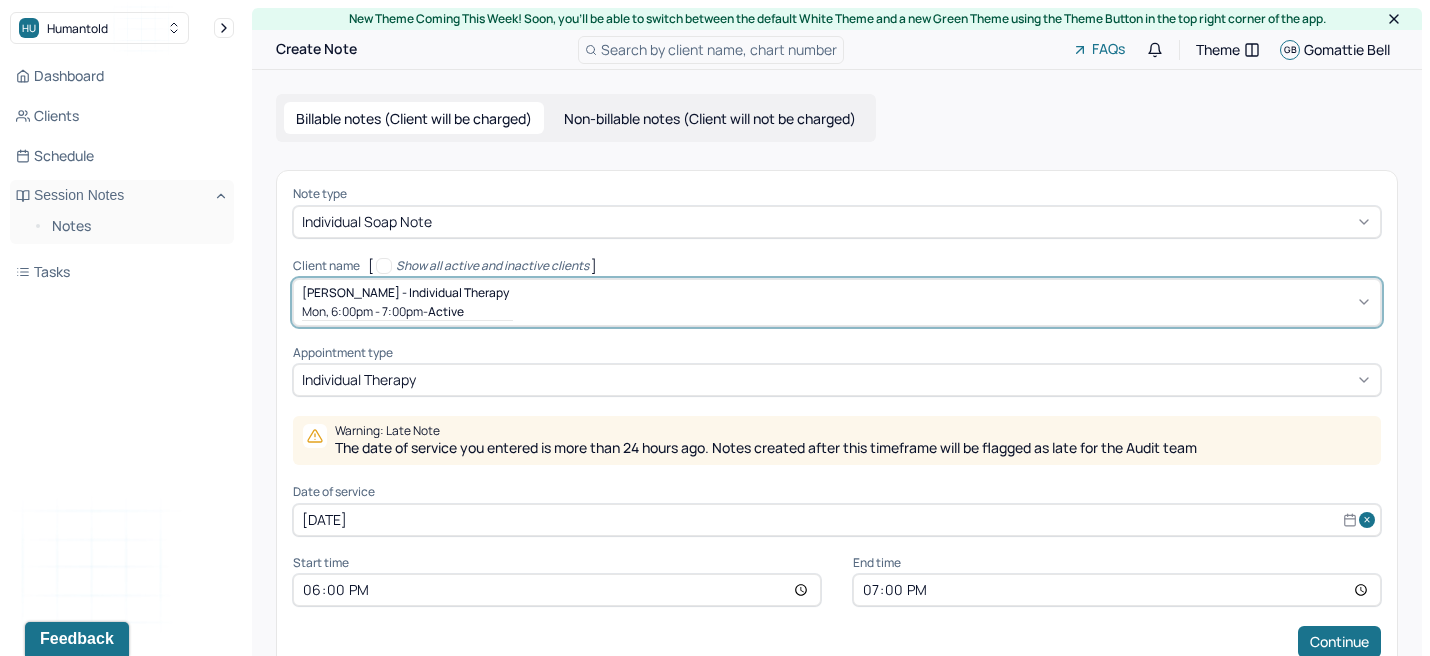 scroll, scrollTop: 48, scrollLeft: 0, axis: vertical 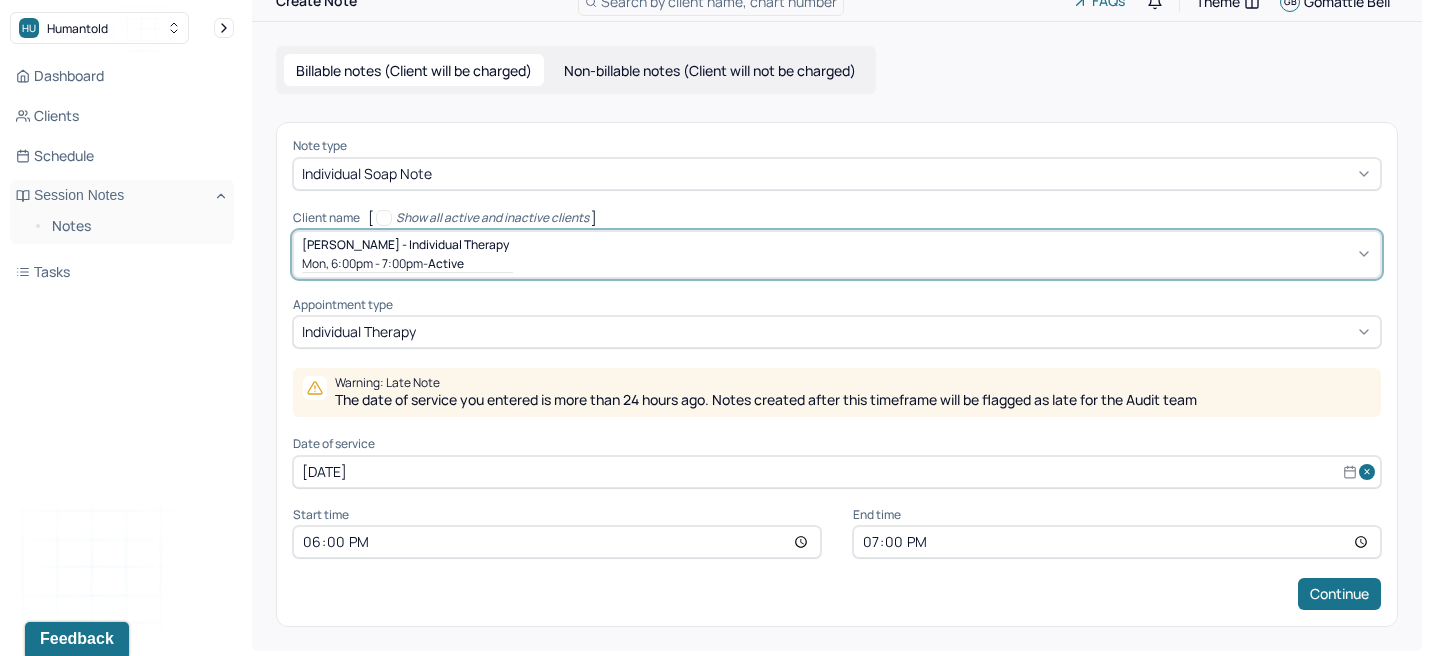 click on "[DATE]" at bounding box center [837, 472] 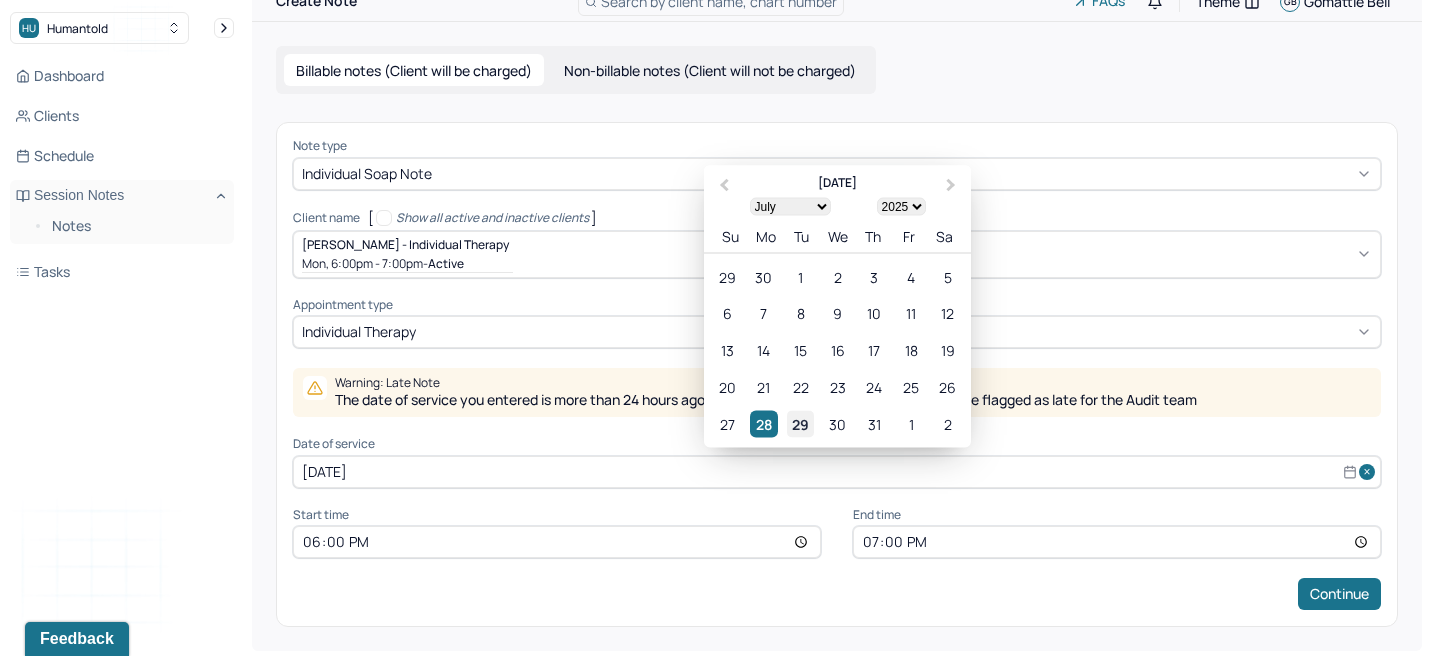 click on "29" at bounding box center (800, 423) 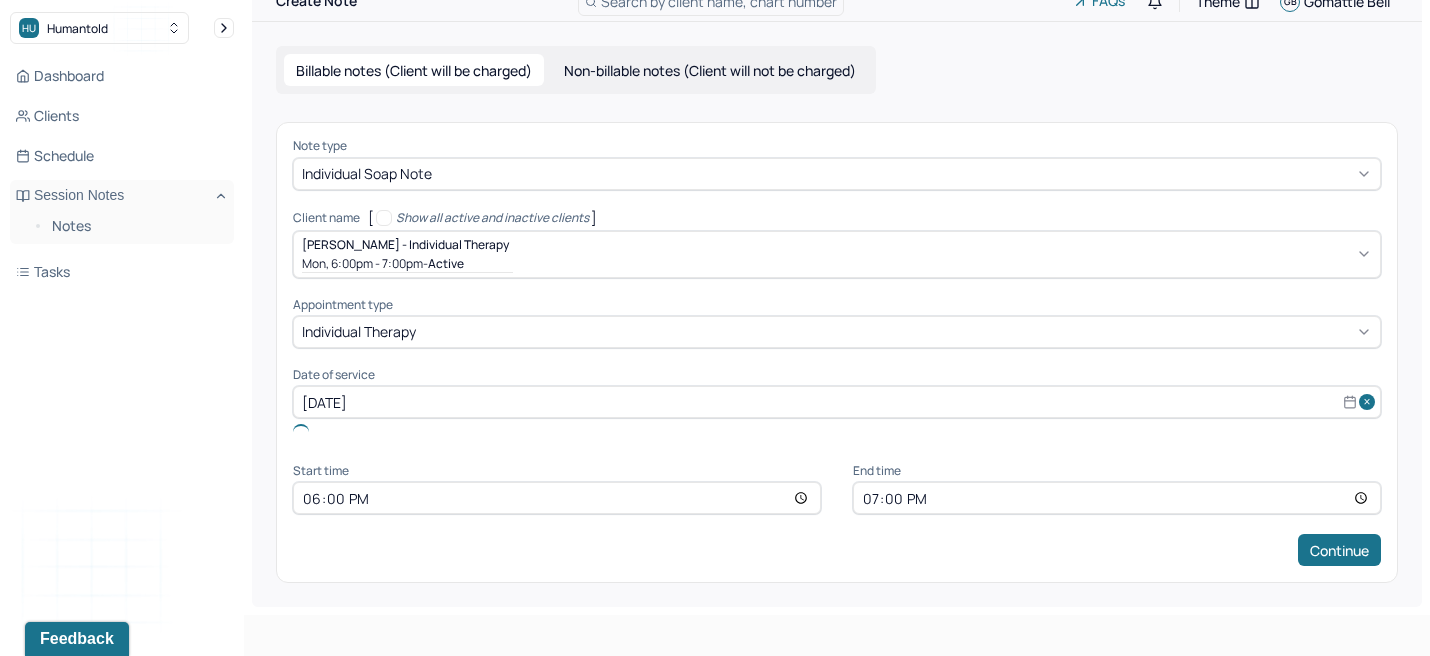 scroll, scrollTop: 0, scrollLeft: 0, axis: both 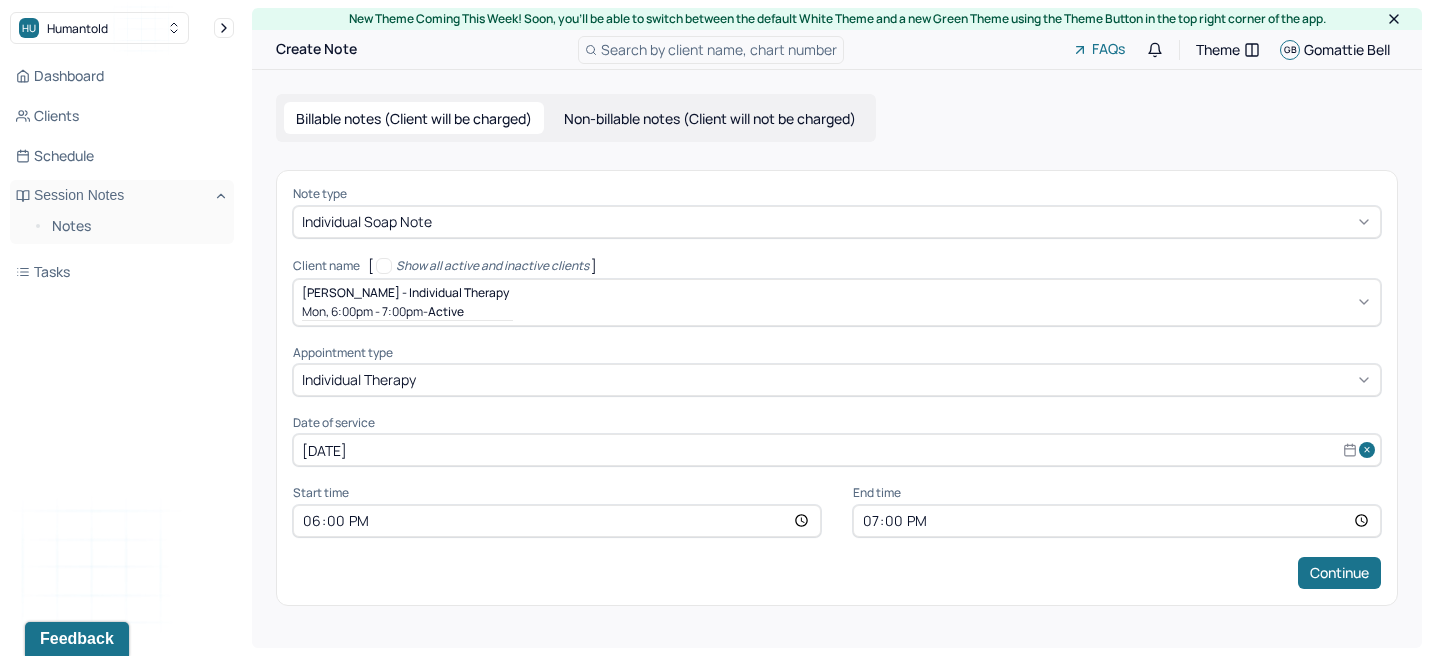 click on "18:00" at bounding box center [557, 521] 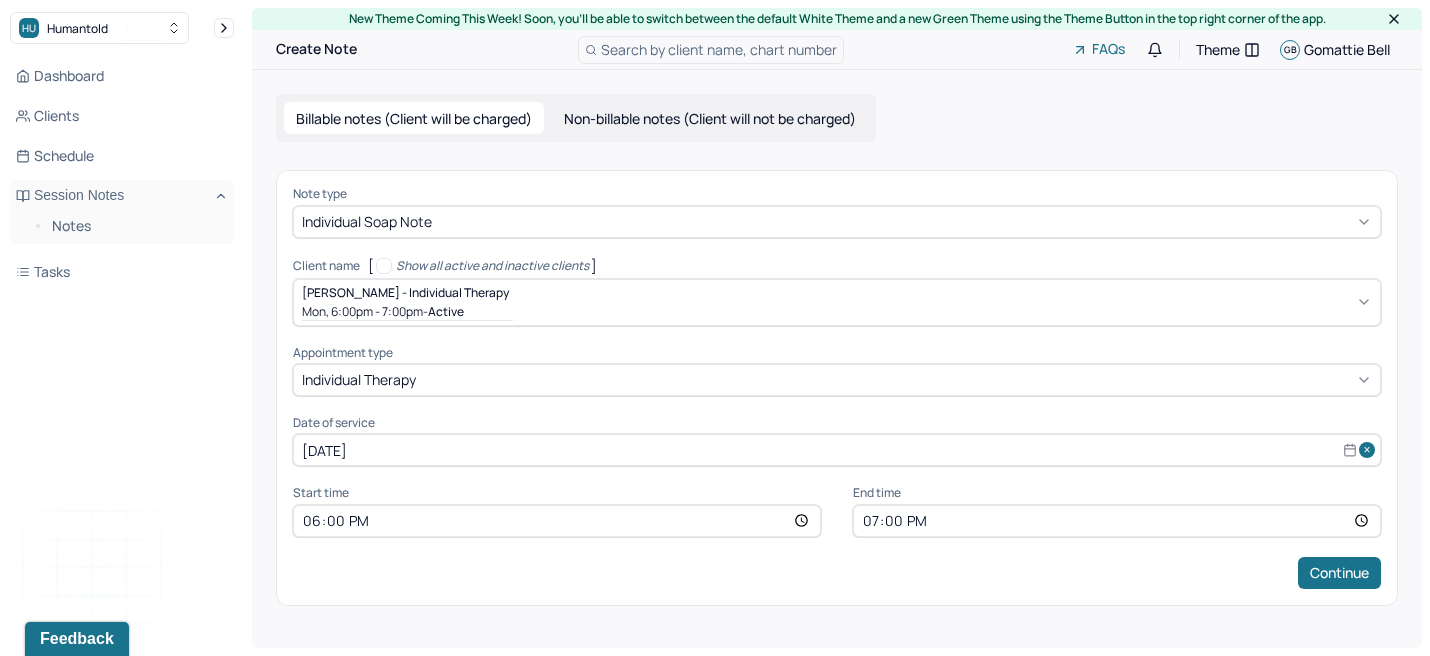 type on "14:00" 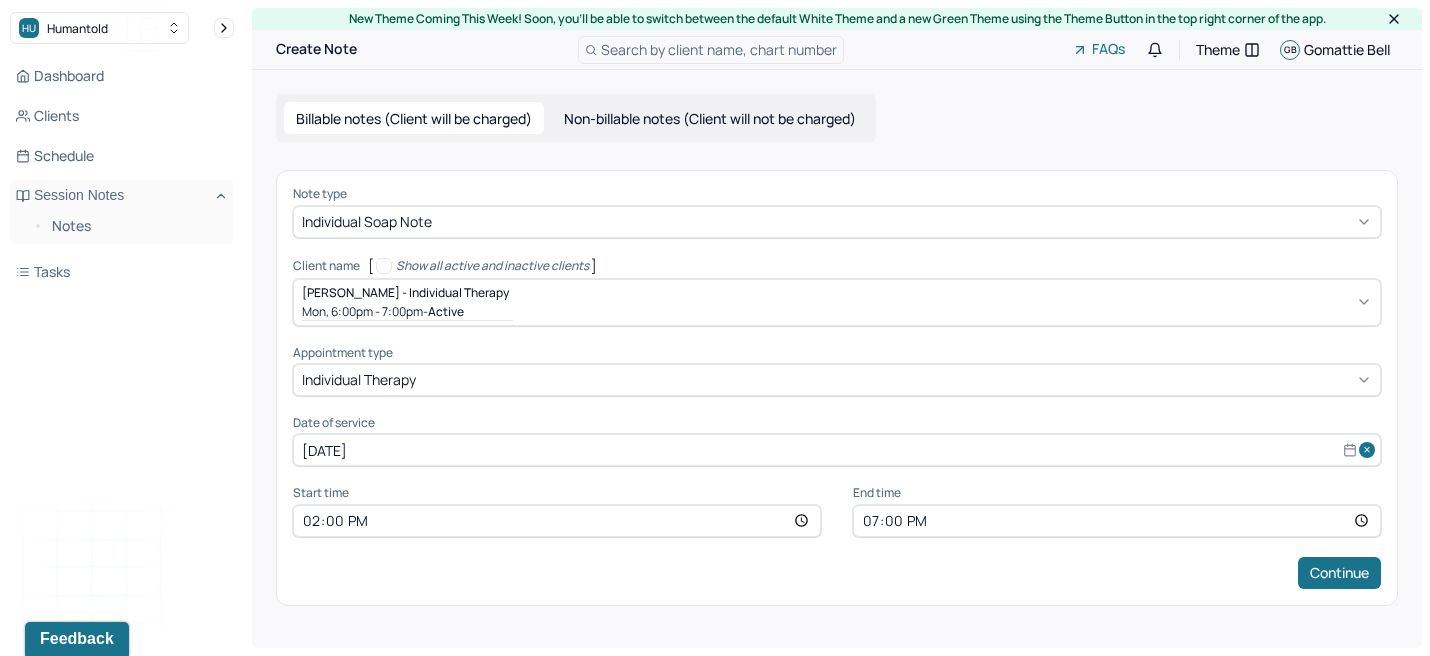 click on "19:00" at bounding box center (1117, 521) 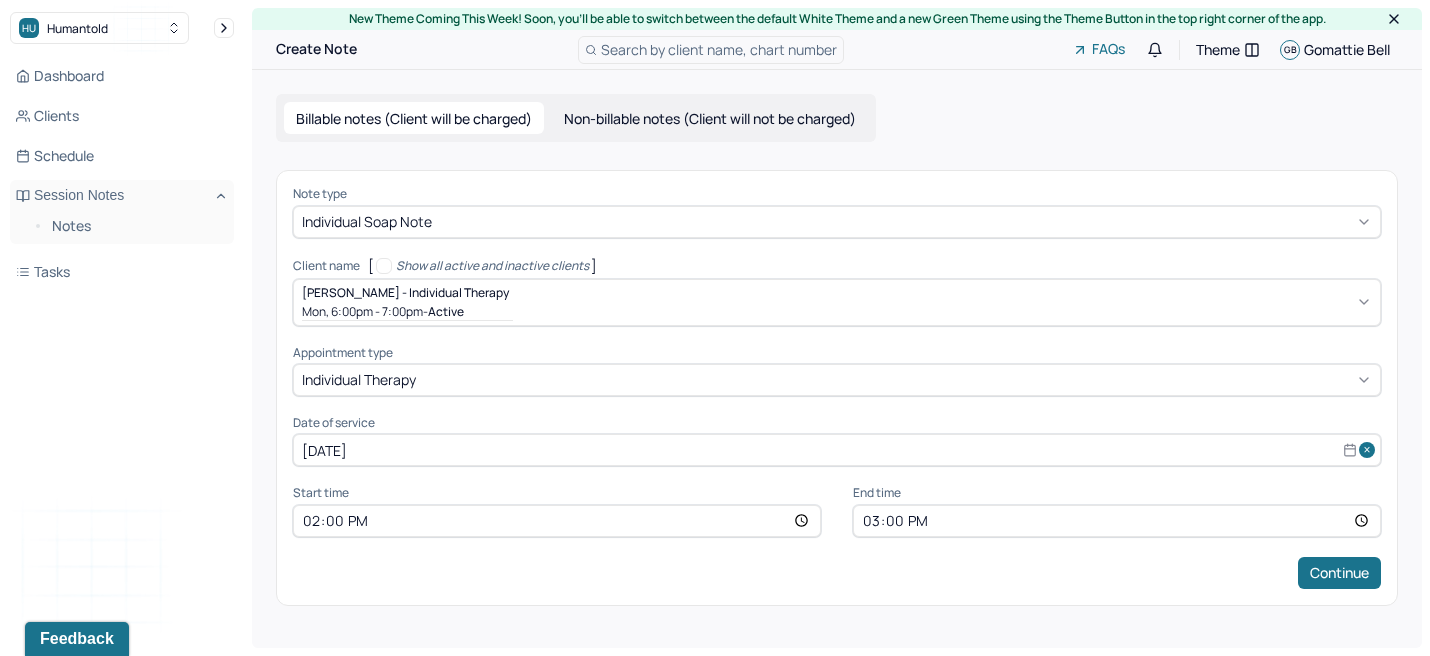 click on "Continue" at bounding box center (837, 573) 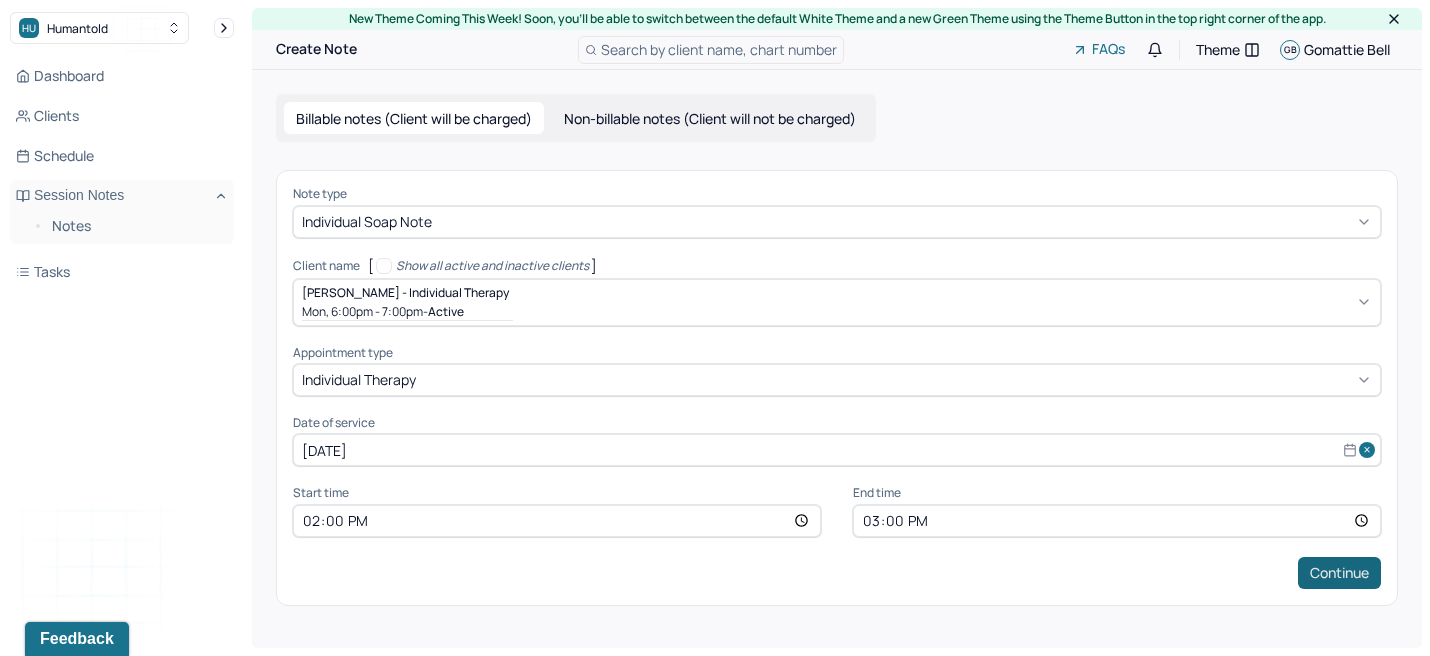click on "Continue" at bounding box center [1339, 573] 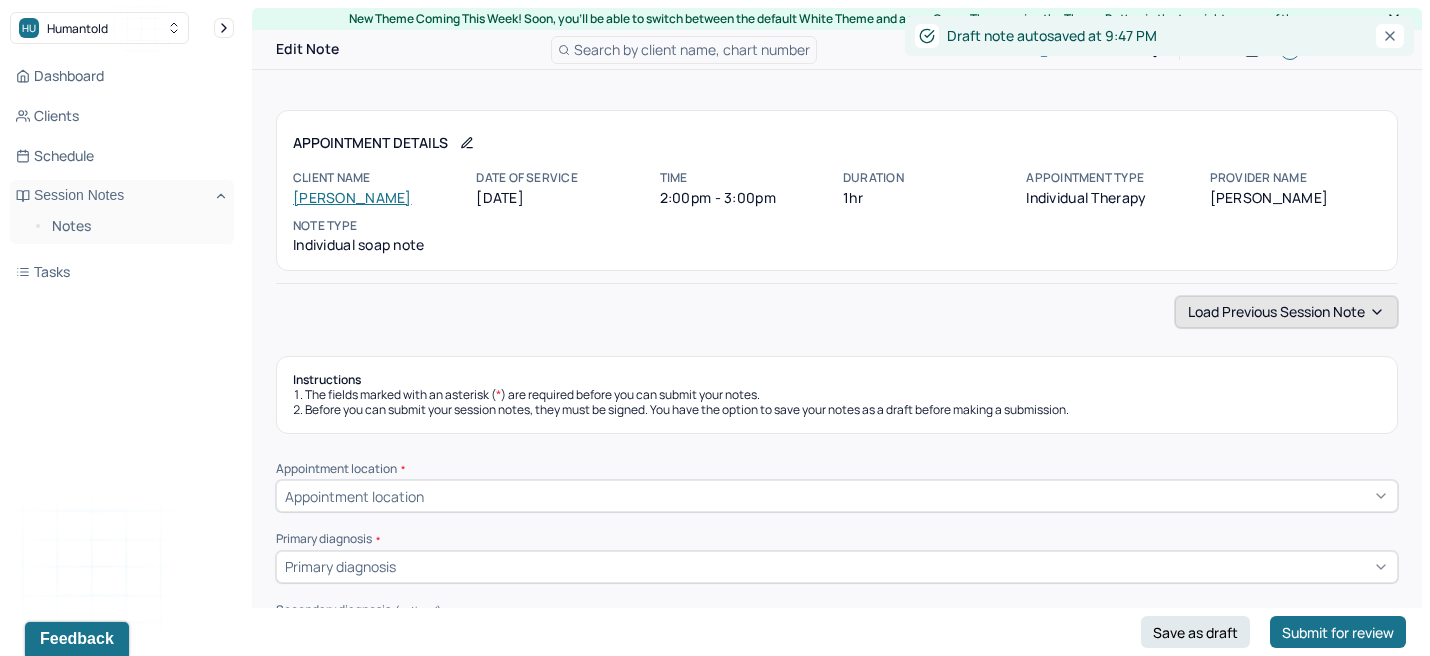 click on "Load previous session note" at bounding box center (1286, 312) 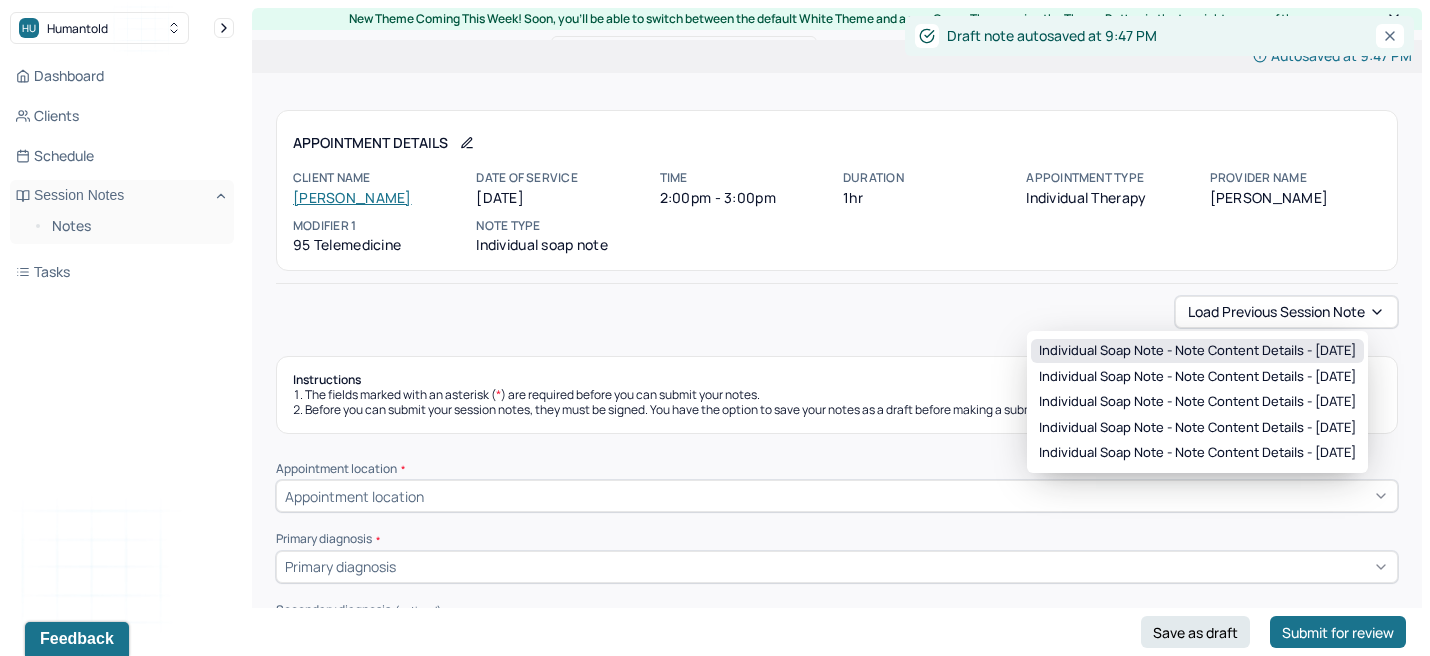 click on "Individual soap note   - Note content Details -   [DATE]" at bounding box center (1197, 351) 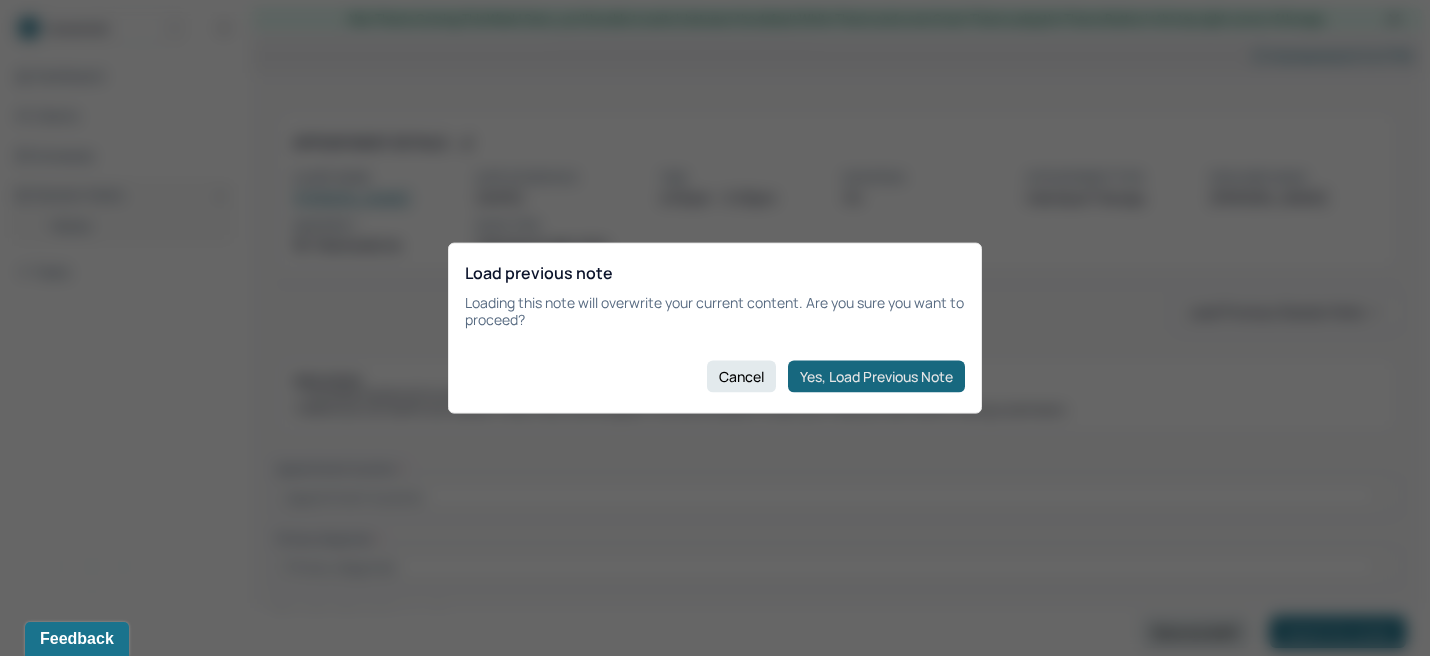 click on "Yes, Load Previous Note" at bounding box center (876, 376) 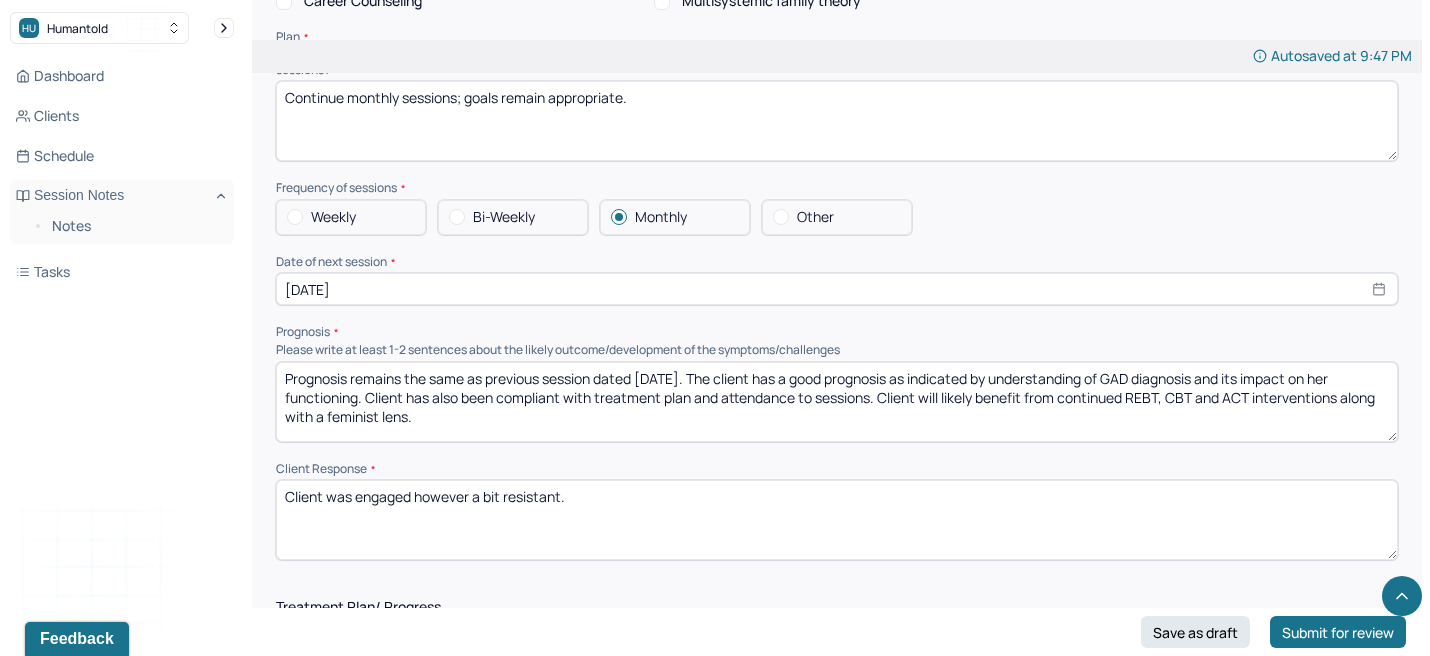 scroll, scrollTop: 2097, scrollLeft: 0, axis: vertical 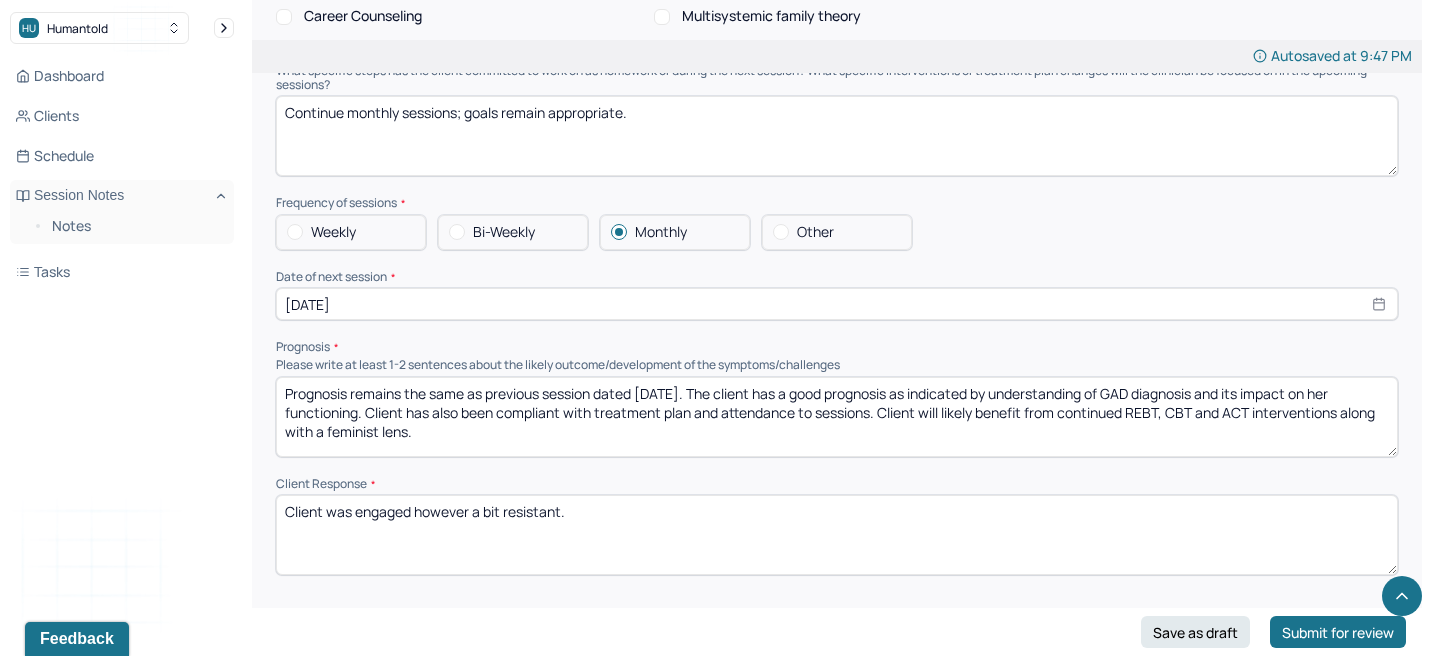 click on "Prognosis remains the same as previous session dated [DATE]. The client has a good prognosis as indicated by understanding of GAD diagnosis and its impact on her functioning. Client has also been compliant with treatment plan and attendance to sessions. Client will likely benefit from continued REBT, CBT and ACT interventions along with a feminist lens." at bounding box center (837, 417) 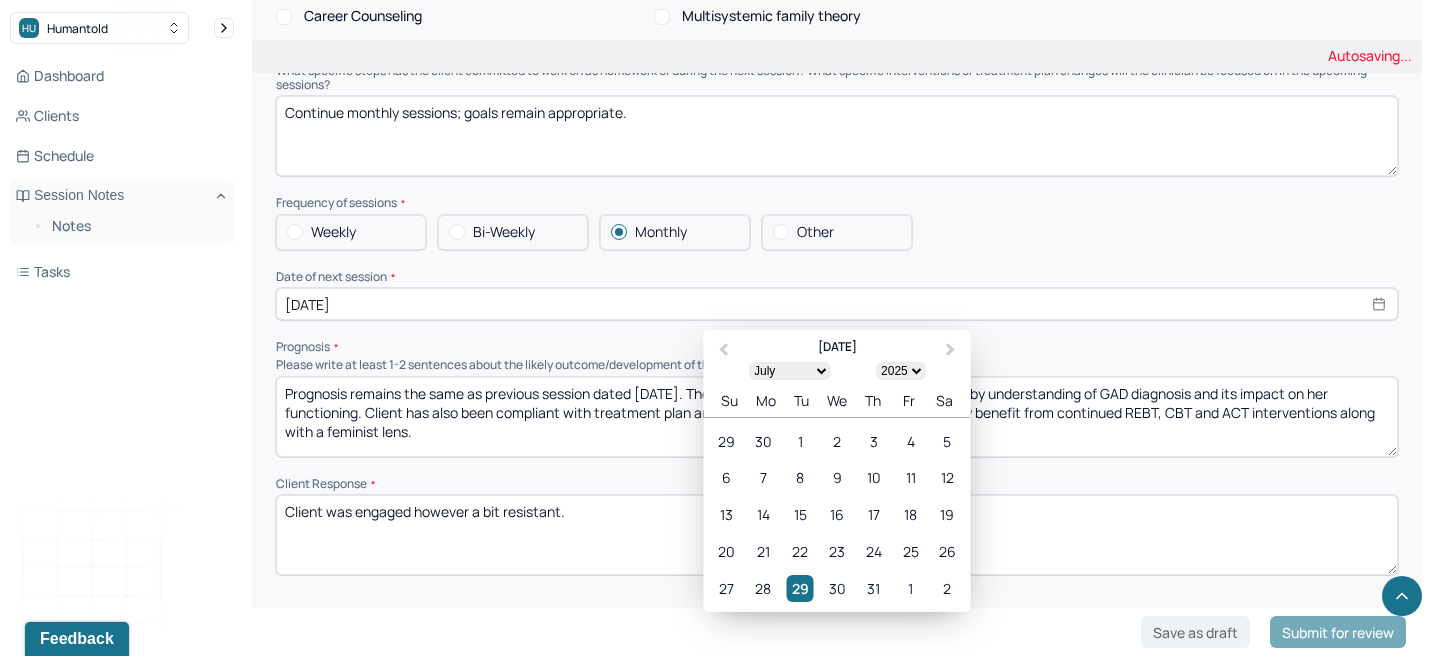 click on "[DATE]" at bounding box center [837, 304] 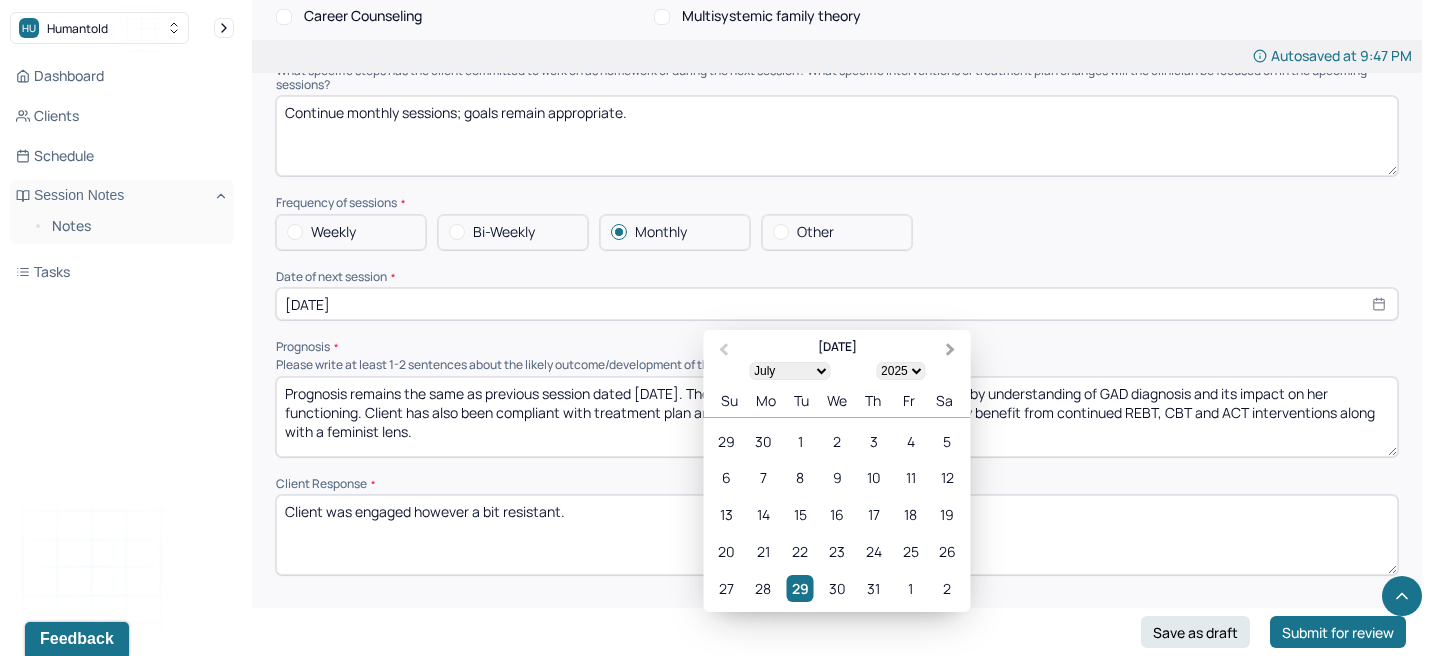 click on "Next Month" at bounding box center (951, 350) 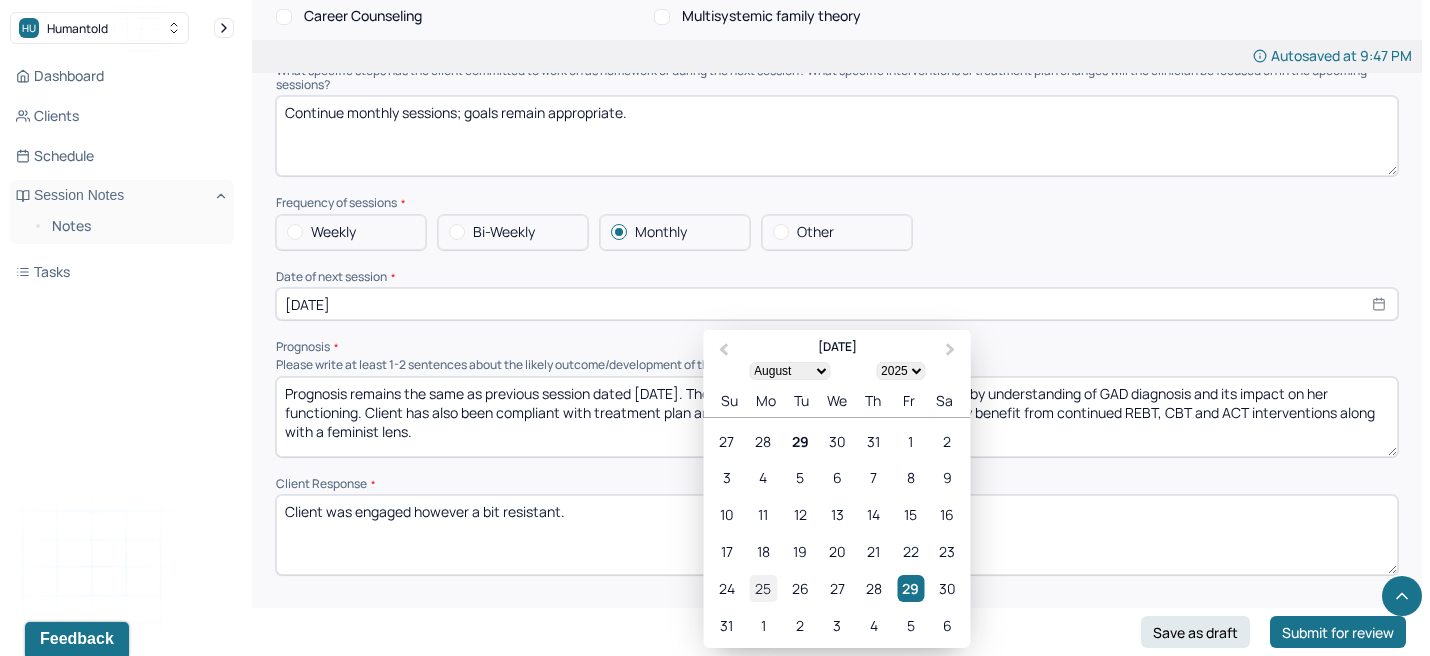 click on "25" at bounding box center [763, 588] 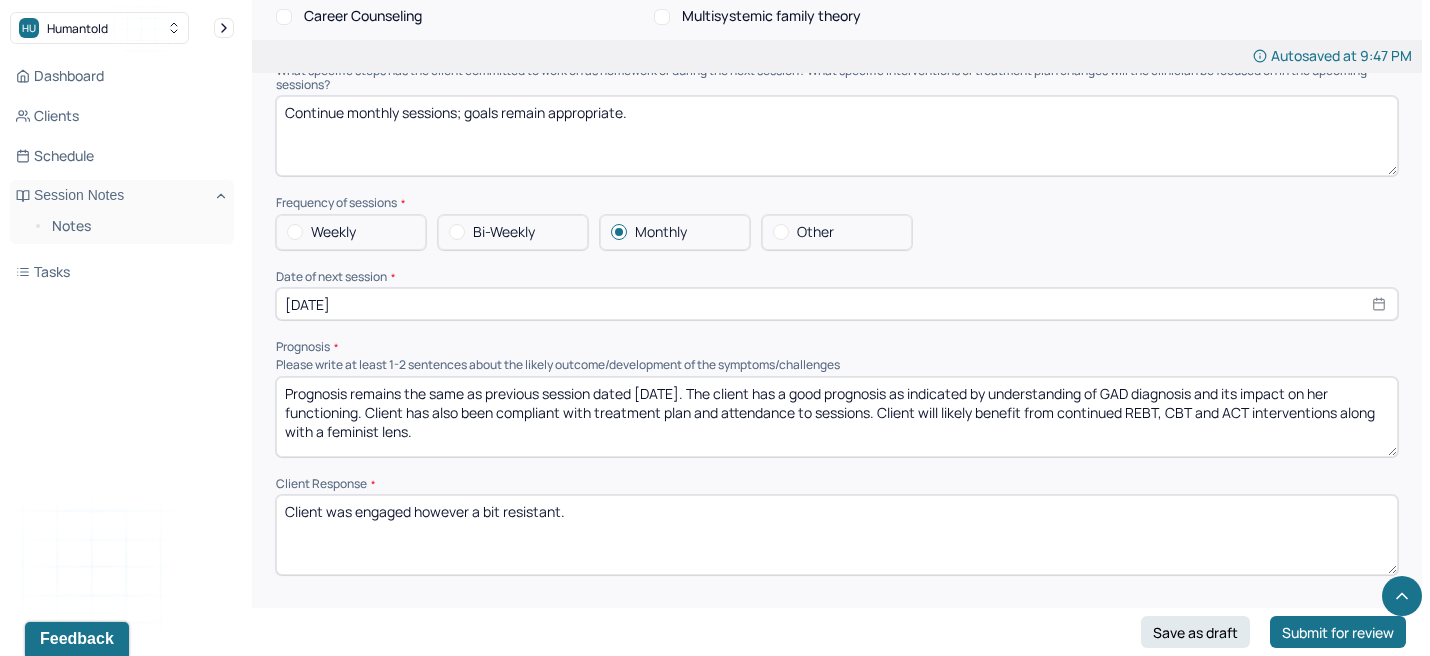 click on "Prognosis" at bounding box center [837, 347] 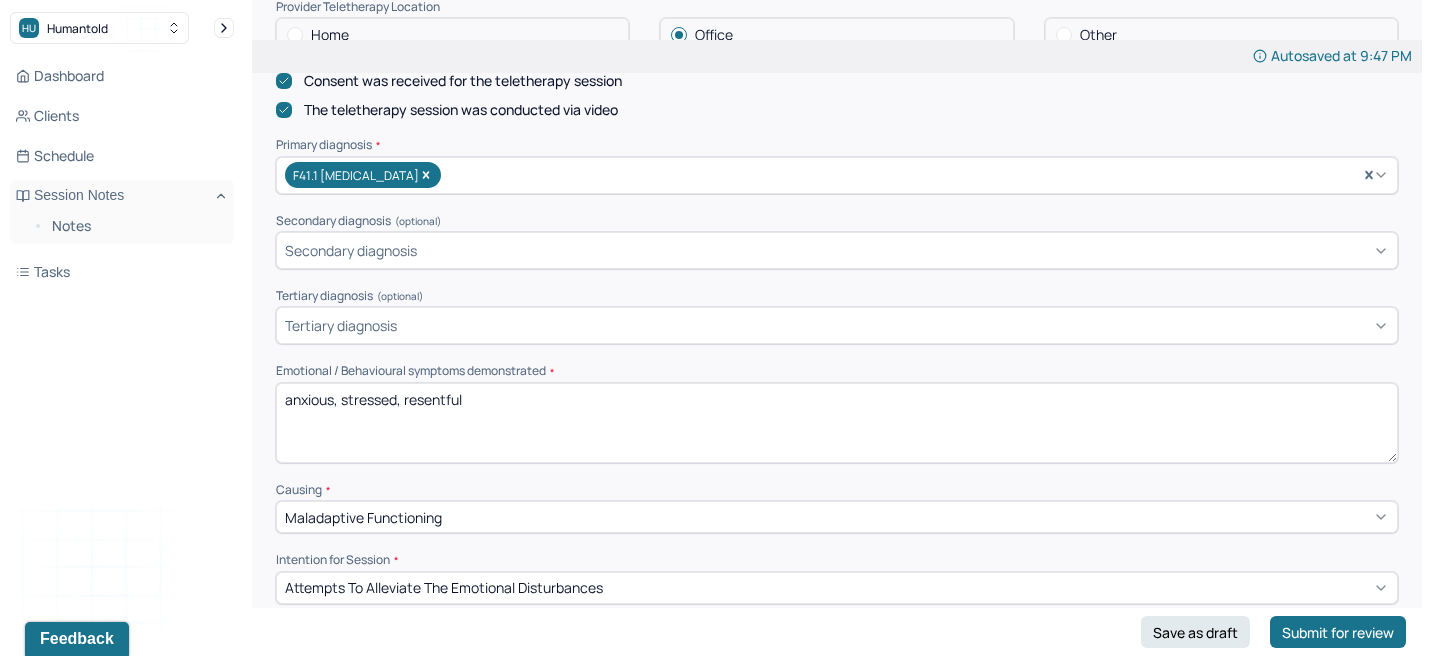 scroll, scrollTop: 607, scrollLeft: 0, axis: vertical 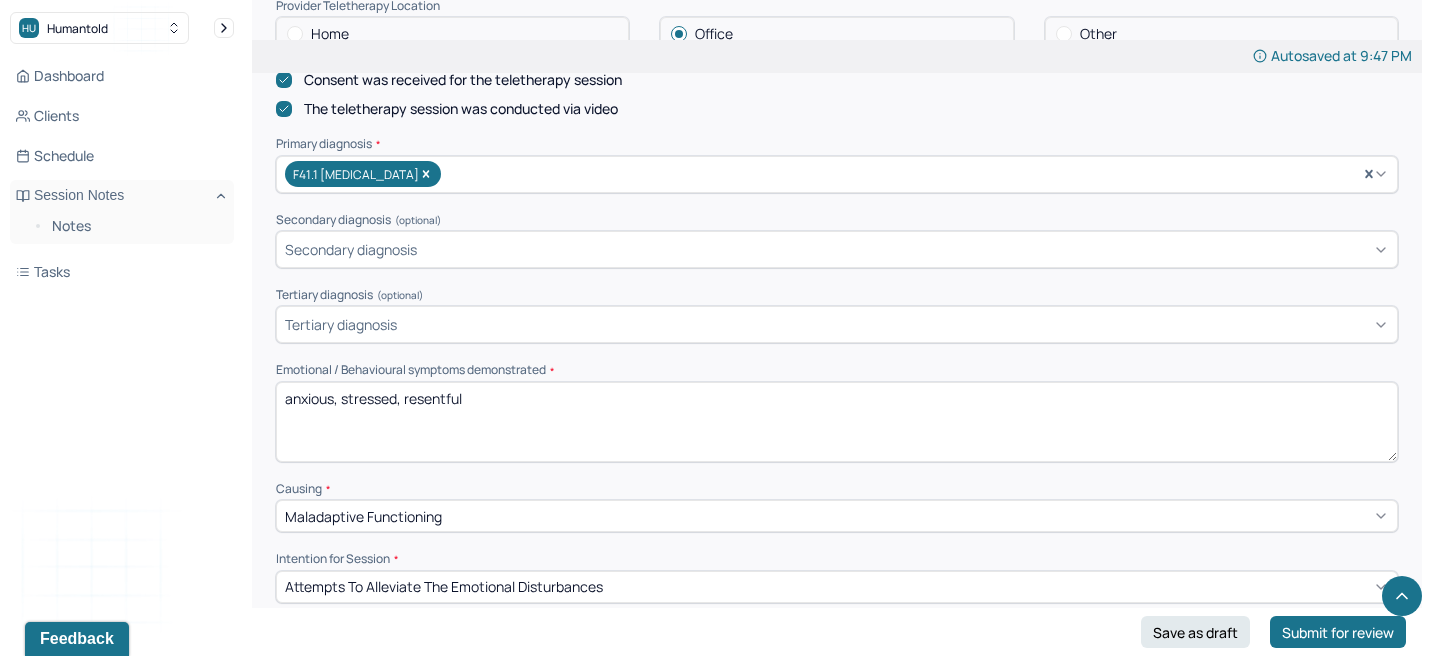 drag, startPoint x: 532, startPoint y: 406, endPoint x: 285, endPoint y: 372, distance: 249.3291 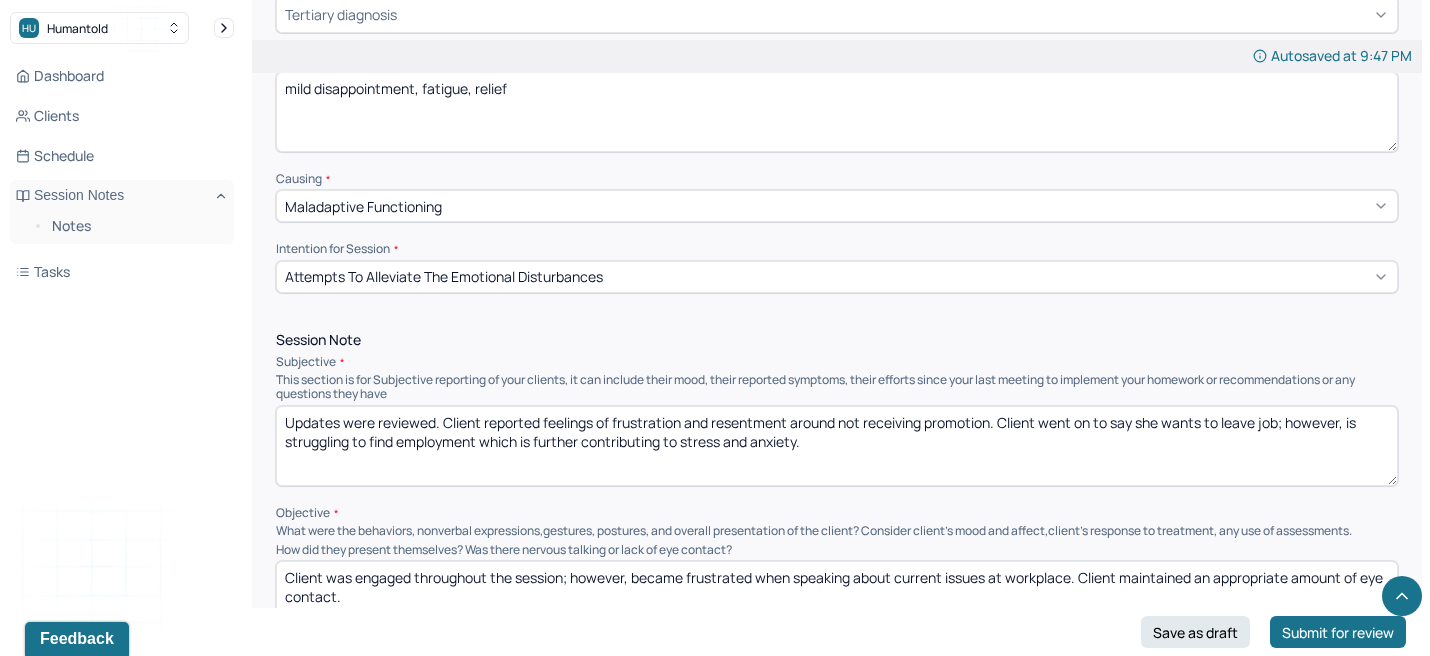 scroll, scrollTop: 923, scrollLeft: 0, axis: vertical 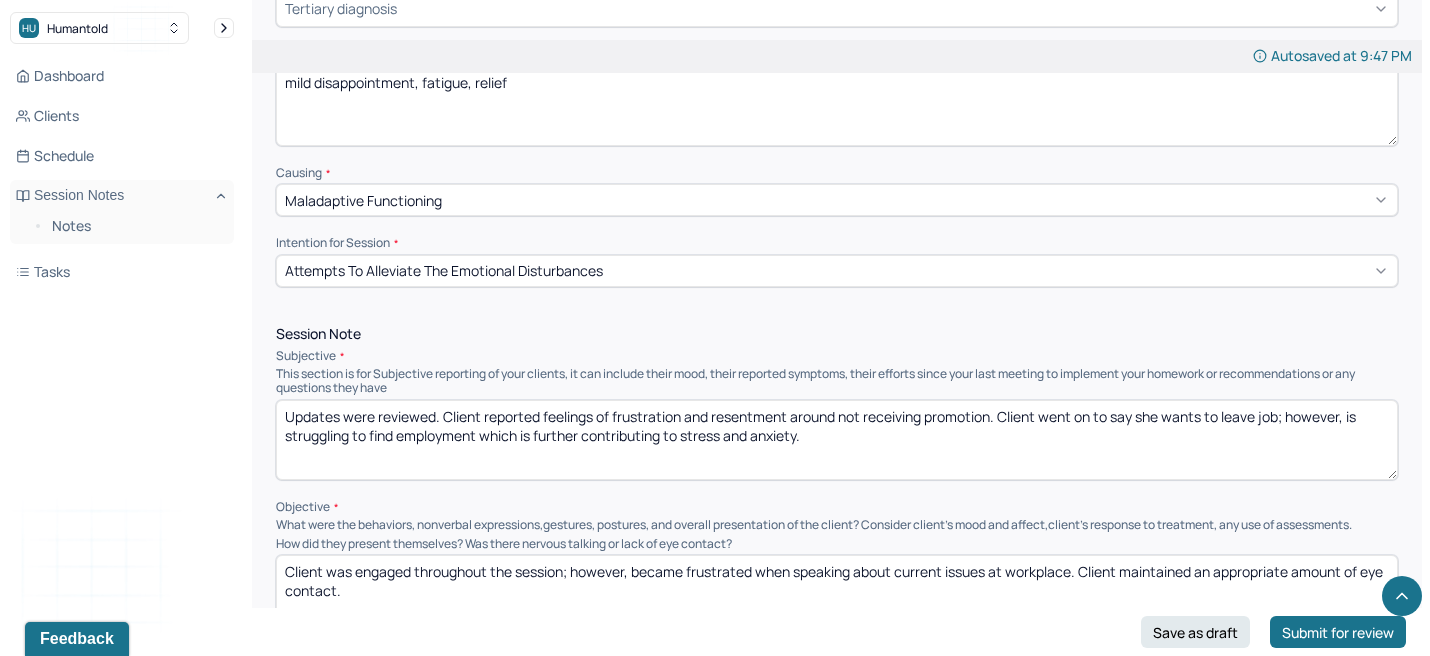 type on "mild disappointment, fatigue, relief" 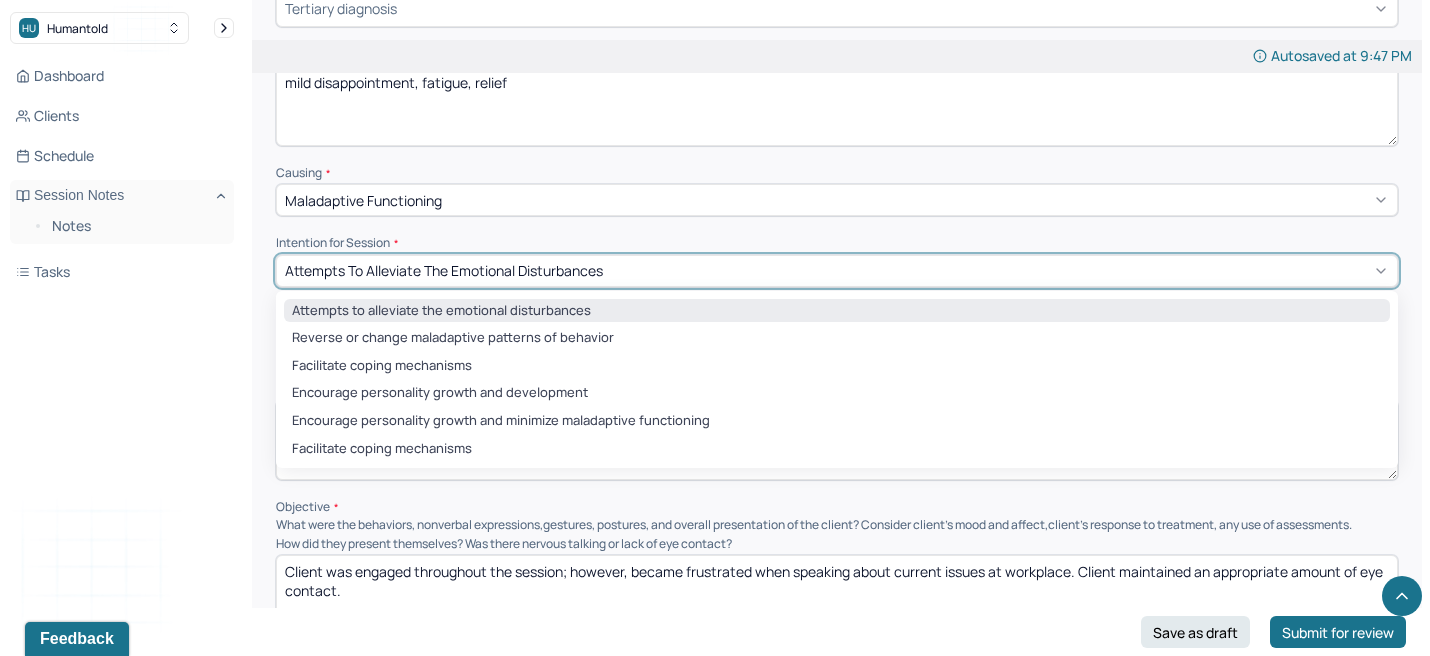click on "Attempts to alleviate the emotional disturbances" at bounding box center (444, 270) 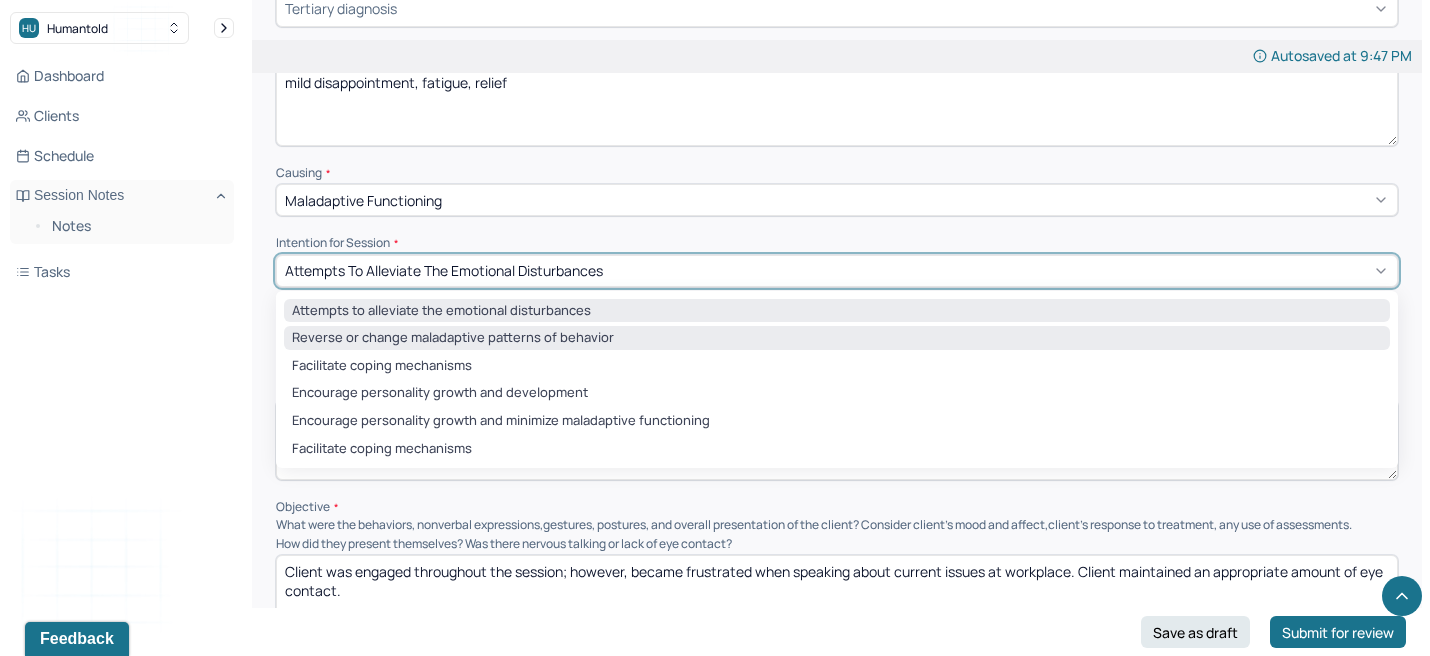 click on "Reverse or change maladaptive patterns of behavior" at bounding box center [837, 338] 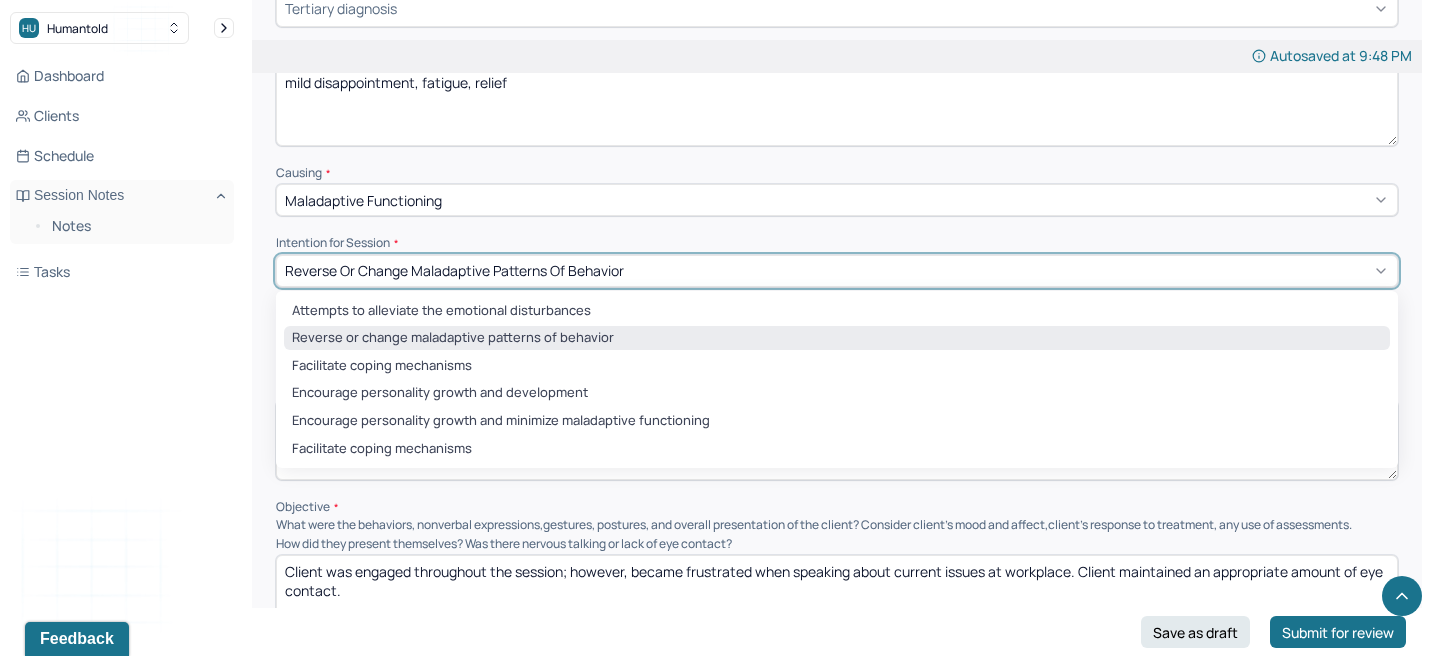 click on "Reverse or change maladaptive patterns of behavior" at bounding box center (454, 270) 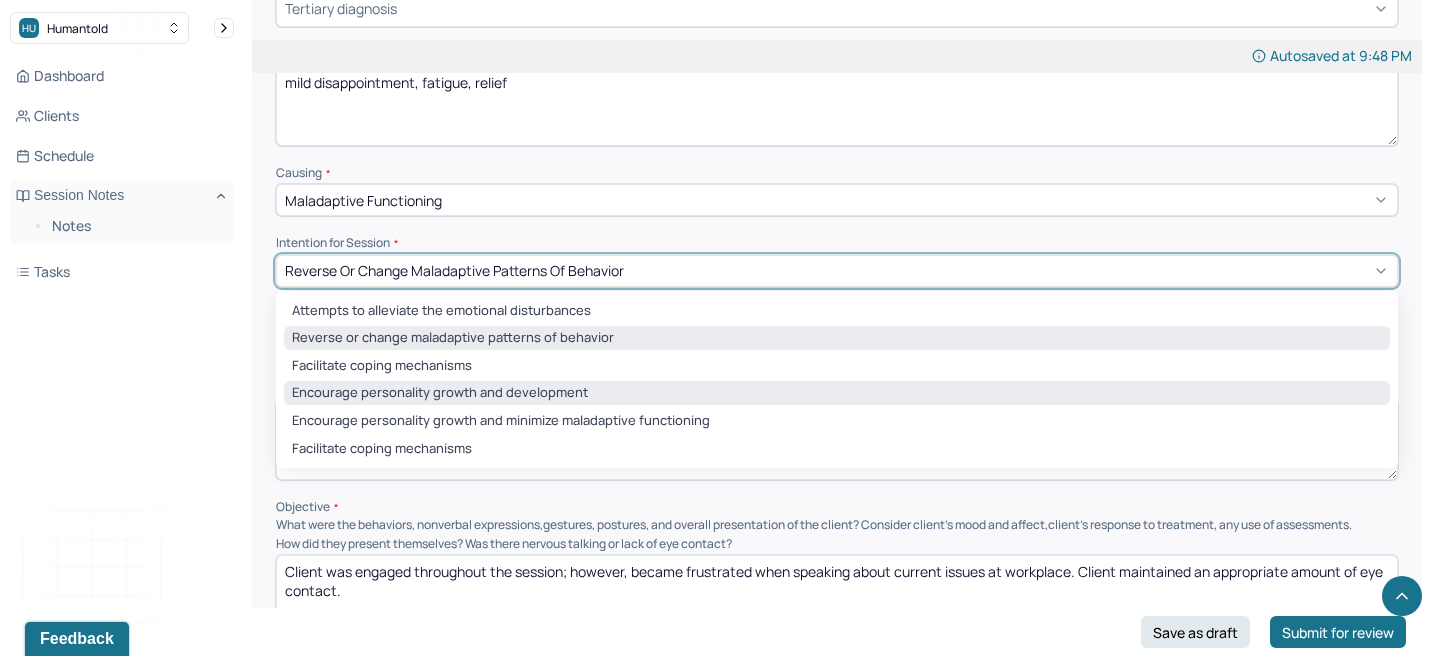 drag, startPoint x: 389, startPoint y: 401, endPoint x: 388, endPoint y: 391, distance: 10.049875 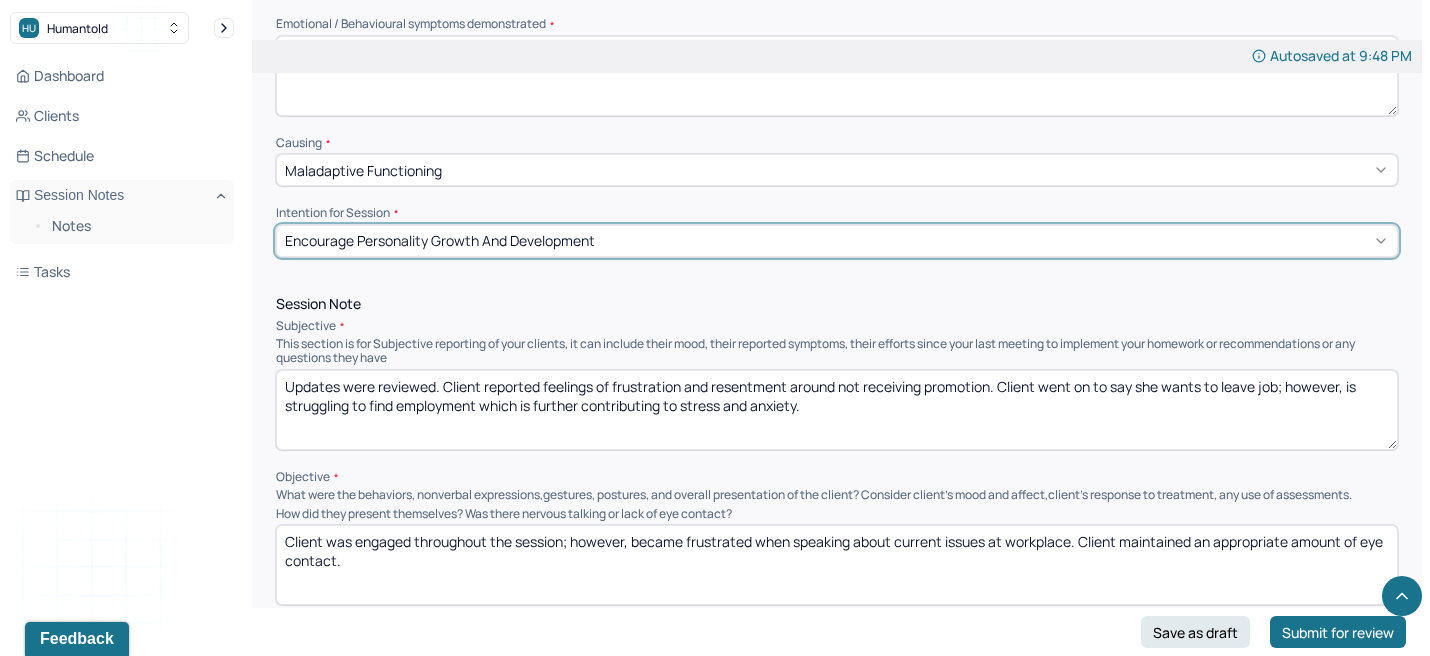 scroll, scrollTop: 981, scrollLeft: 0, axis: vertical 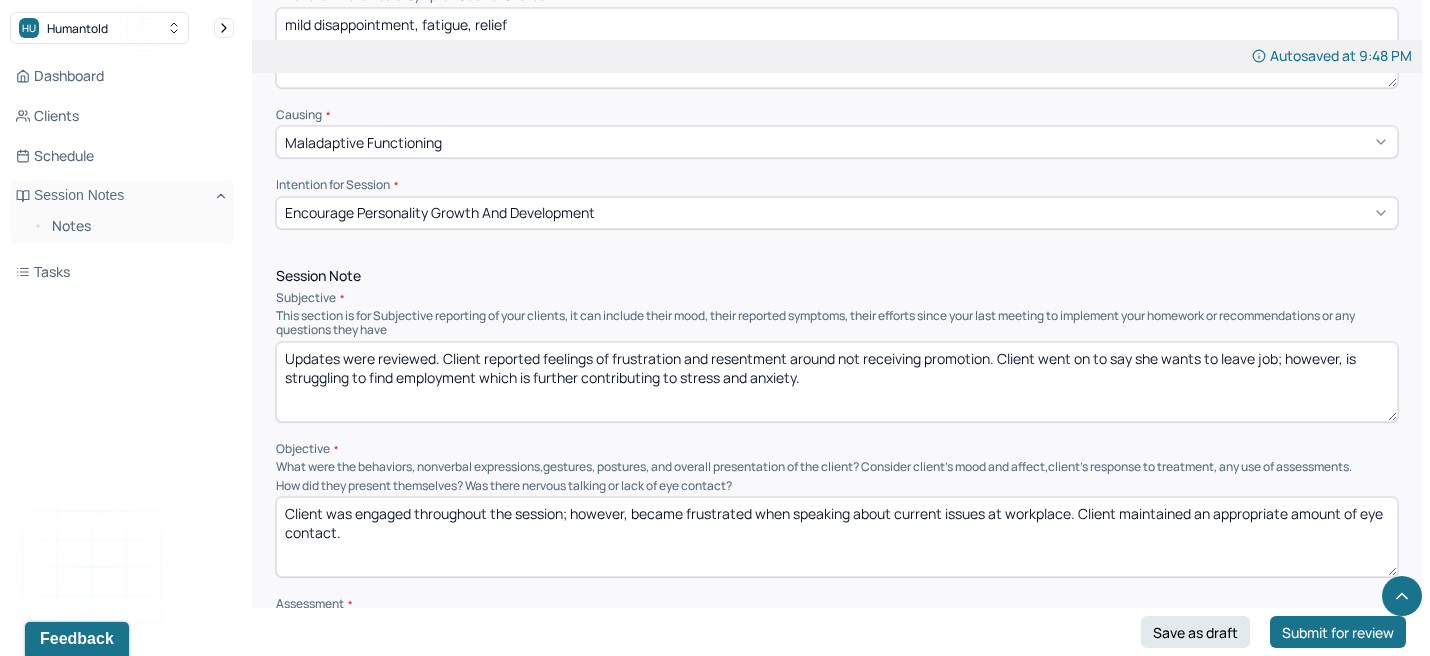drag, startPoint x: 864, startPoint y: 388, endPoint x: 218, endPoint y: 246, distance: 661.4227 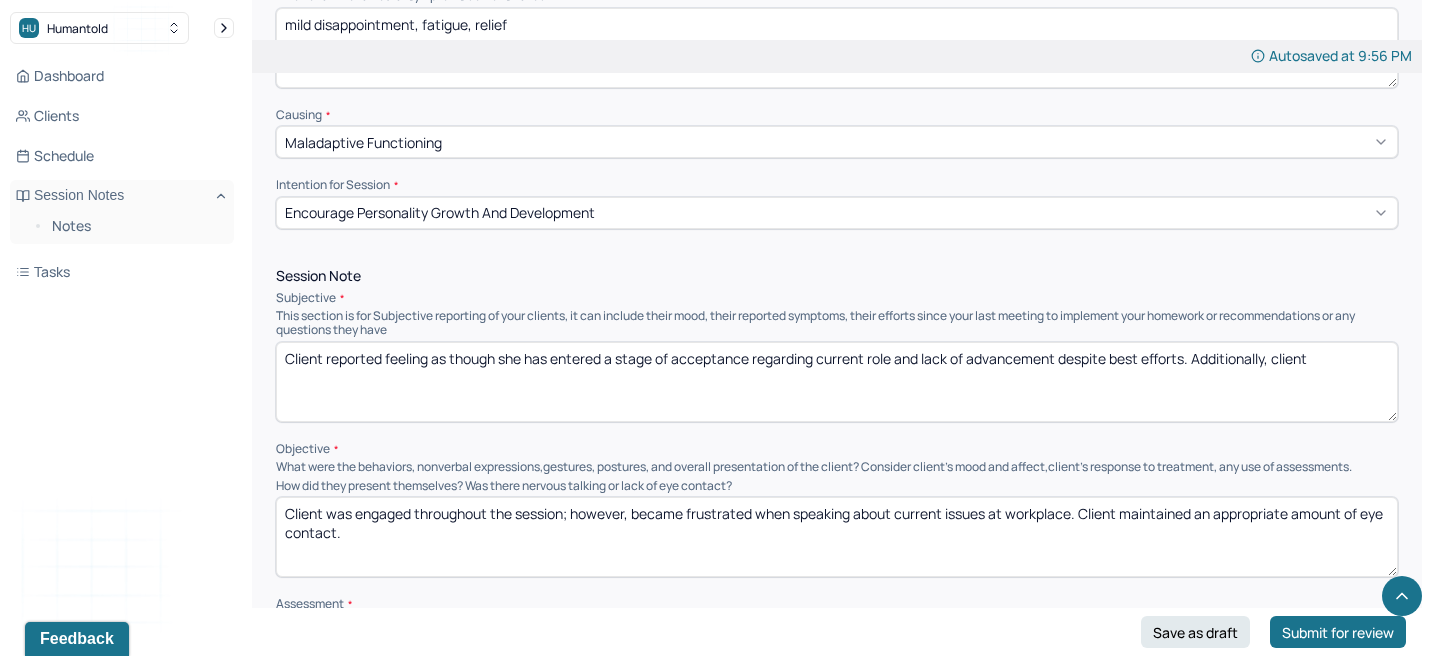 click on "Client reported feeling as though she has entered a stage of acceptance regarding current role and lack of advancement despite best efforts. Additionally, client" at bounding box center (837, 382) 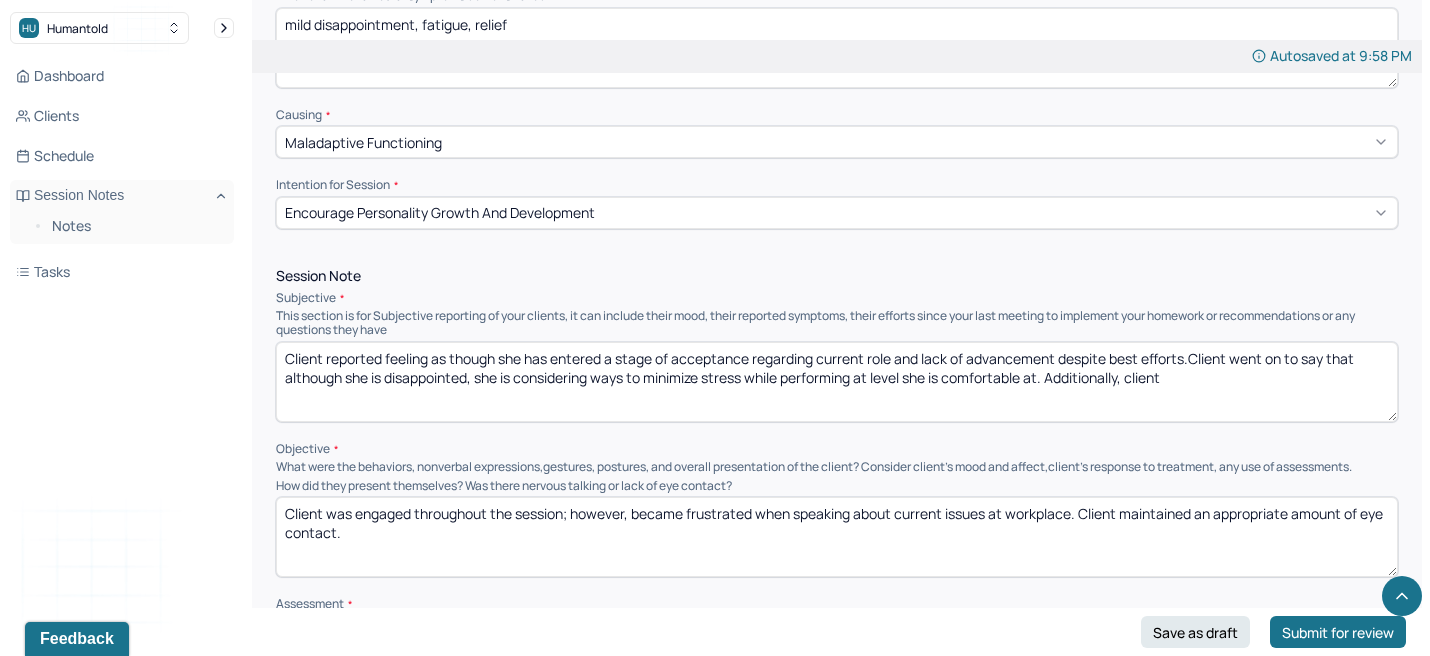 click on "Client reported feeling as though she has entered a stage of acceptance regarding current role and lack of advancement despite best efforts.Client went on to say that although she is disappointed, she is considering ways to minimize stress while performing at level she is comofrtable at. Additionally, client" at bounding box center (837, 382) 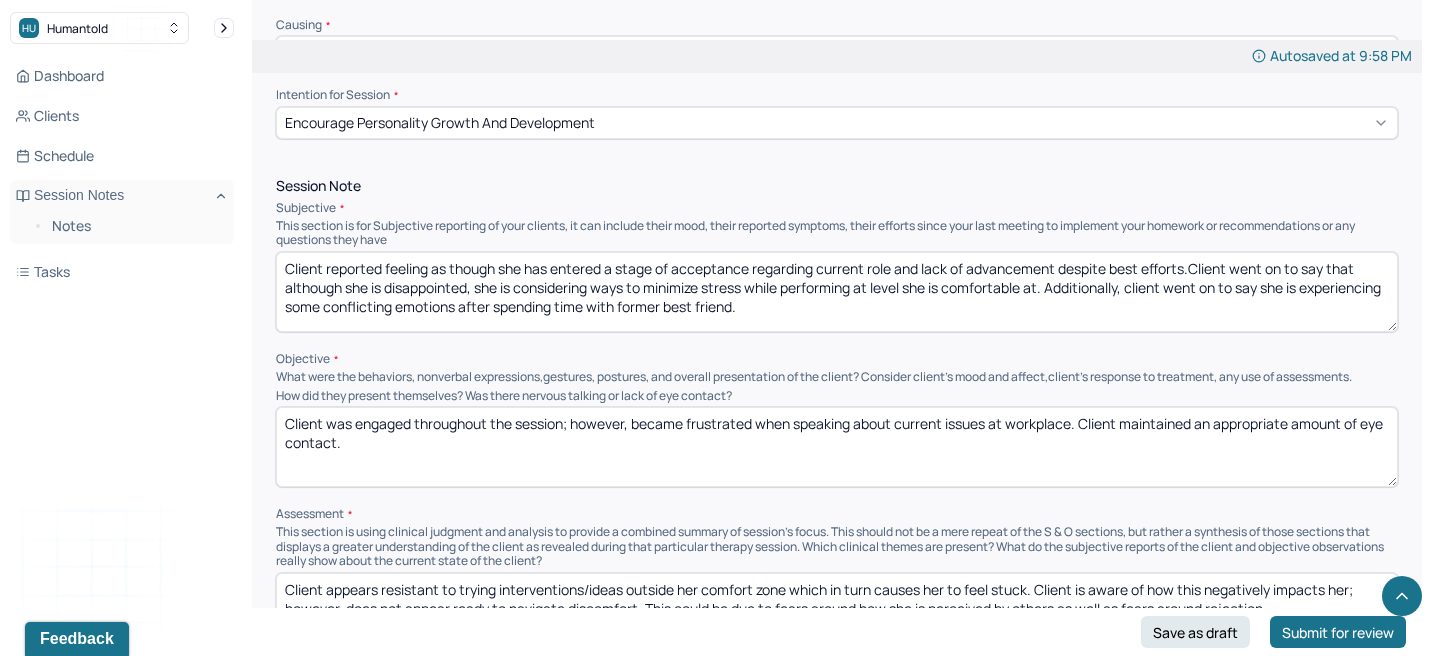 scroll, scrollTop: 1101, scrollLeft: 0, axis: vertical 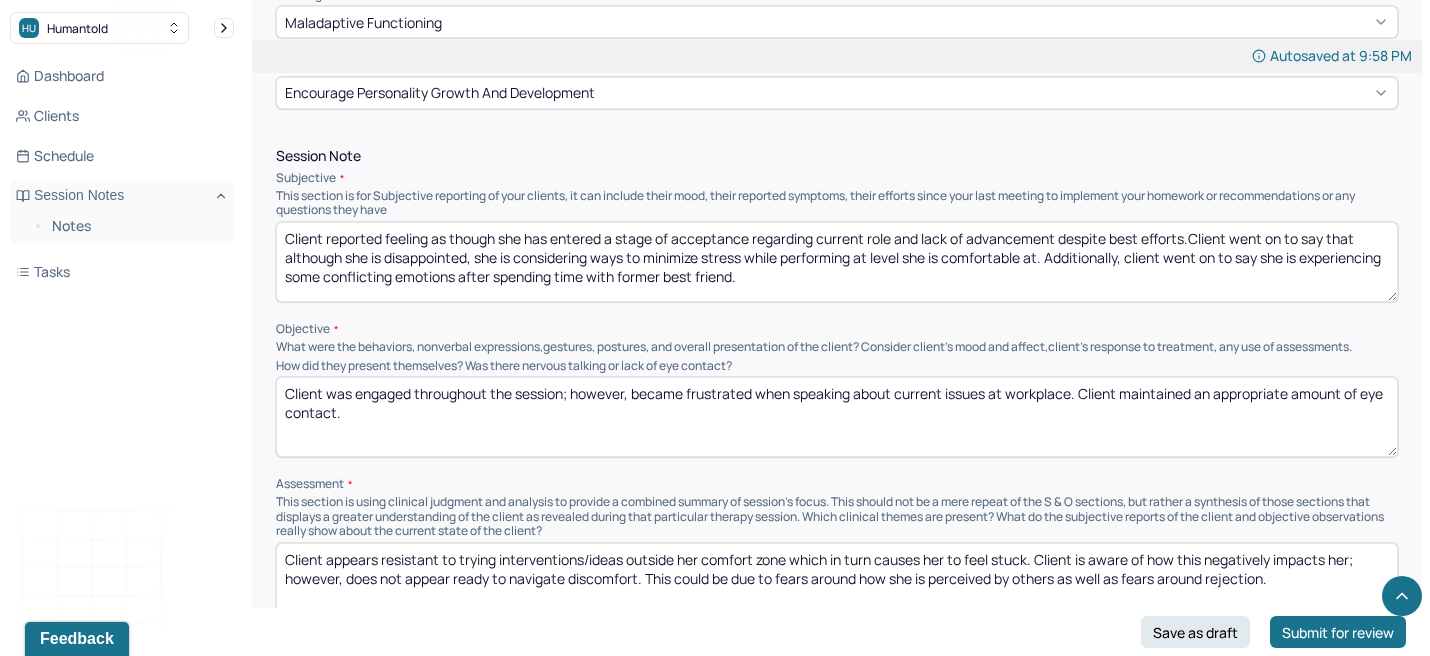 type on "Client reported feeling as though she has entered a stage of acceptance regarding current role and lack of advancement despite best efforts.Client went on to say that although she is disappointed, she is considering ways to minimize stress while performing at level she is comfortable at. Additionally, client went on to say she is experiencing some conflicting emotions after spending time with former best friend." 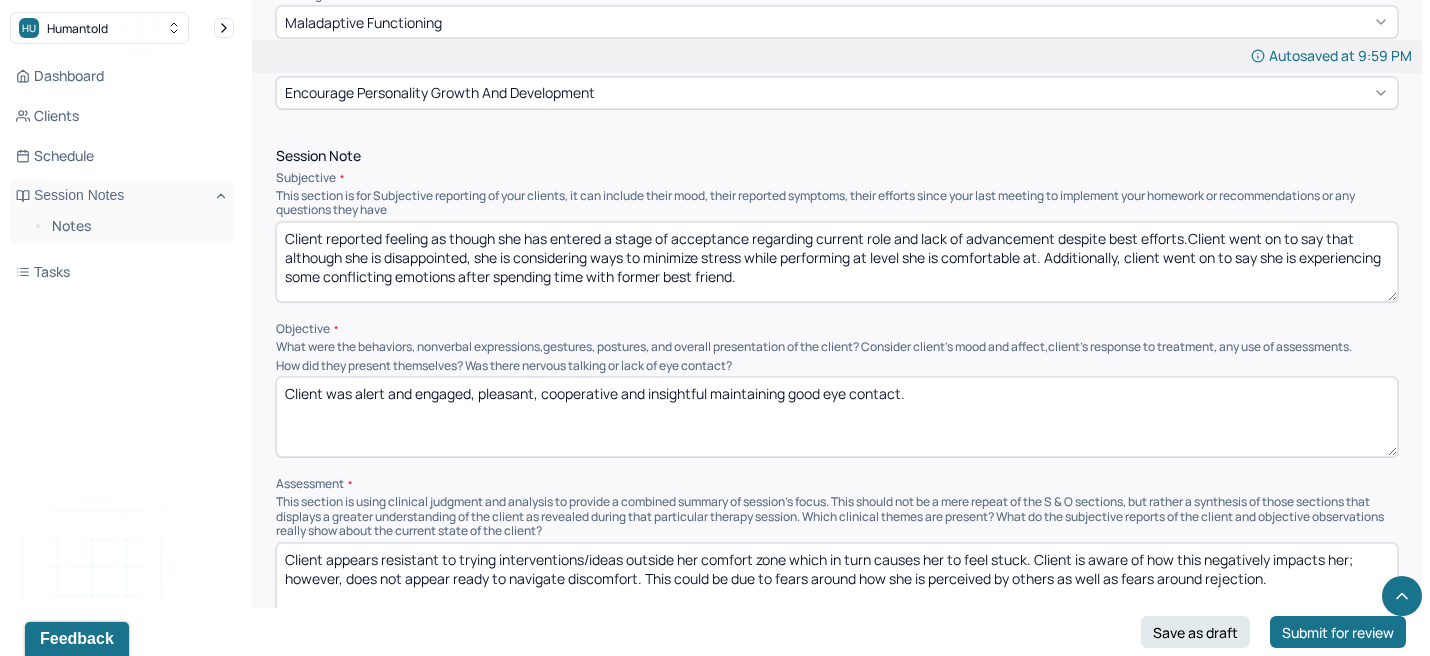 click on "Client was alert and engaged, pleasant, coopertive and insightful maintaining good eye contact." at bounding box center (837, 417) 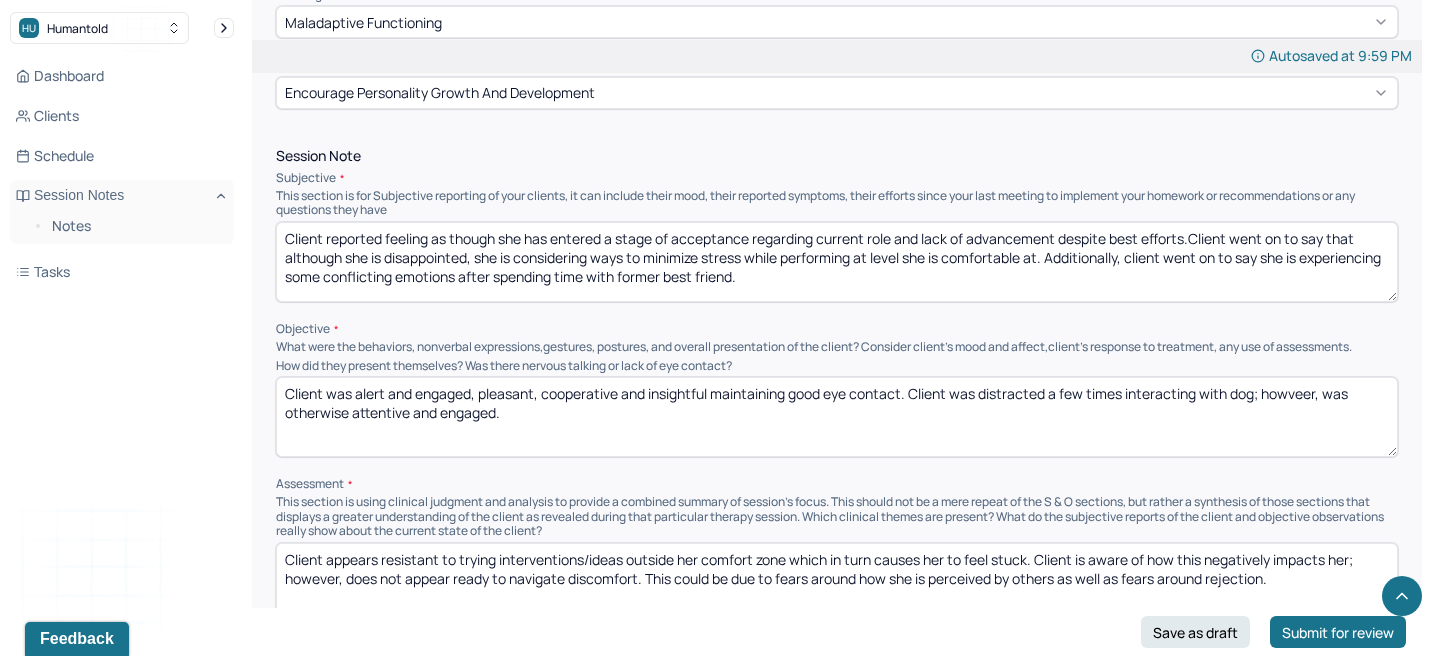 drag, startPoint x: 466, startPoint y: 386, endPoint x: 382, endPoint y: 385, distance: 84.00595 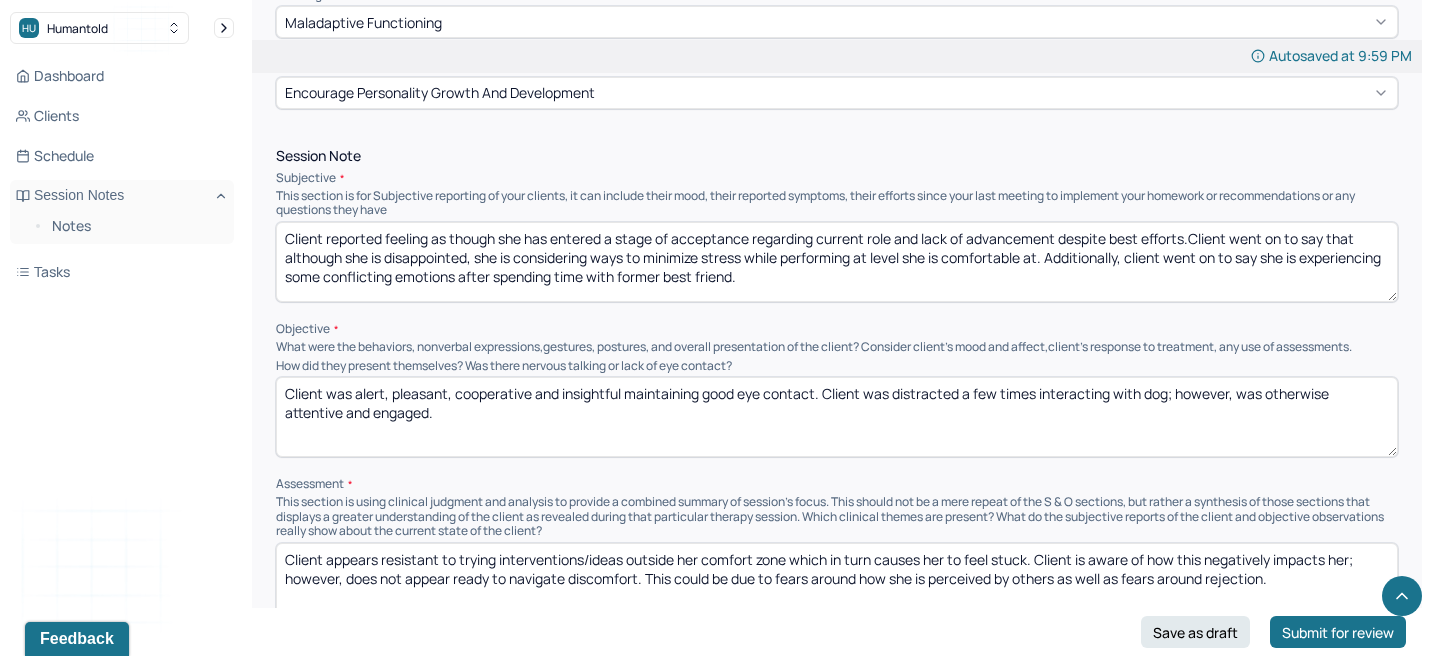 type on "Client was alert, pleasant, cooperative and insightful maintaining good eye contact. Client was distracted a few times interacting with dog; however, was otherwise attentive and engaged." 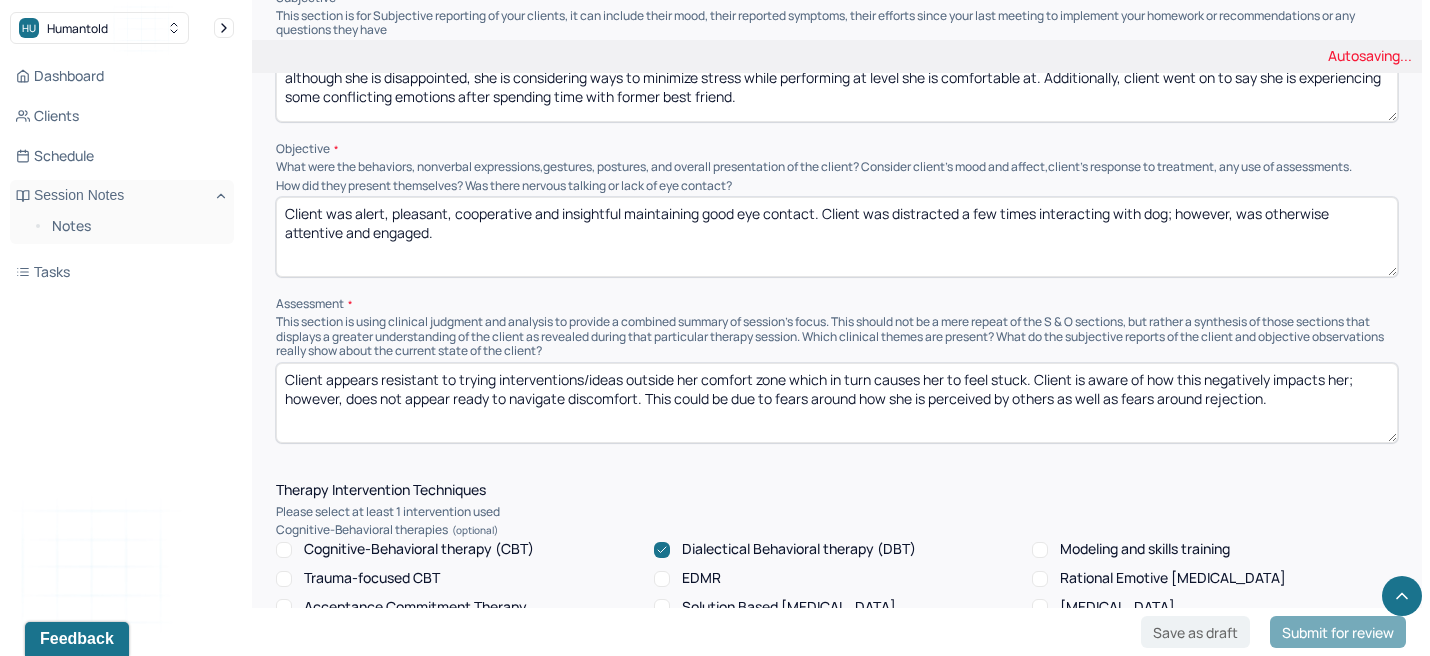 scroll, scrollTop: 1362, scrollLeft: 0, axis: vertical 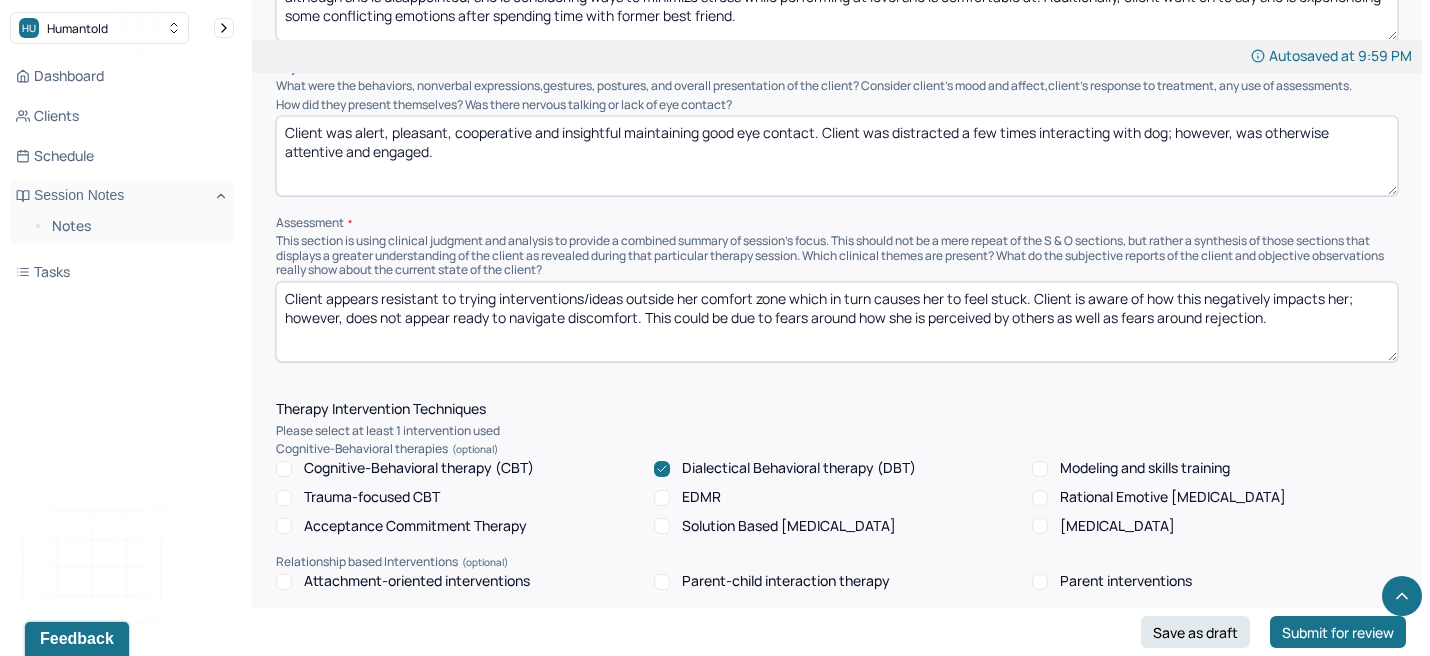 drag, startPoint x: 1296, startPoint y: 316, endPoint x: 415, endPoint y: 200, distance: 888.60394 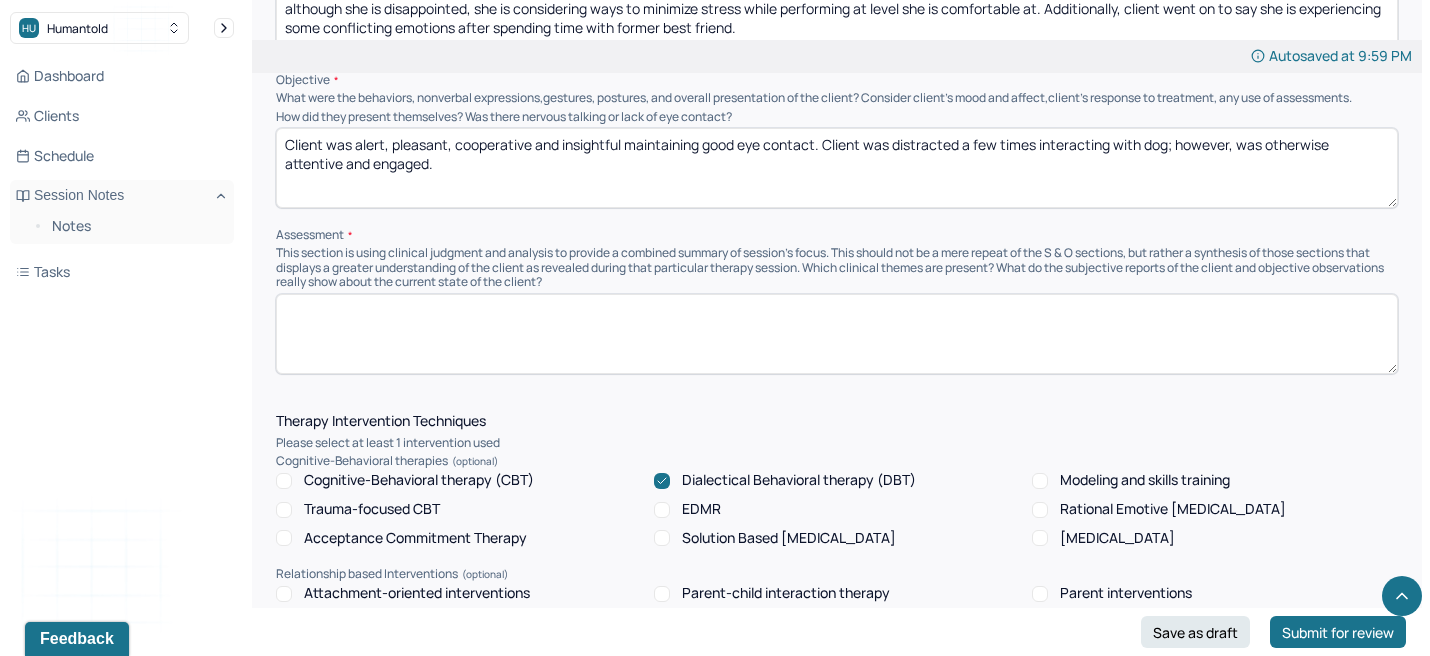 scroll, scrollTop: 1347, scrollLeft: 0, axis: vertical 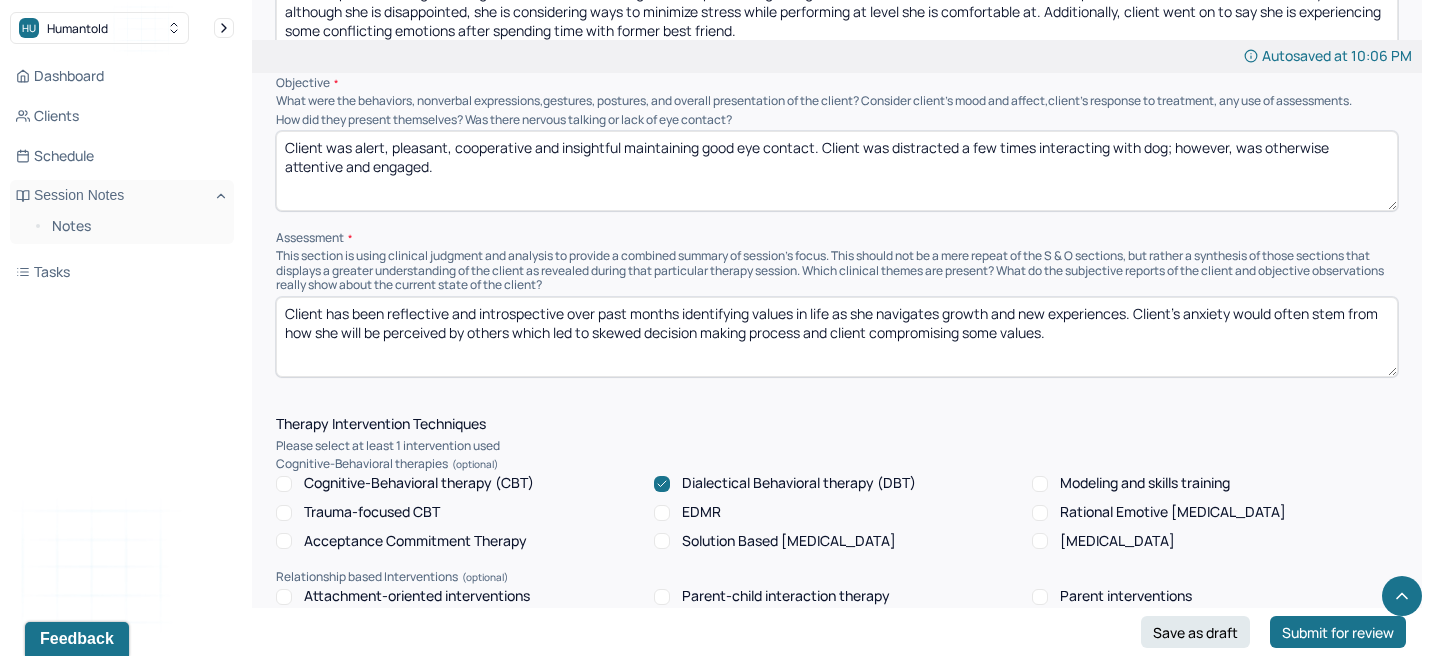 click on "Client has been reflective and introspective over past months identifying values in life as she navigates growth and new experiences. Client's anxiety would often stem from how she will be perceived by others which led to skewed deciison making process and client compromising some values." at bounding box center (837, 337) 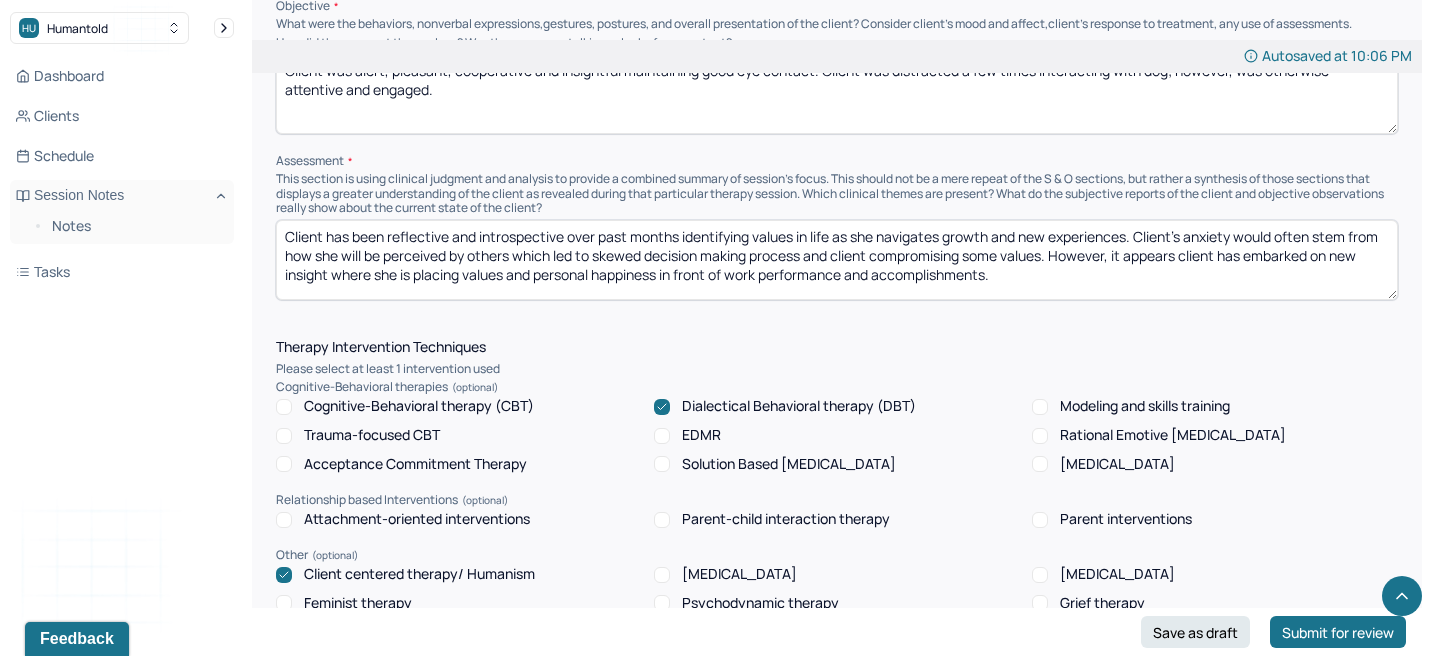 scroll, scrollTop: 1453, scrollLeft: 0, axis: vertical 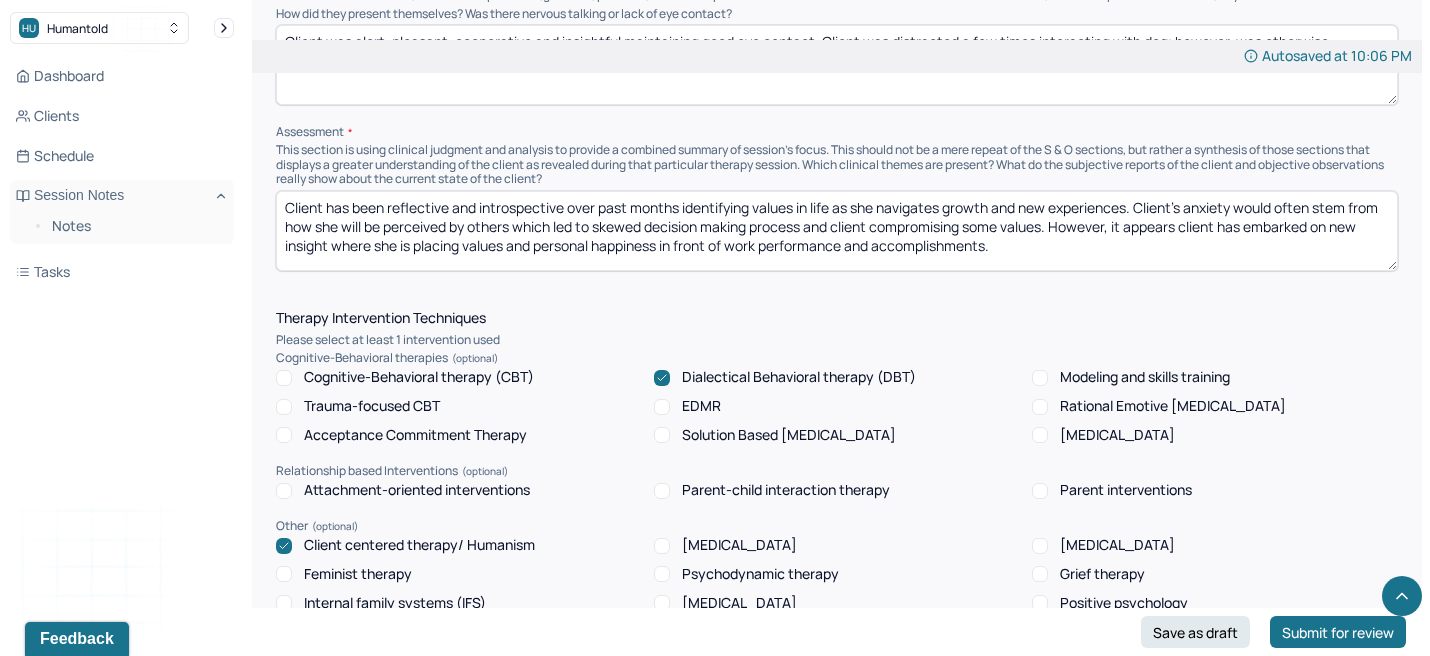 type on "Client has been reflective and introspective over past months identifying values in life as she navigates growth and new experiences. Client's anxiety would often stem from how she will be perceived by others which led to skewed decision making process and client compromising some values. However, it appears client has embarked on new insight where she is placing values and personal happiness in front of work performance and accomplishments." 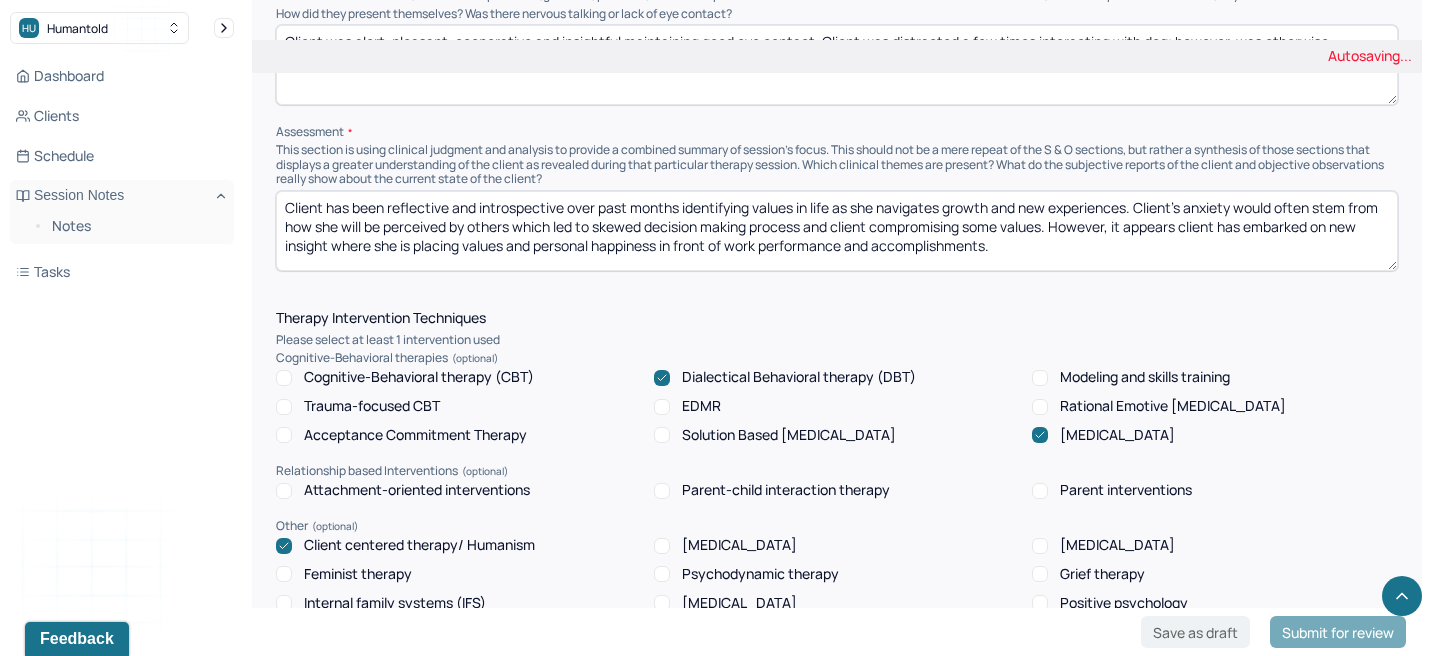 click 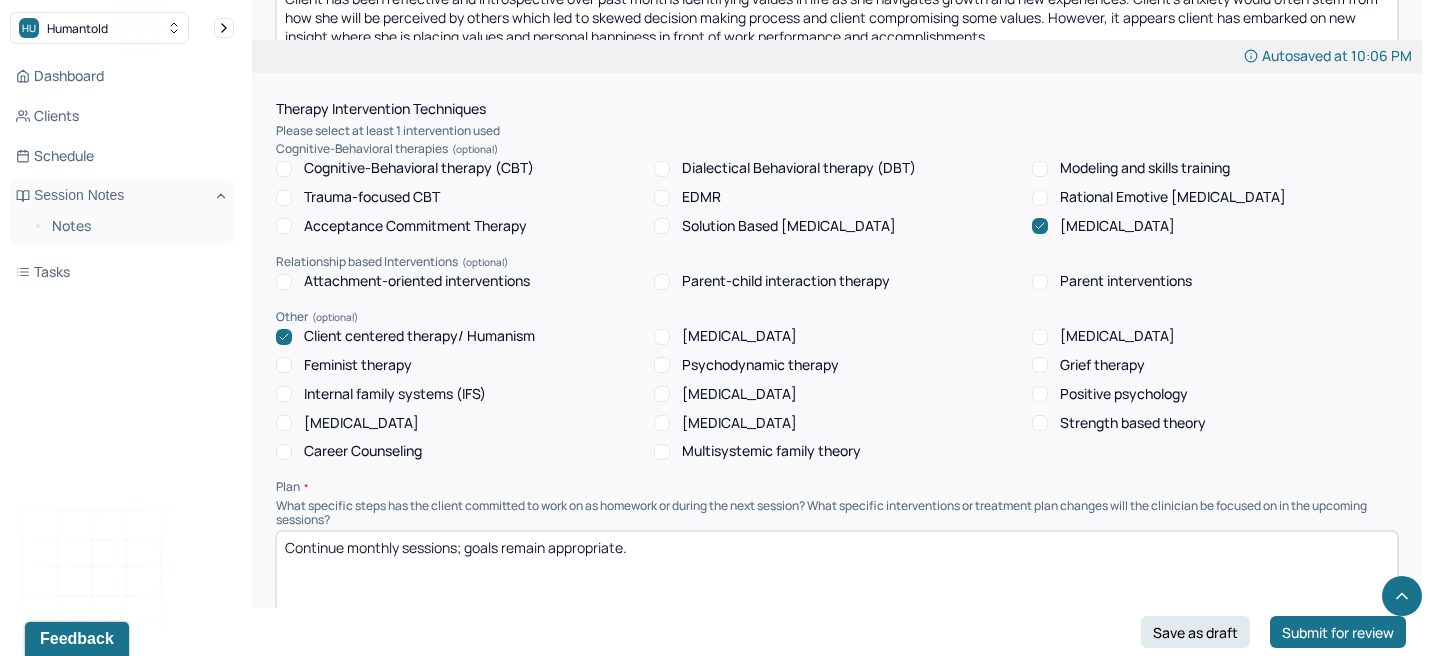 scroll, scrollTop: 1670, scrollLeft: 0, axis: vertical 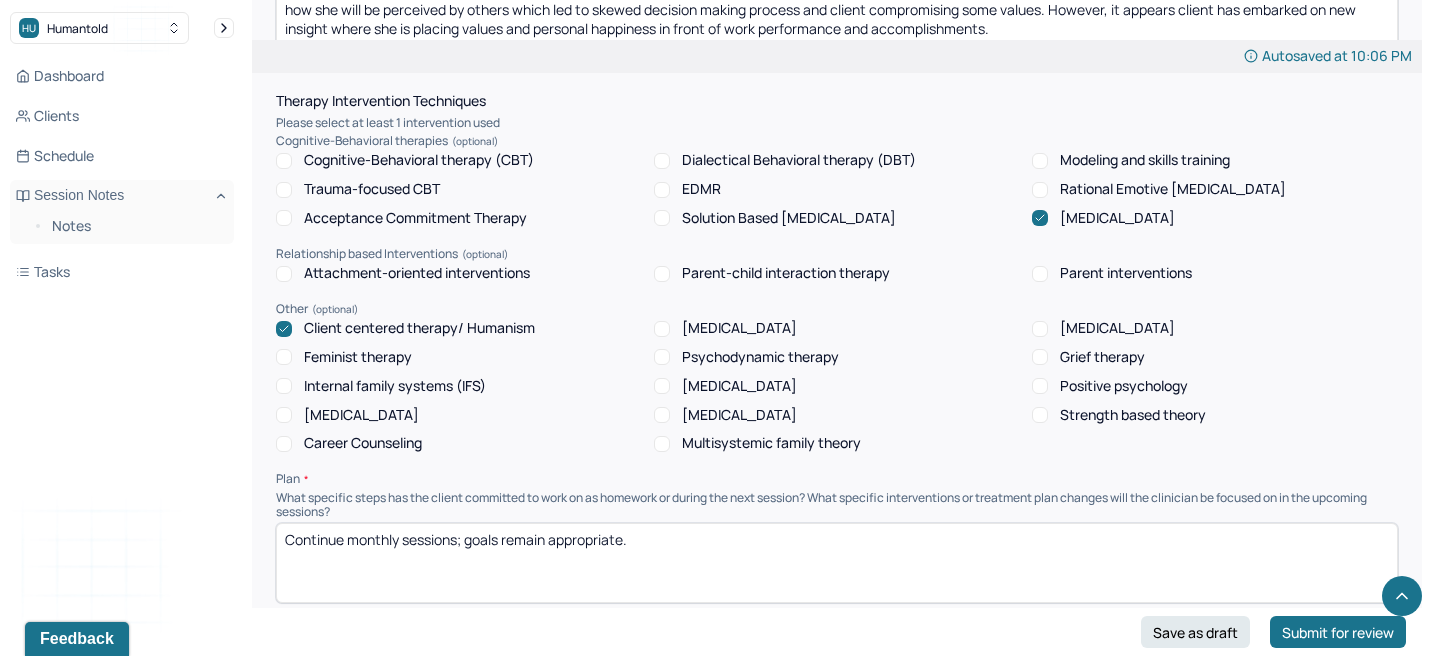 click on "Feminist therapy" at bounding box center [284, 357] 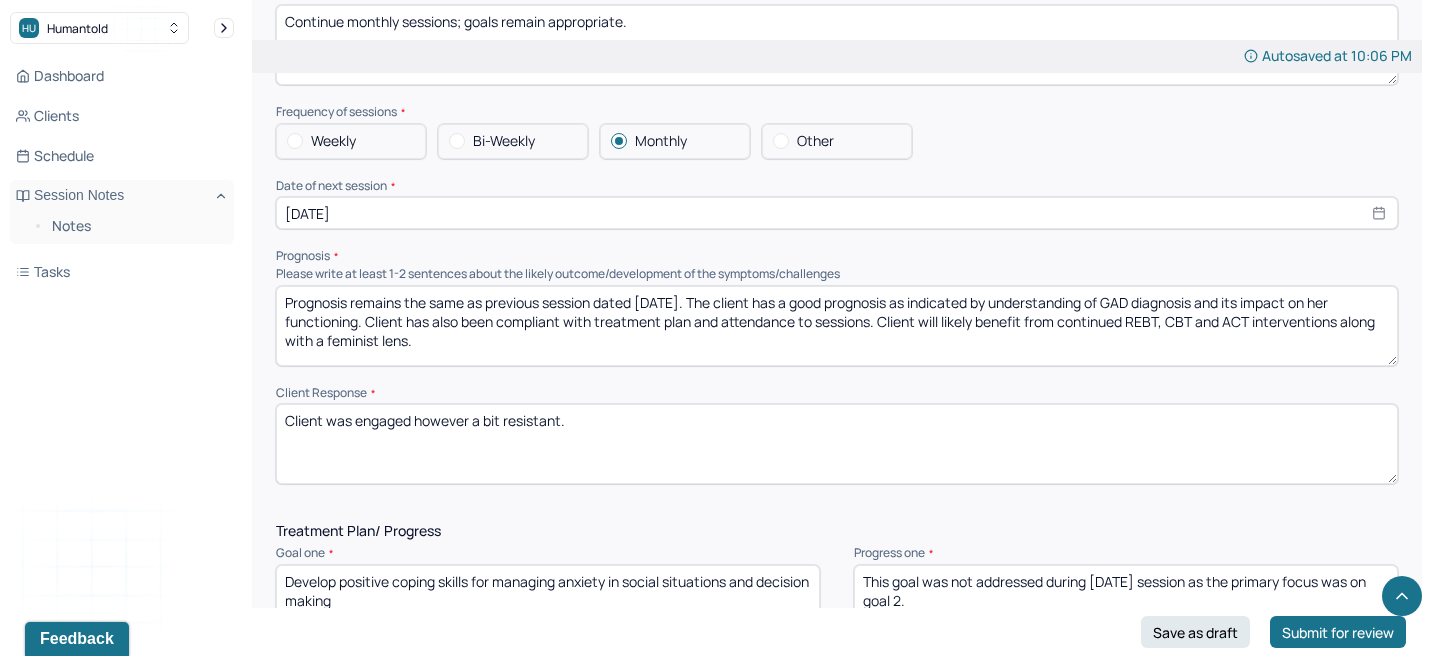 scroll, scrollTop: 2187, scrollLeft: 0, axis: vertical 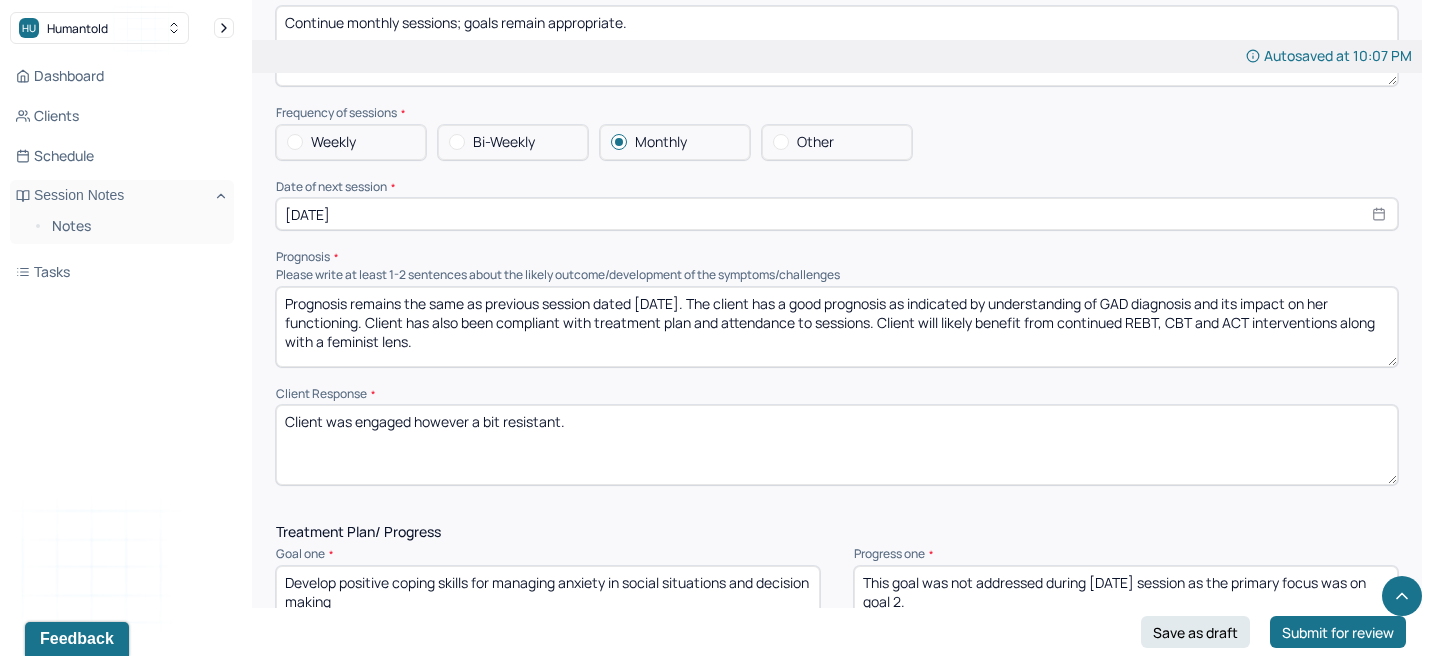 drag, startPoint x: 617, startPoint y: 418, endPoint x: 240, endPoint y: 413, distance: 377.03314 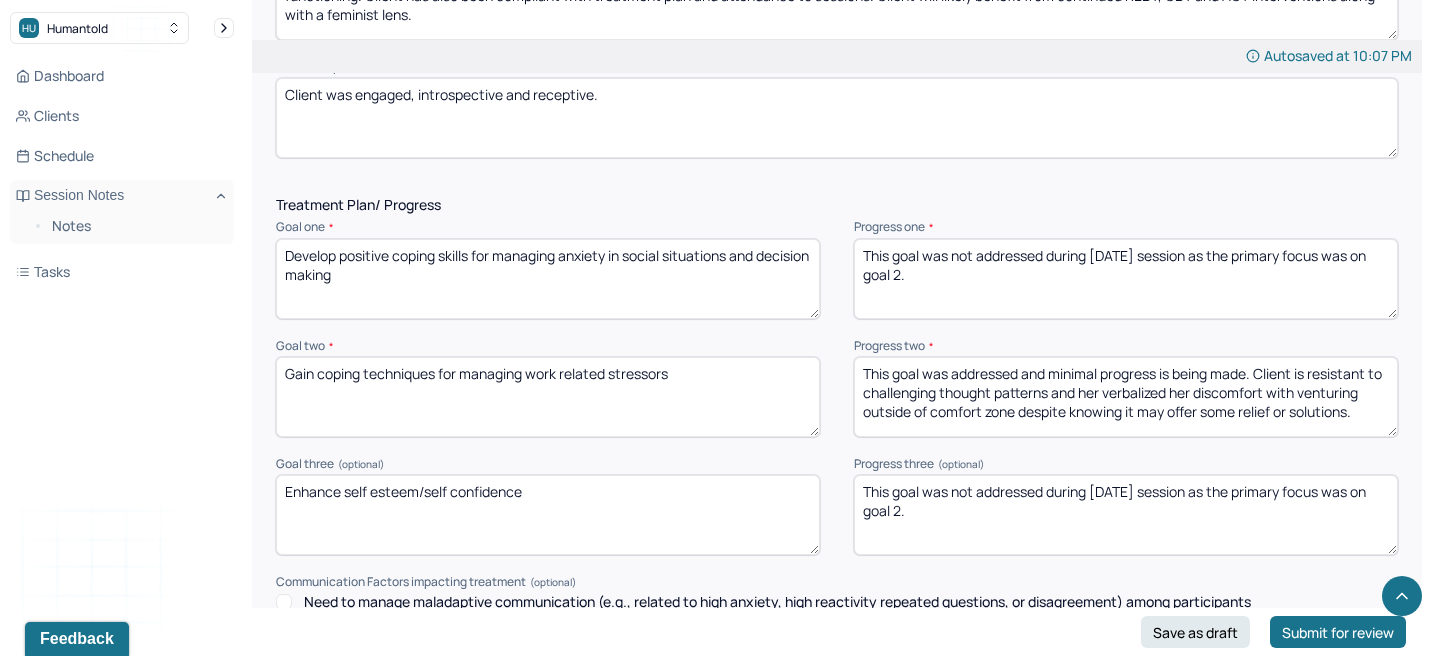 scroll, scrollTop: 2520, scrollLeft: 0, axis: vertical 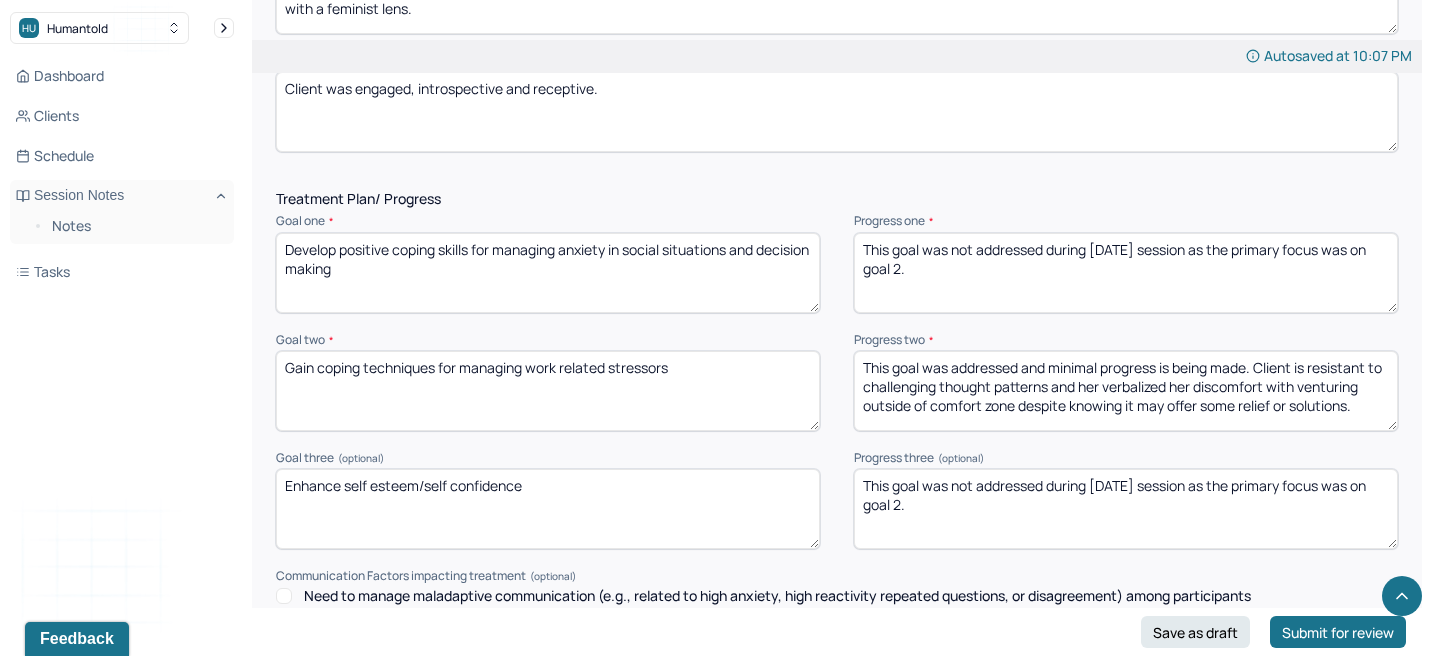 type on "Client was engaged, introspective and receptive." 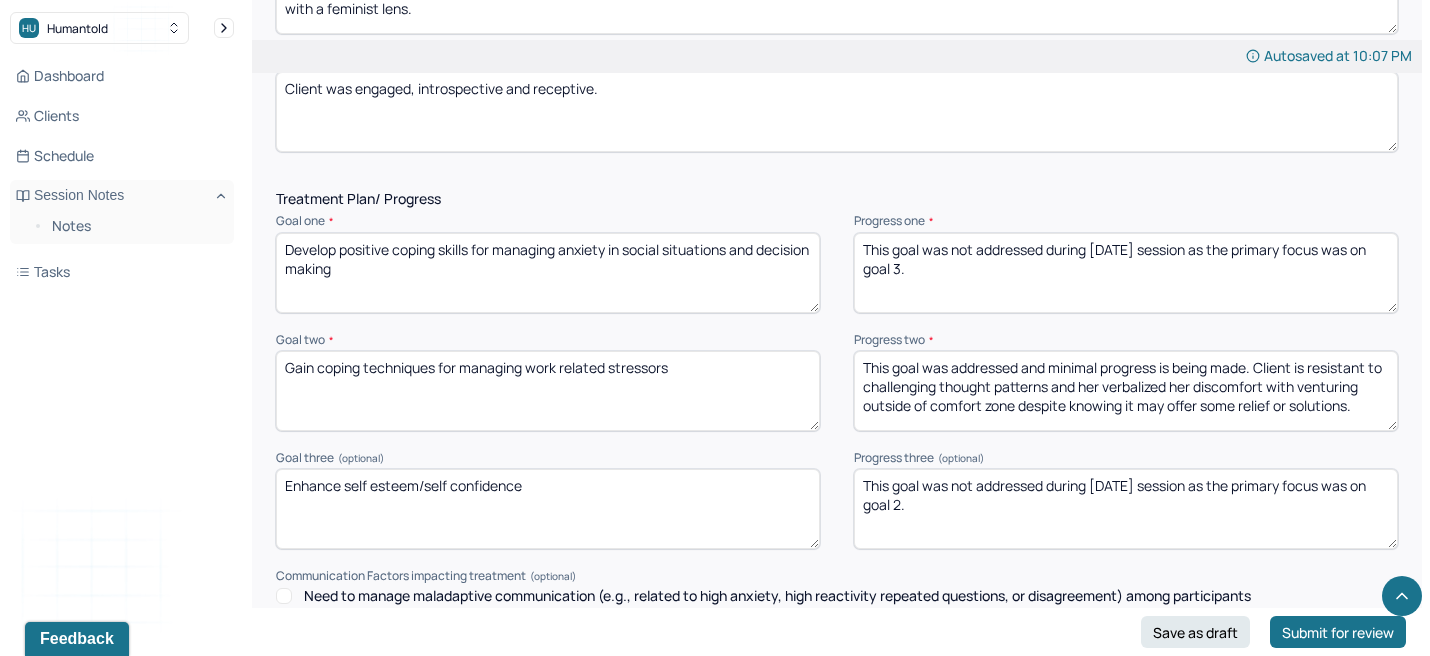 type on "This goal was not addressed during [DATE] session as the primary focus was on goal 3." 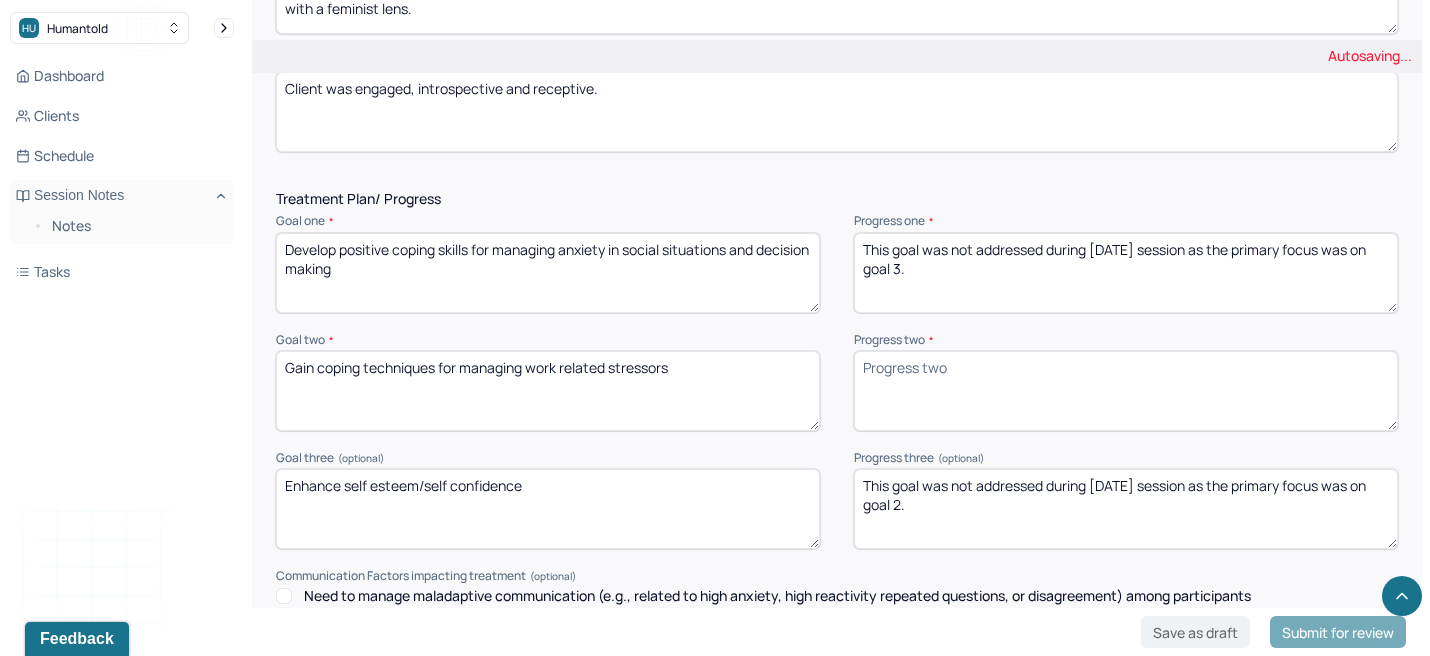 drag, startPoint x: 938, startPoint y: 263, endPoint x: 832, endPoint y: 200, distance: 123.308556 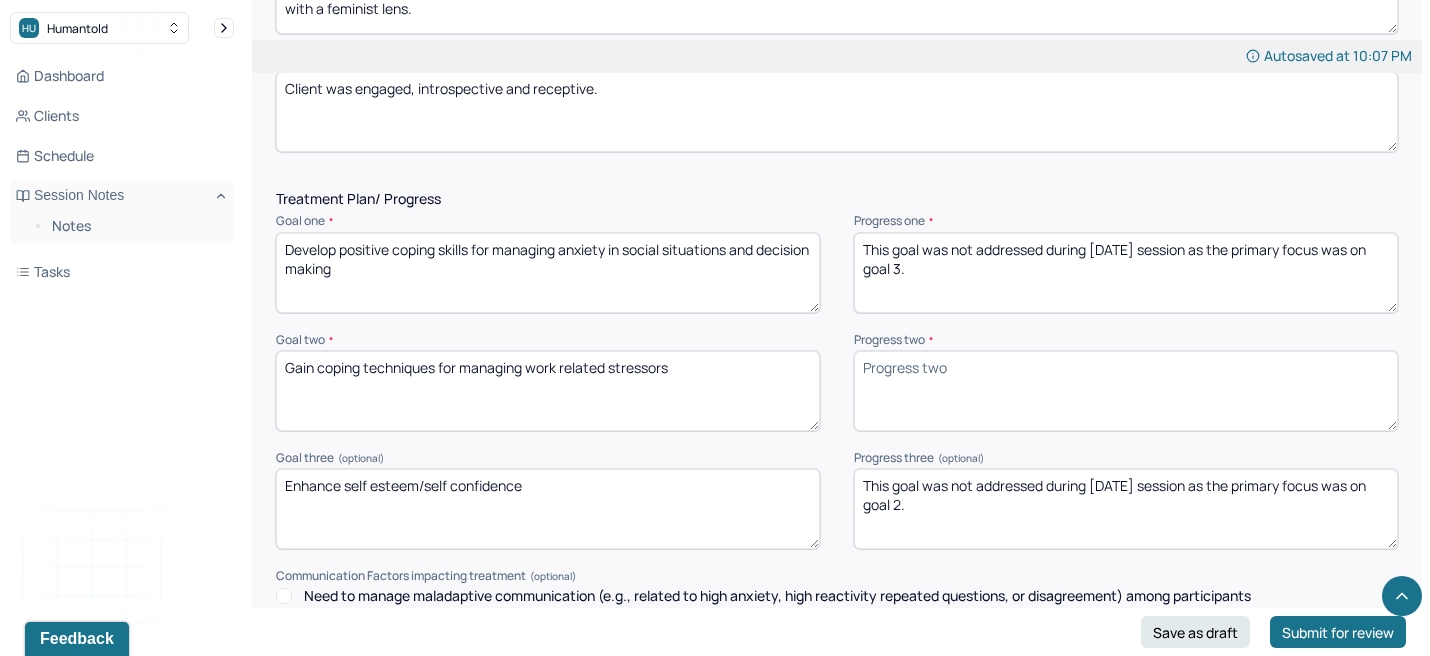 click on "Progress two *" at bounding box center [1126, 391] 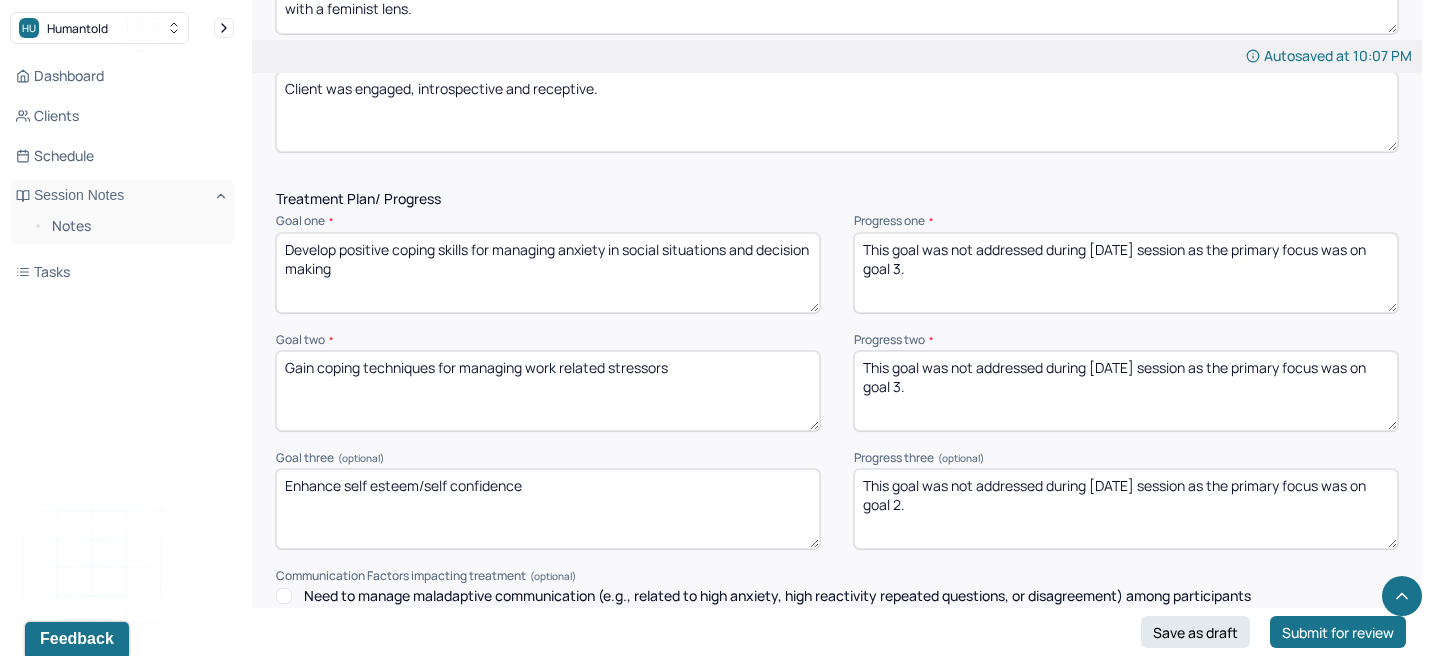 type on "This goal was not addressed during [DATE] session as the primary focus was on goal 3." 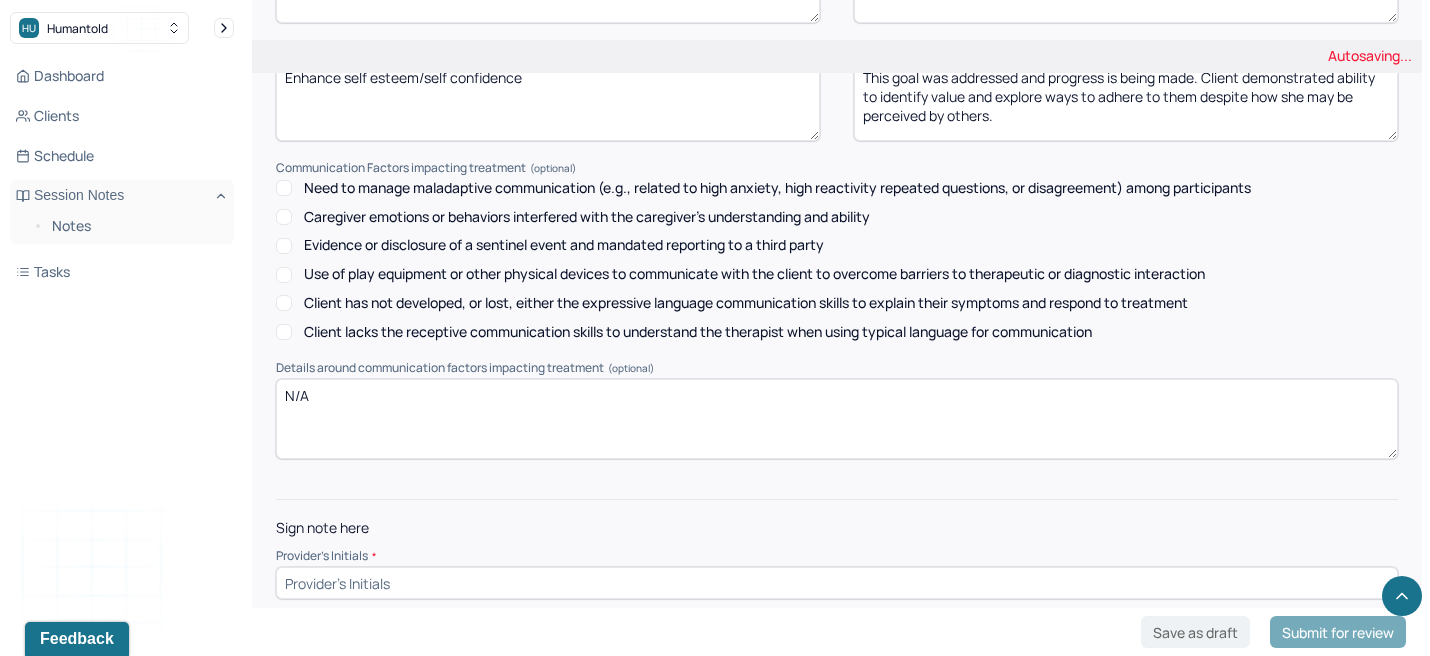 scroll, scrollTop: 2939, scrollLeft: 0, axis: vertical 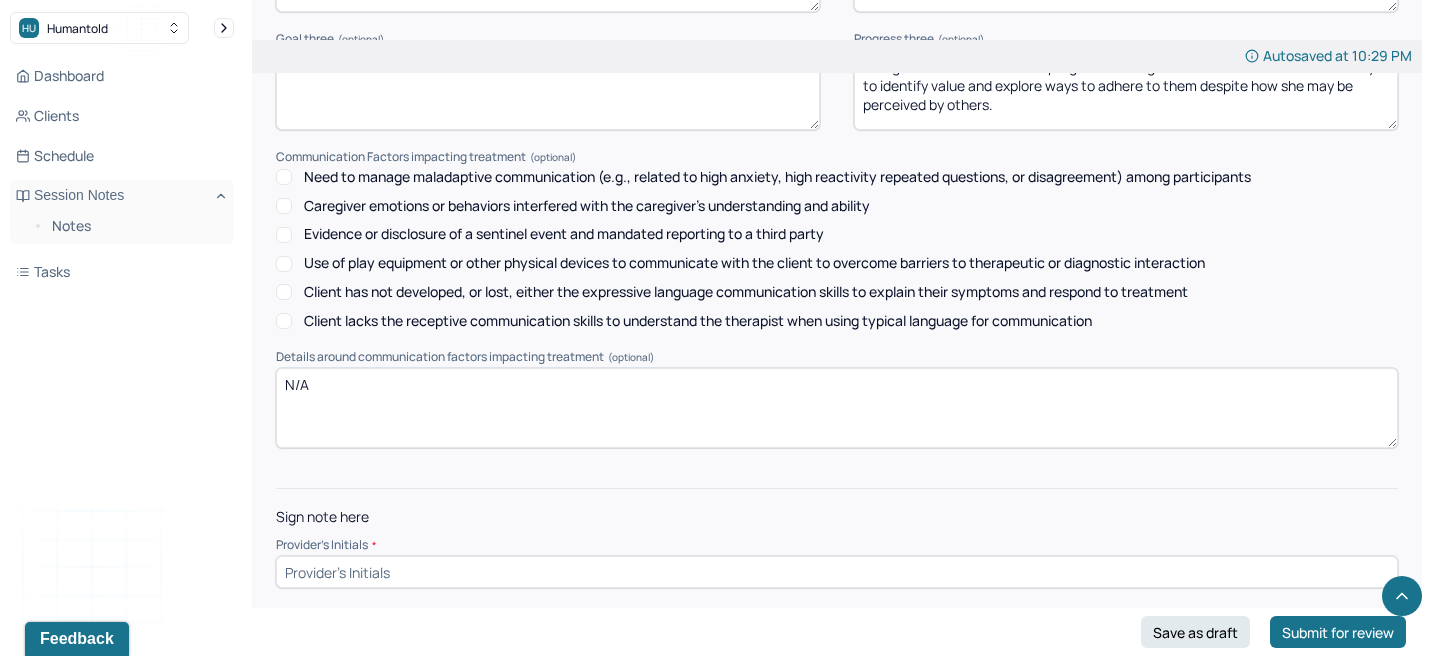 type on "This goal was addressed and progress is being made. Client demonstrated ability to identify value and explore ways to adhere to them despite how she may be perceived by others." 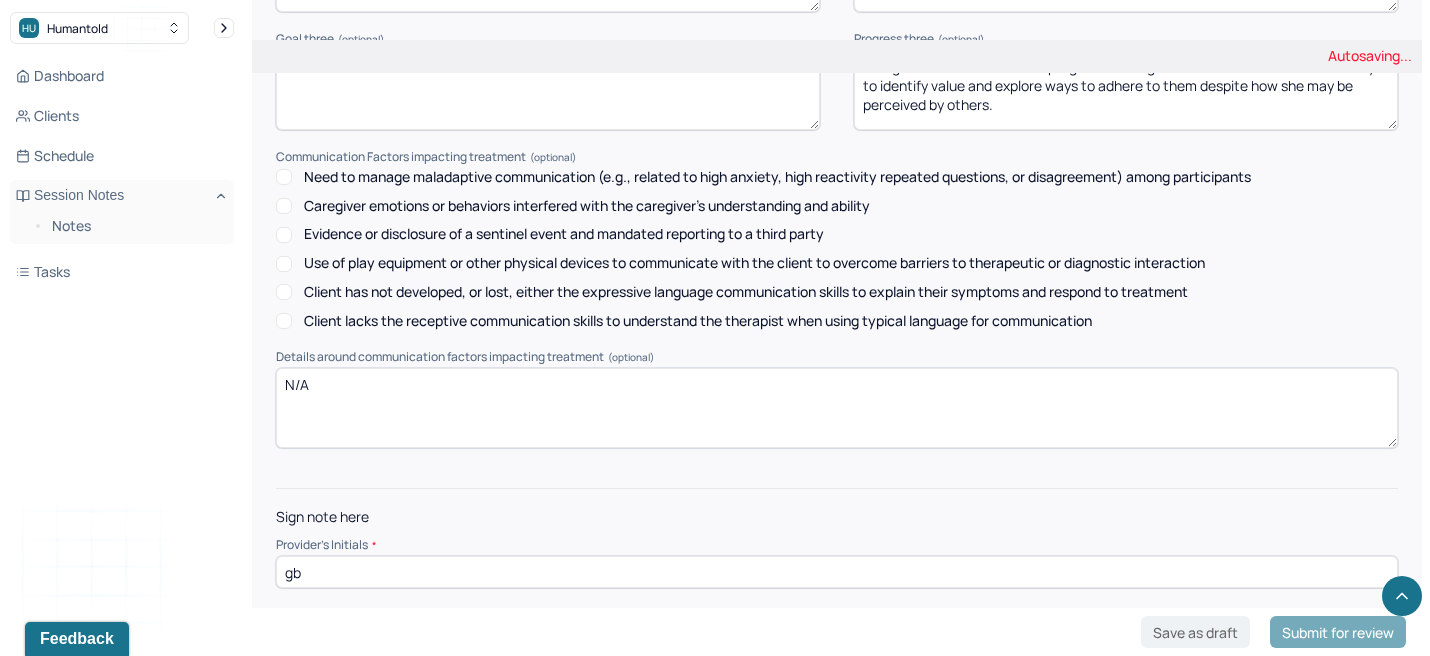 type on "gb" 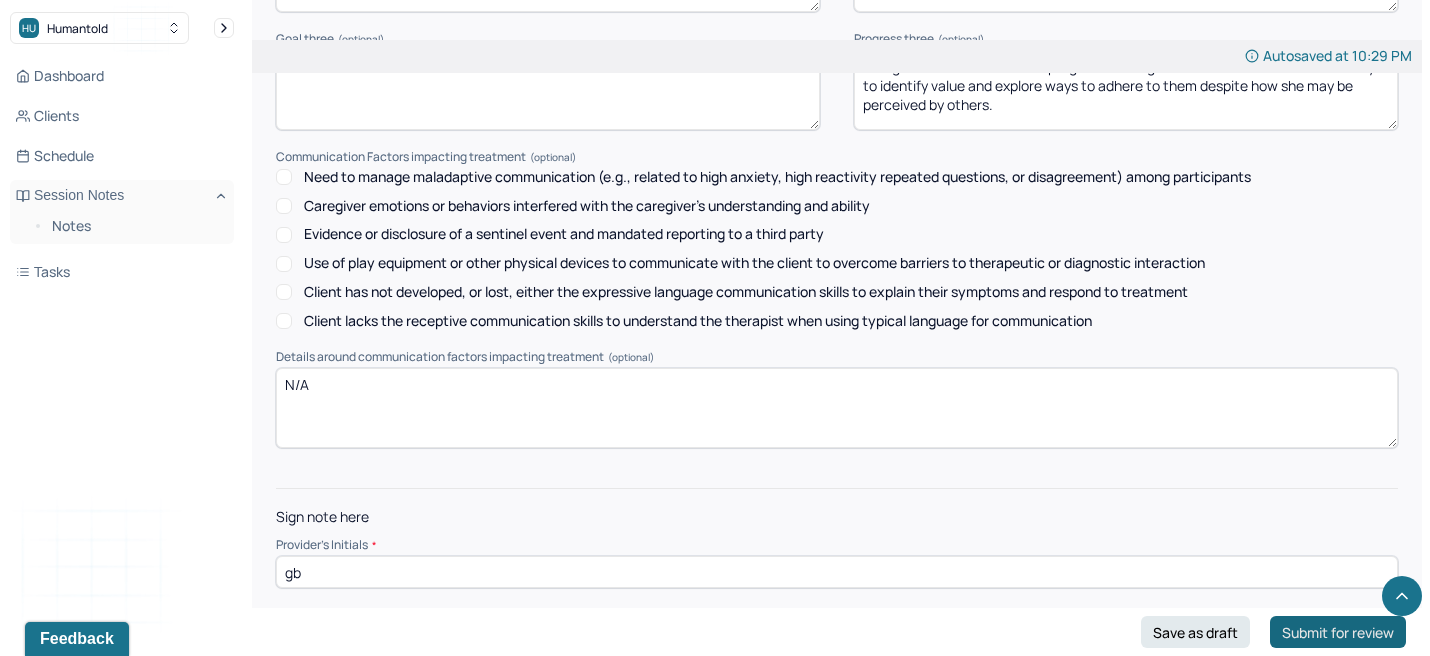click on "Submit for review" at bounding box center [1338, 632] 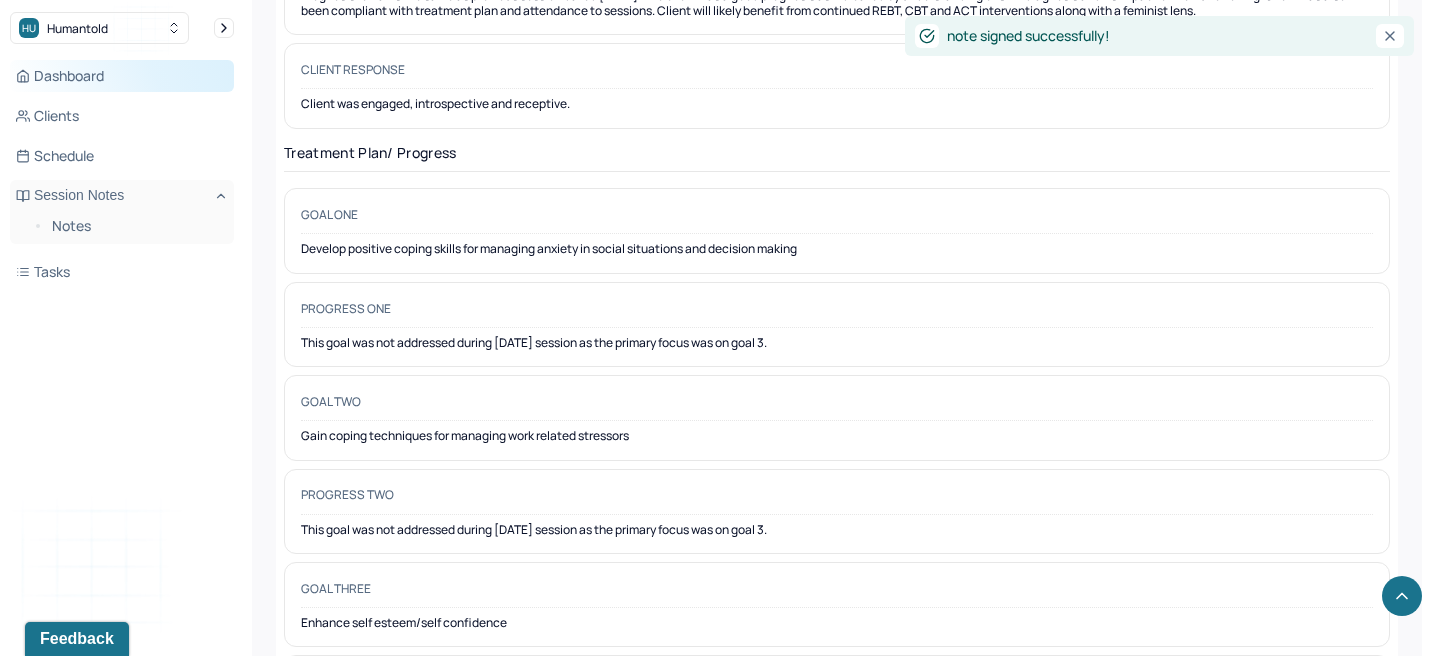 click on "Dashboard" at bounding box center (122, 76) 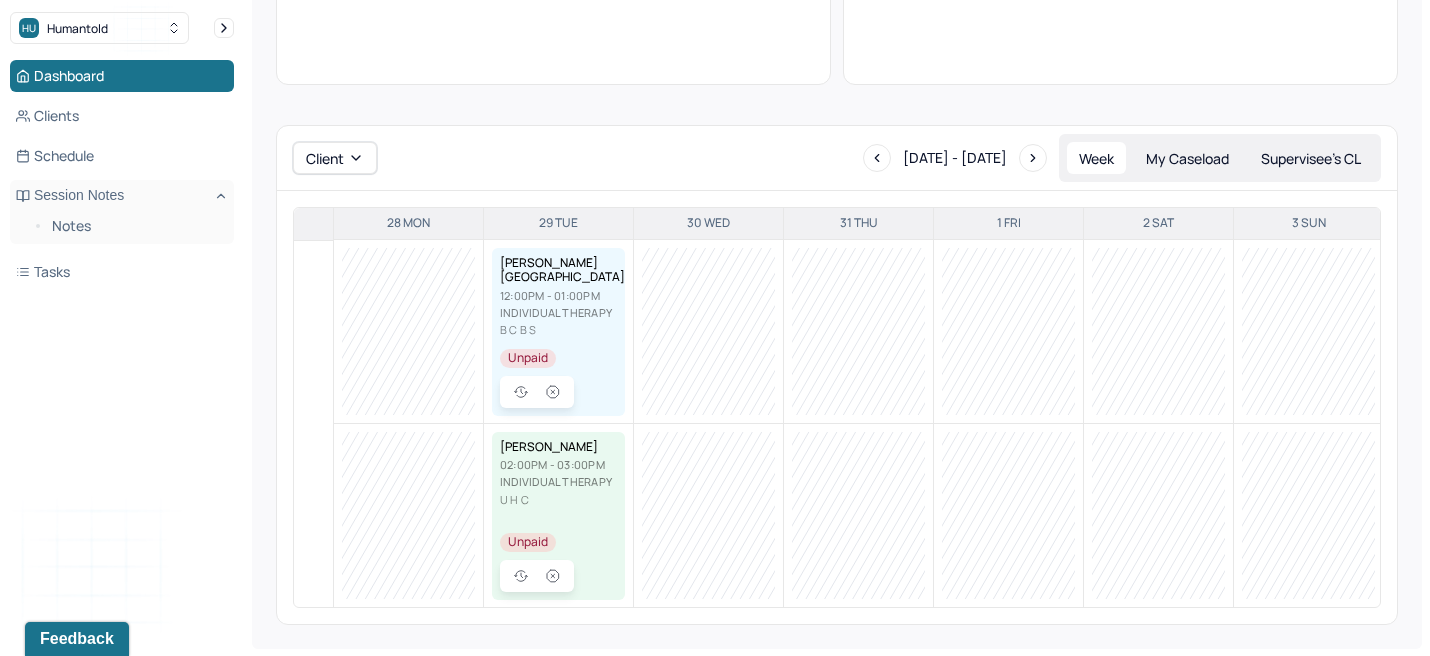 scroll, scrollTop: 0, scrollLeft: 0, axis: both 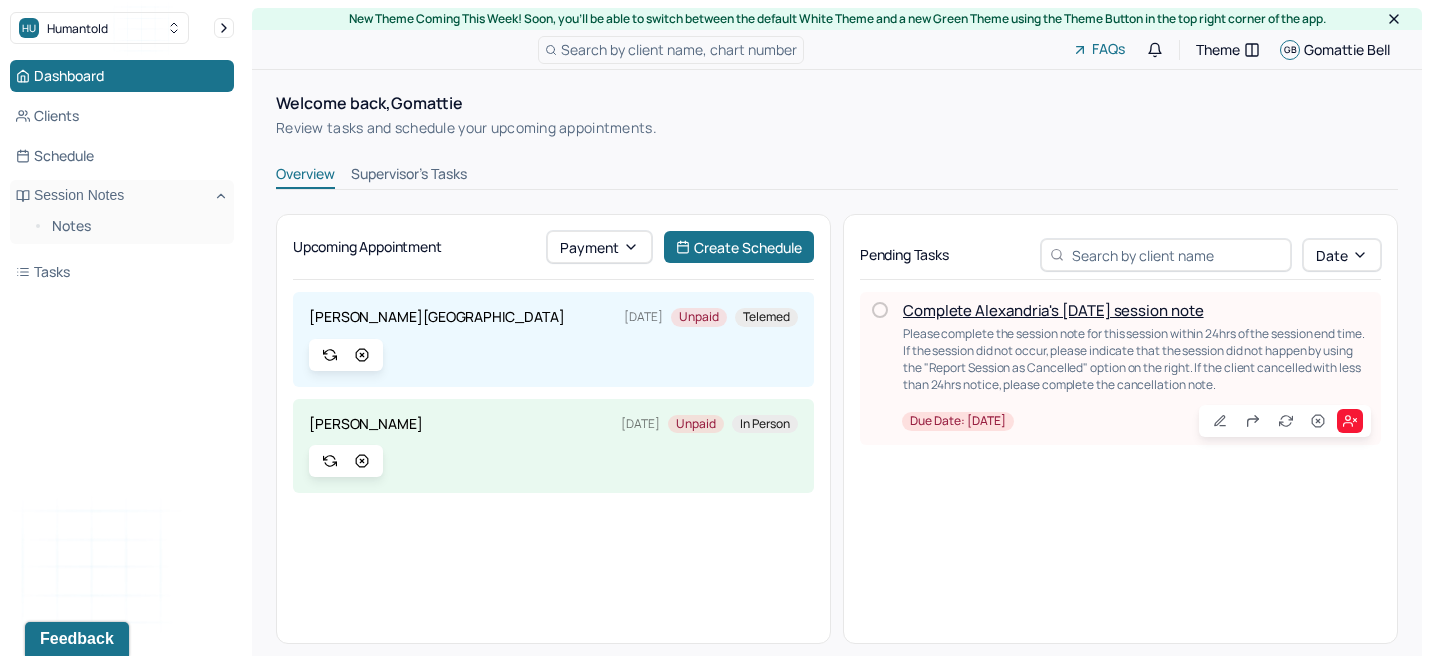 click on "Supervisor's Tasks" at bounding box center (409, 176) 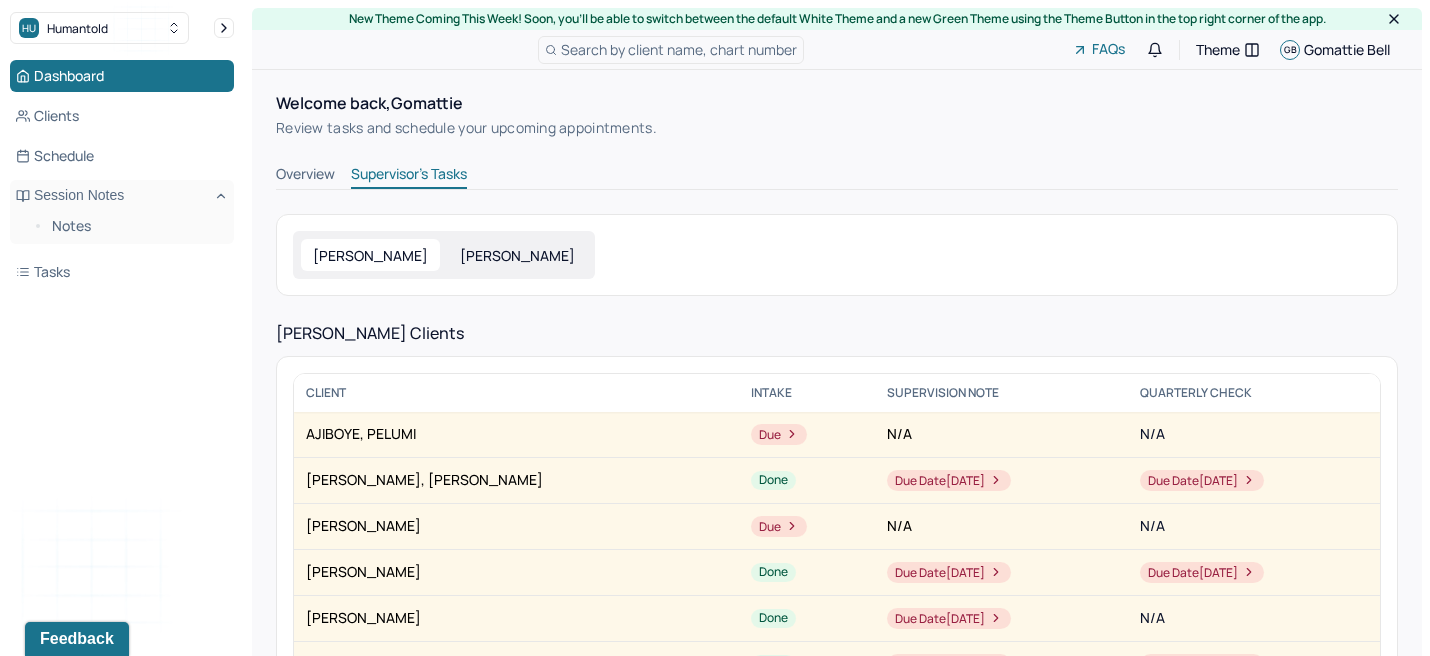 click 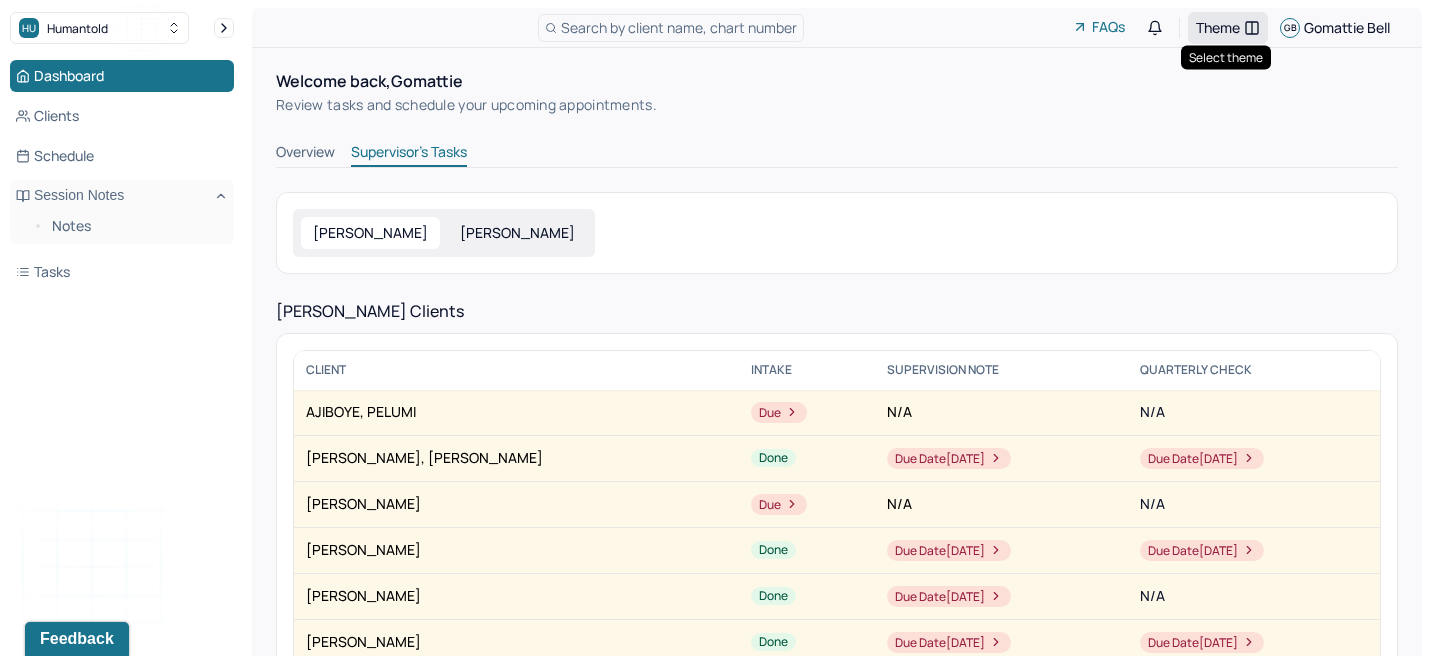 click on "Theme" at bounding box center [1218, 27] 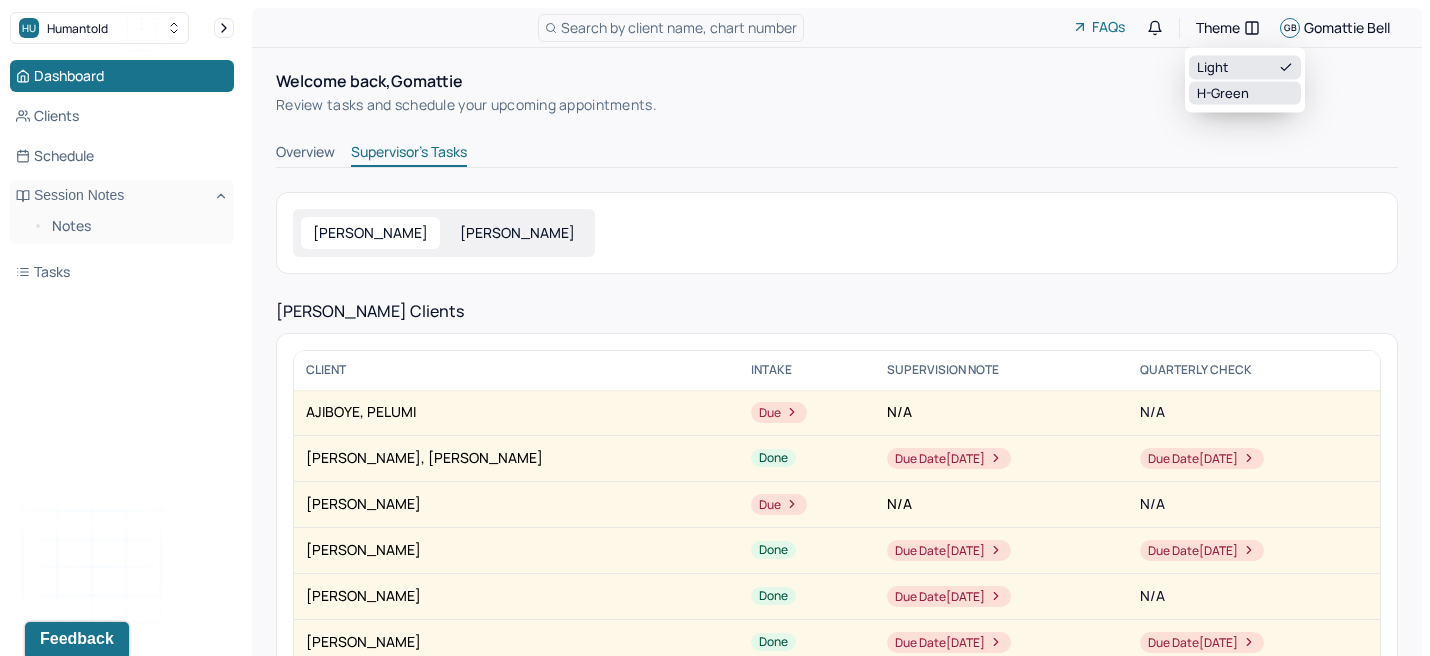 click on "H-green" at bounding box center [1245, 93] 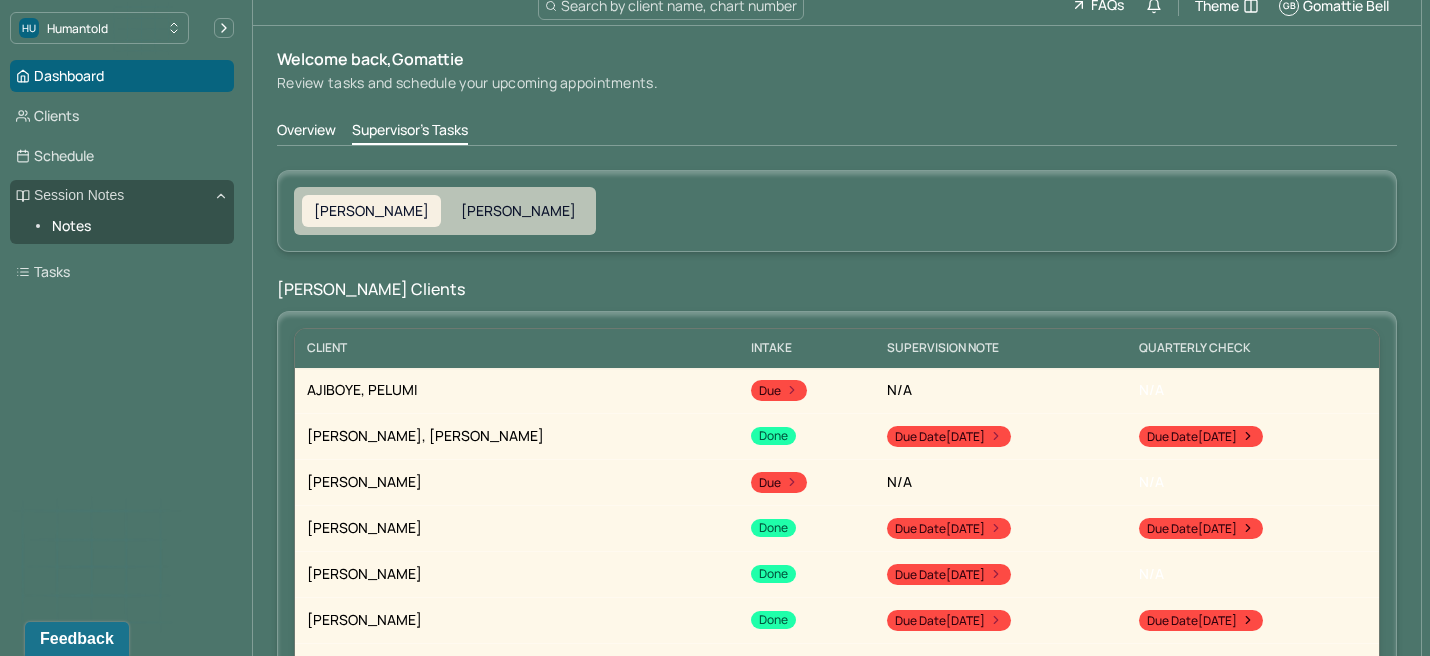 scroll, scrollTop: 0, scrollLeft: 0, axis: both 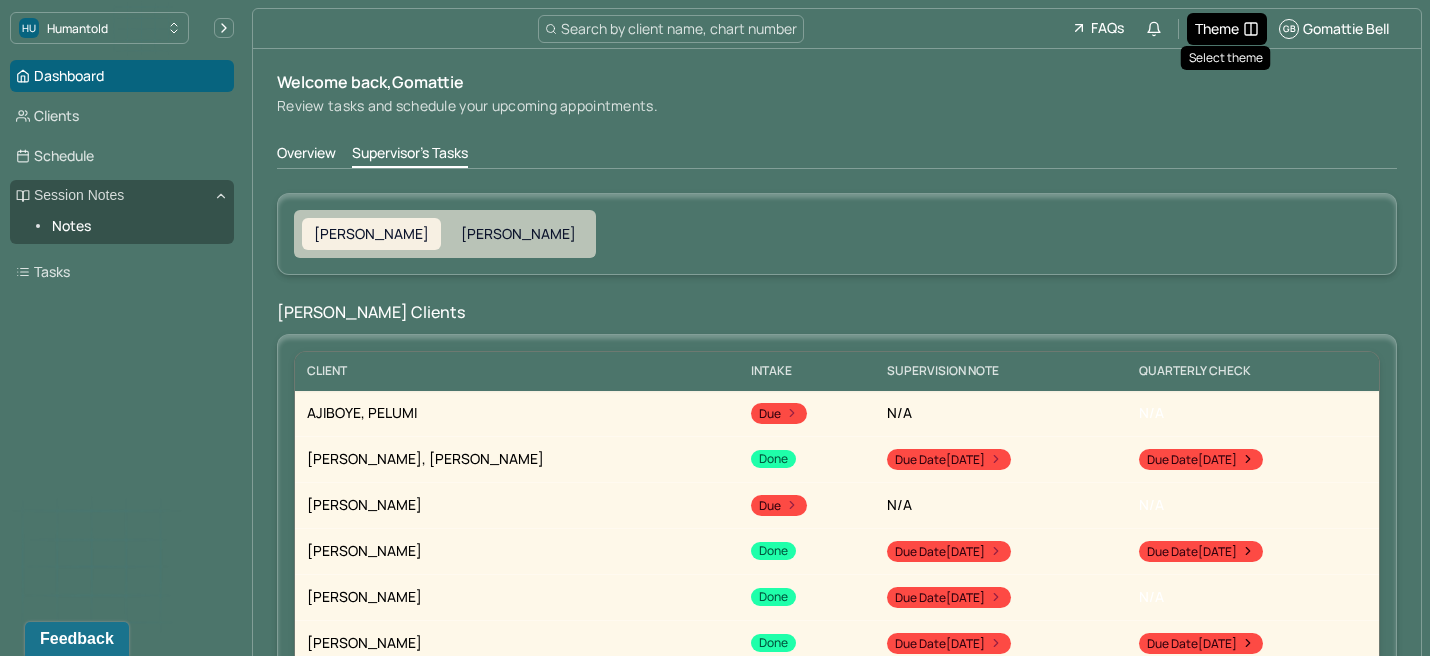 click on "Theme" at bounding box center (1217, 28) 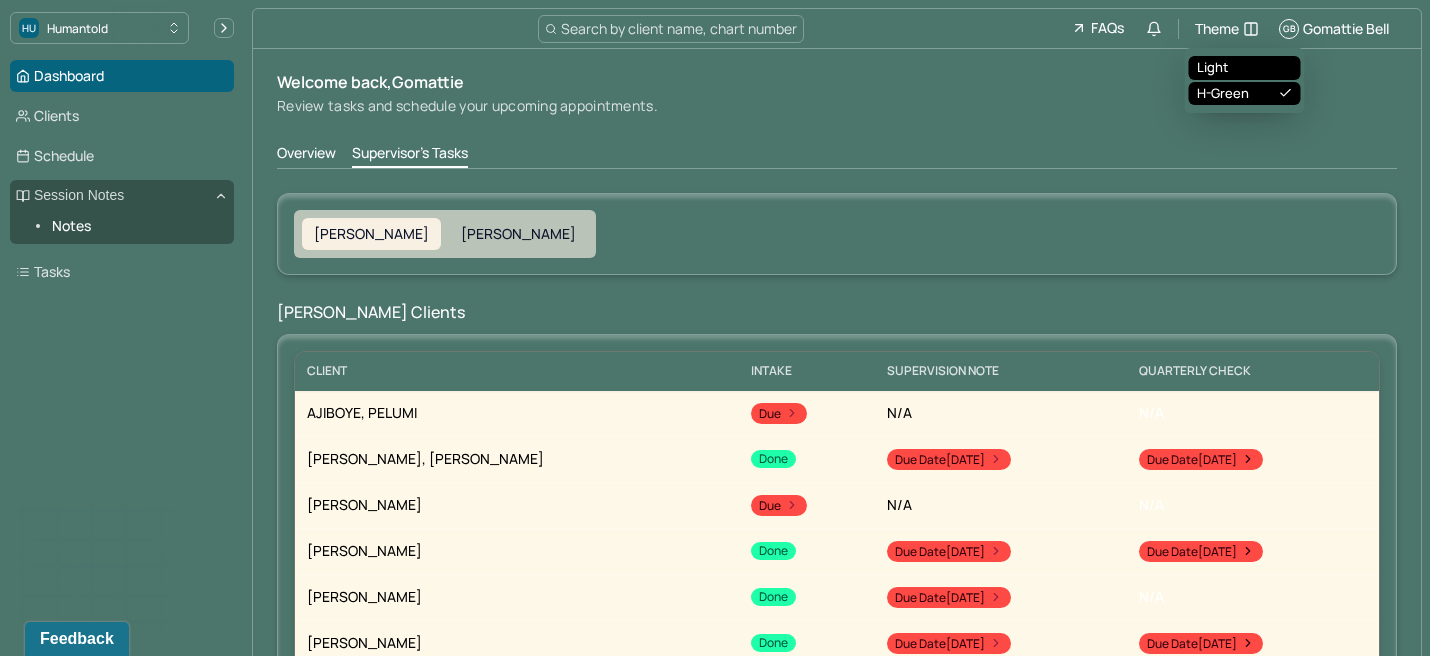 click on "Light" at bounding box center [1245, 68] 